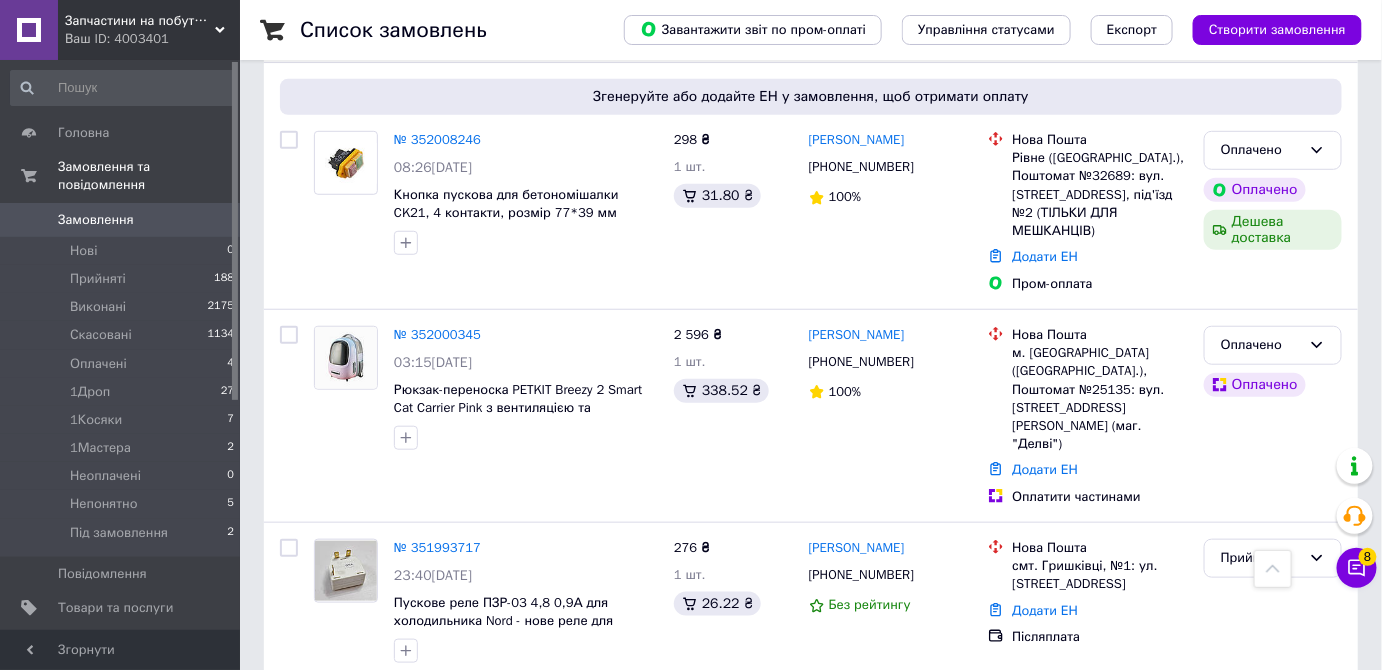 scroll, scrollTop: 727, scrollLeft: 0, axis: vertical 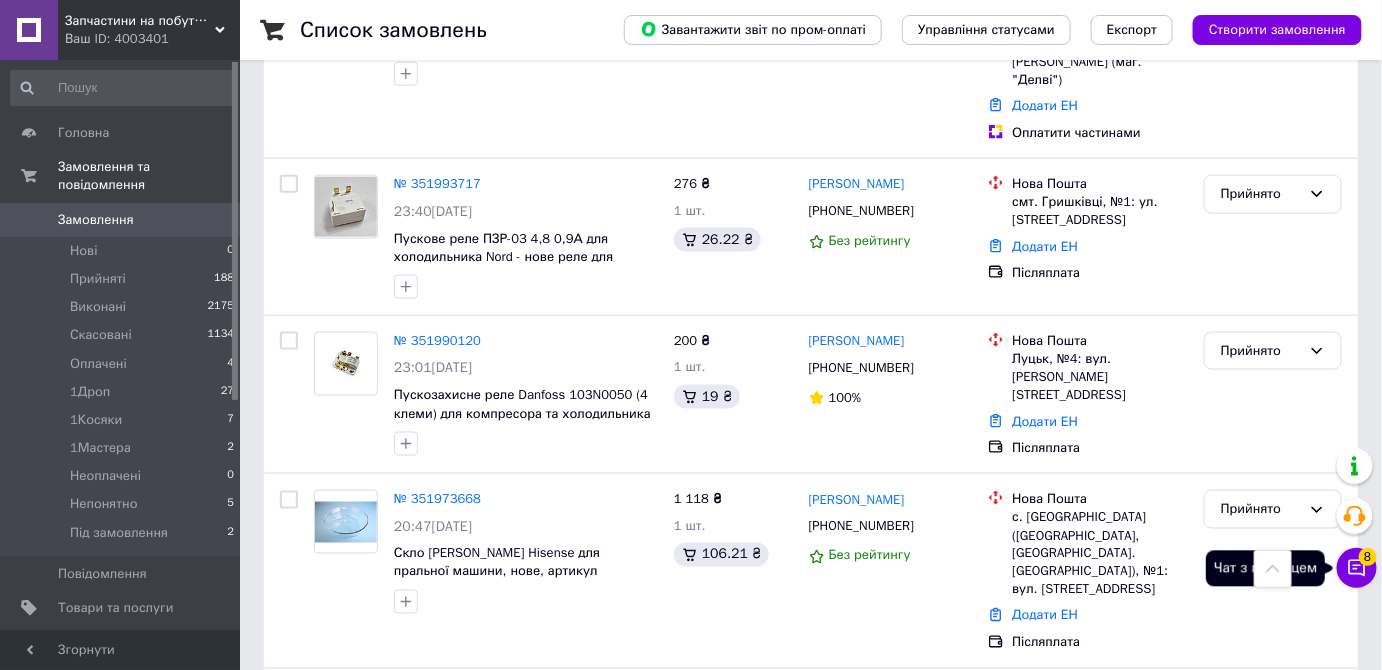 click 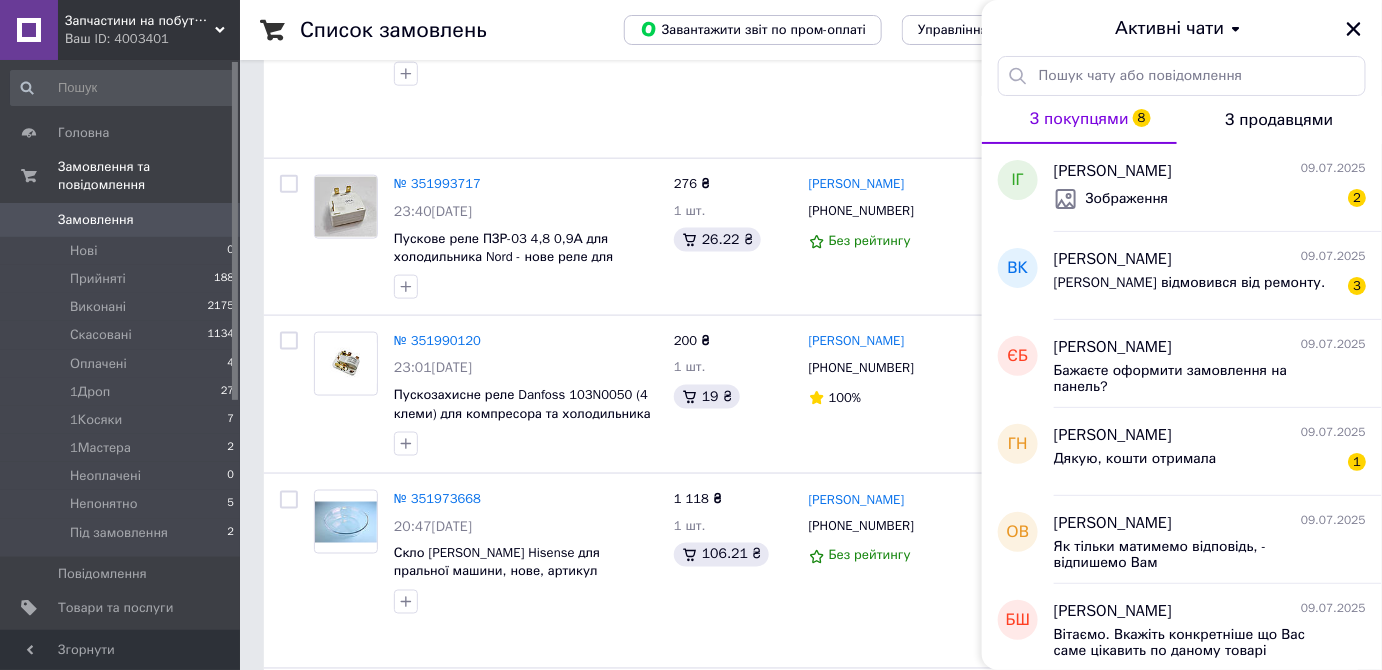 click on "Запчастини на побутову техніку Ваш ID: 4003401" at bounding box center (149, 30) 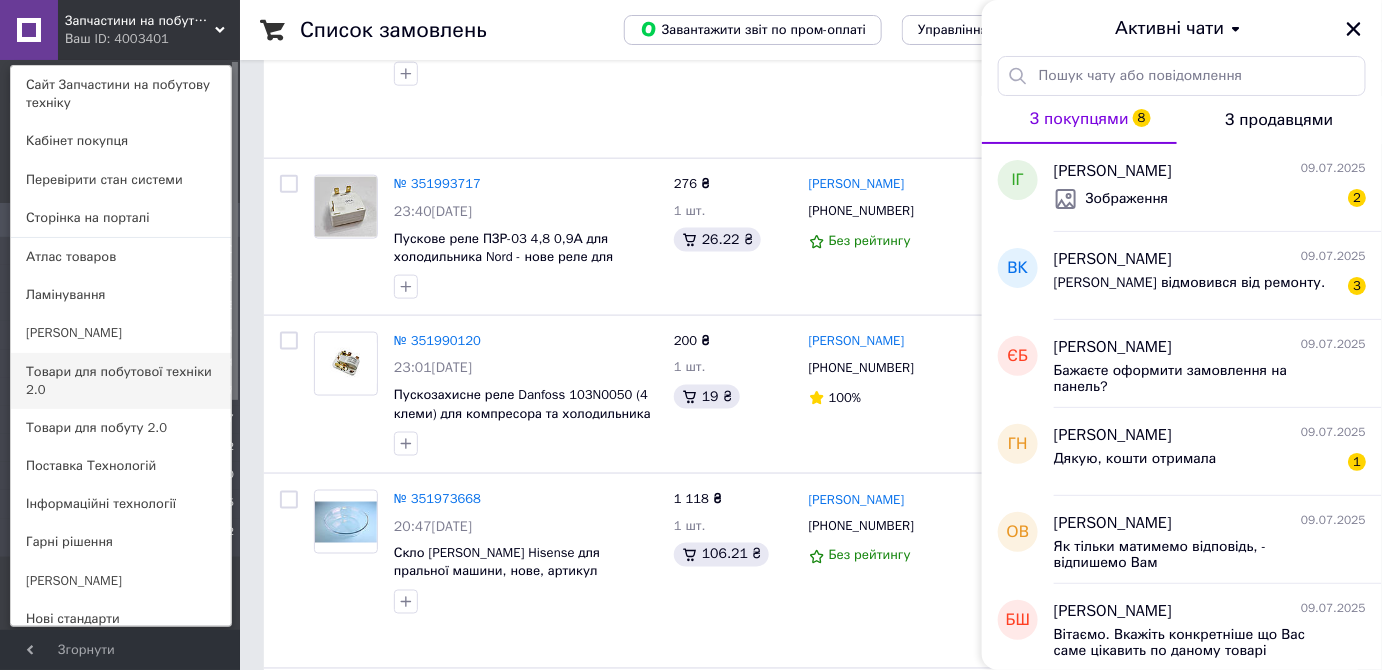 click on "Товари для побутової техніки 2.0" at bounding box center (121, 381) 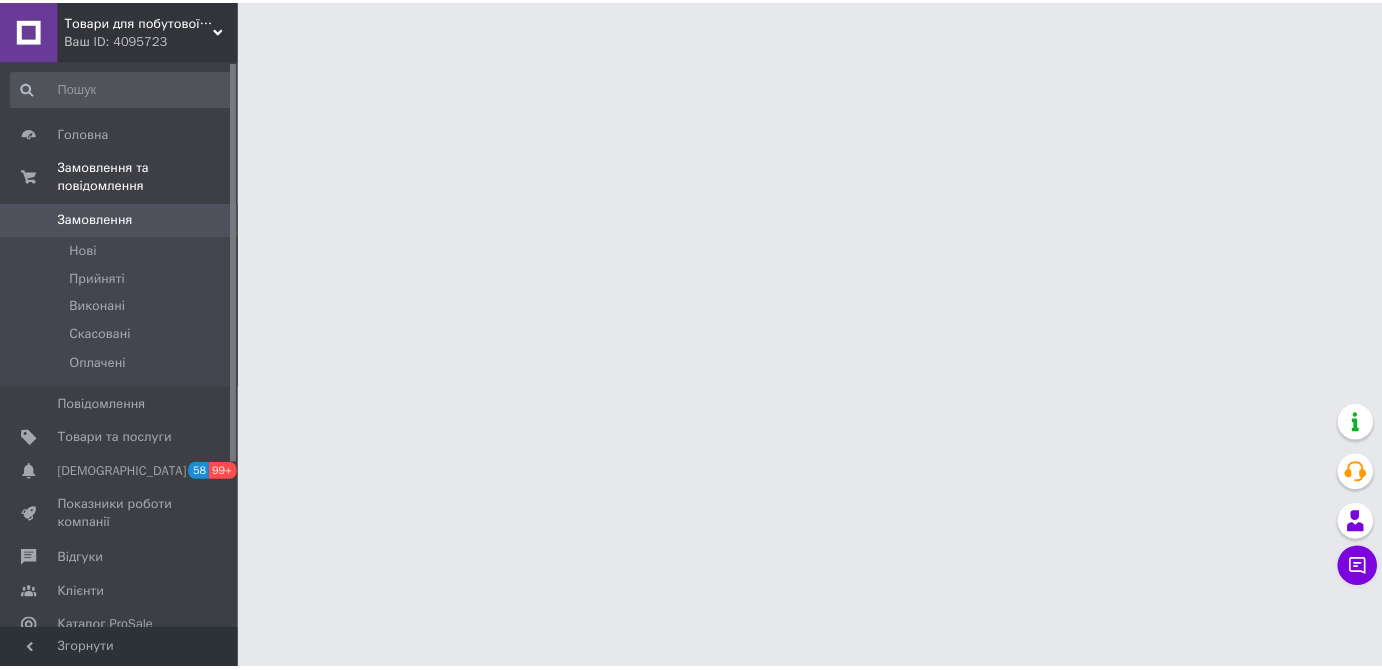 scroll, scrollTop: 0, scrollLeft: 0, axis: both 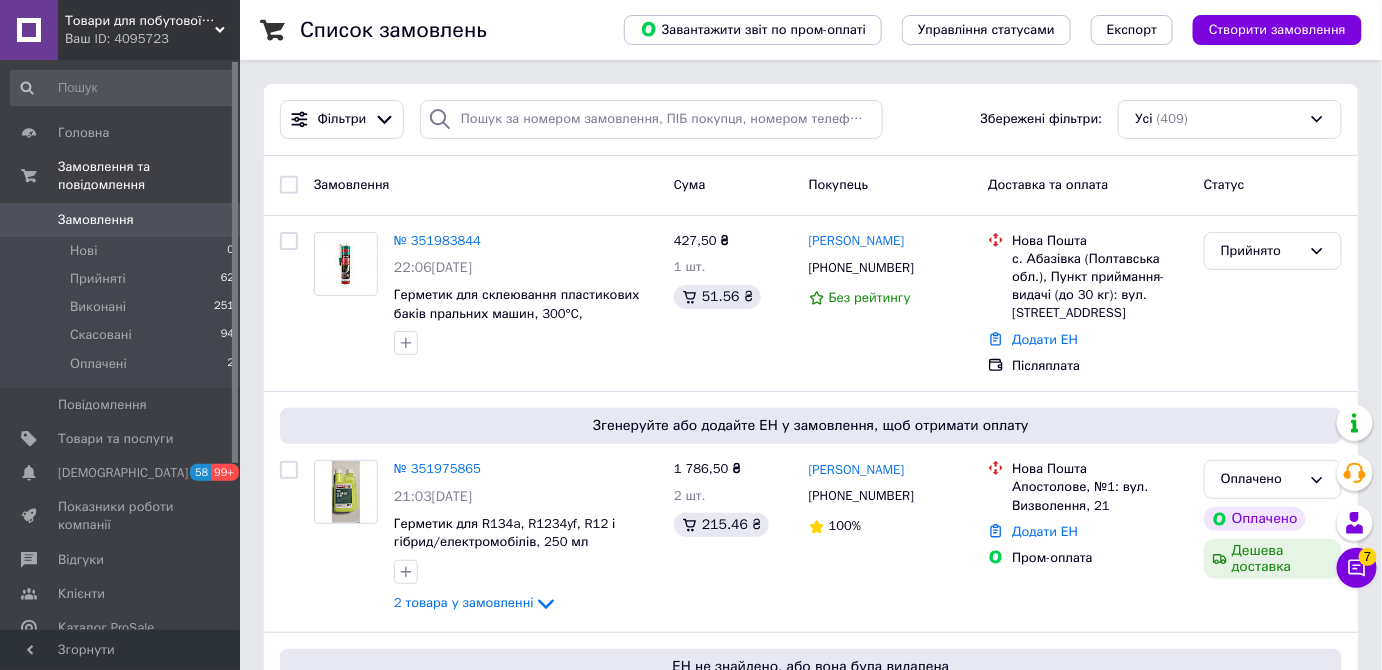 click 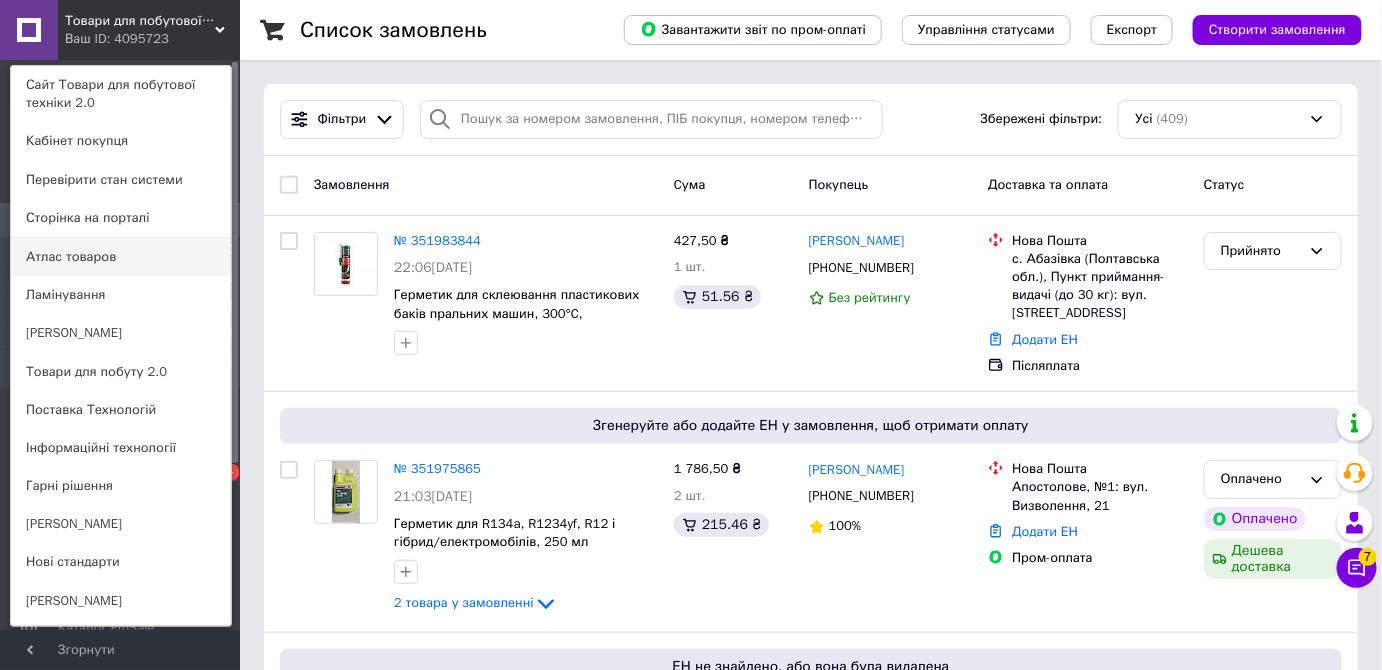 click on "Атлас товаров" at bounding box center (121, 257) 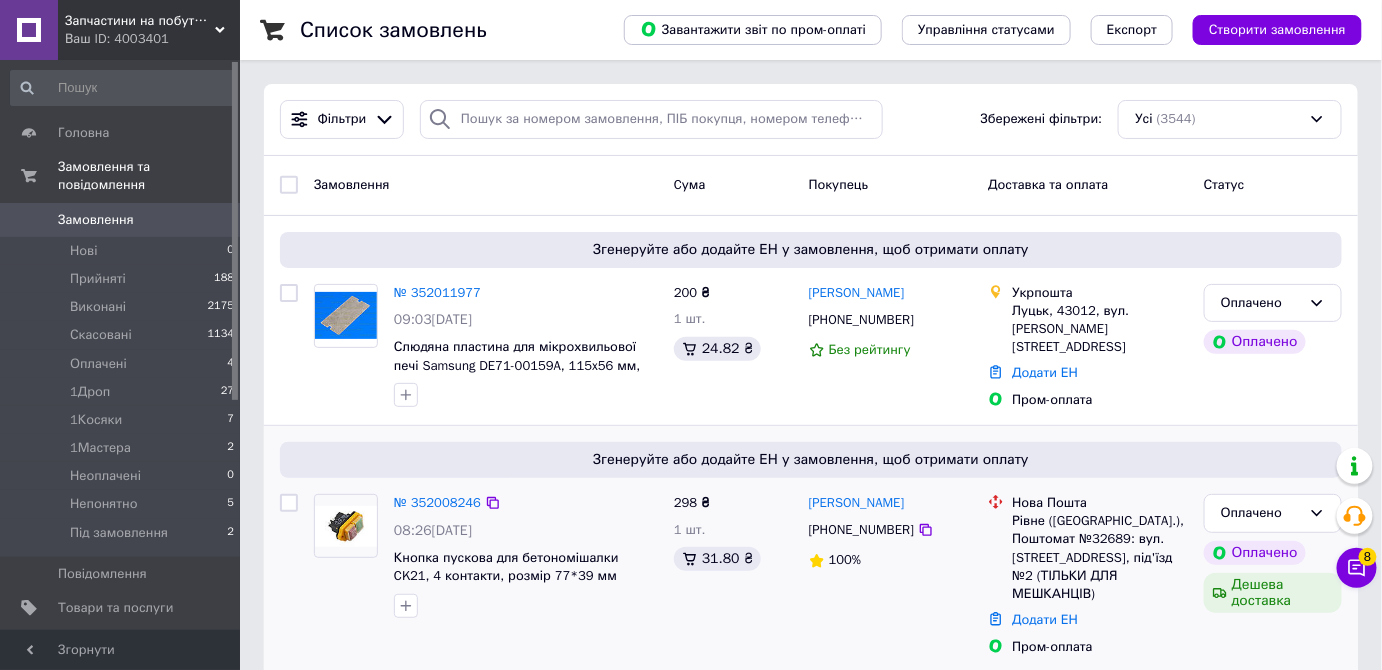 scroll, scrollTop: 181, scrollLeft: 0, axis: vertical 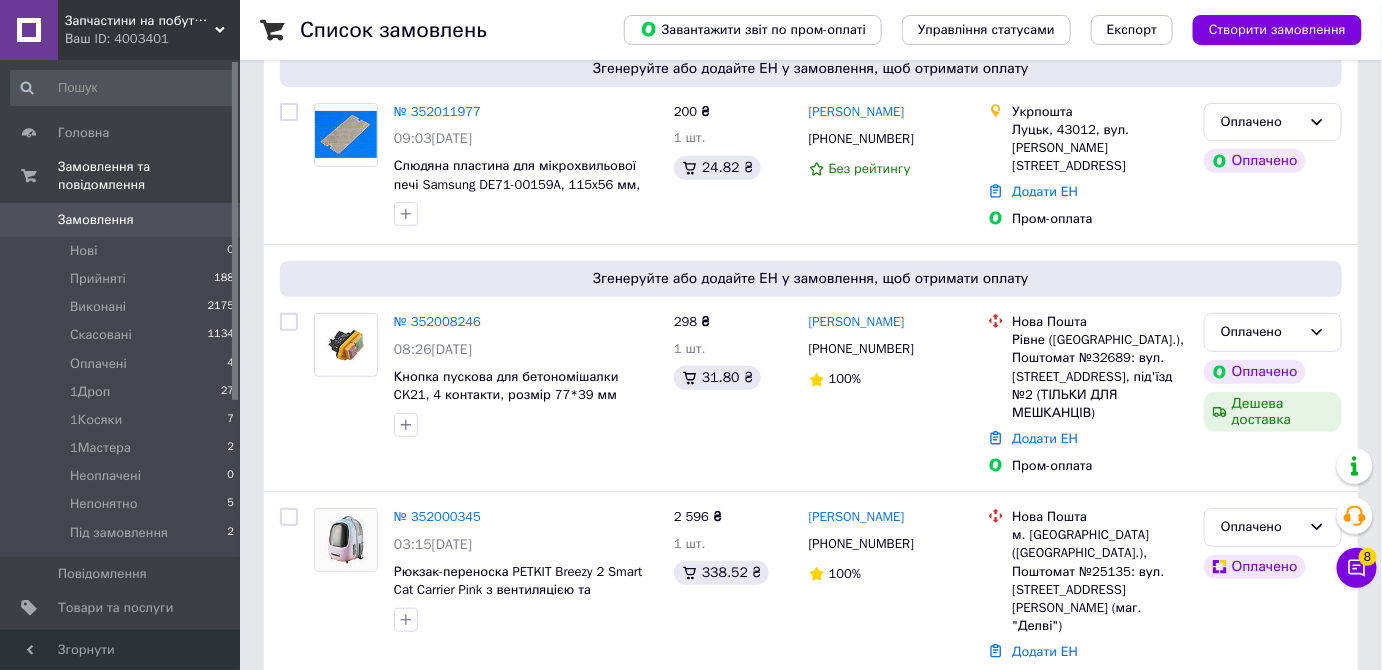 click on "Запчастини на побутову техніку" at bounding box center (140, 21) 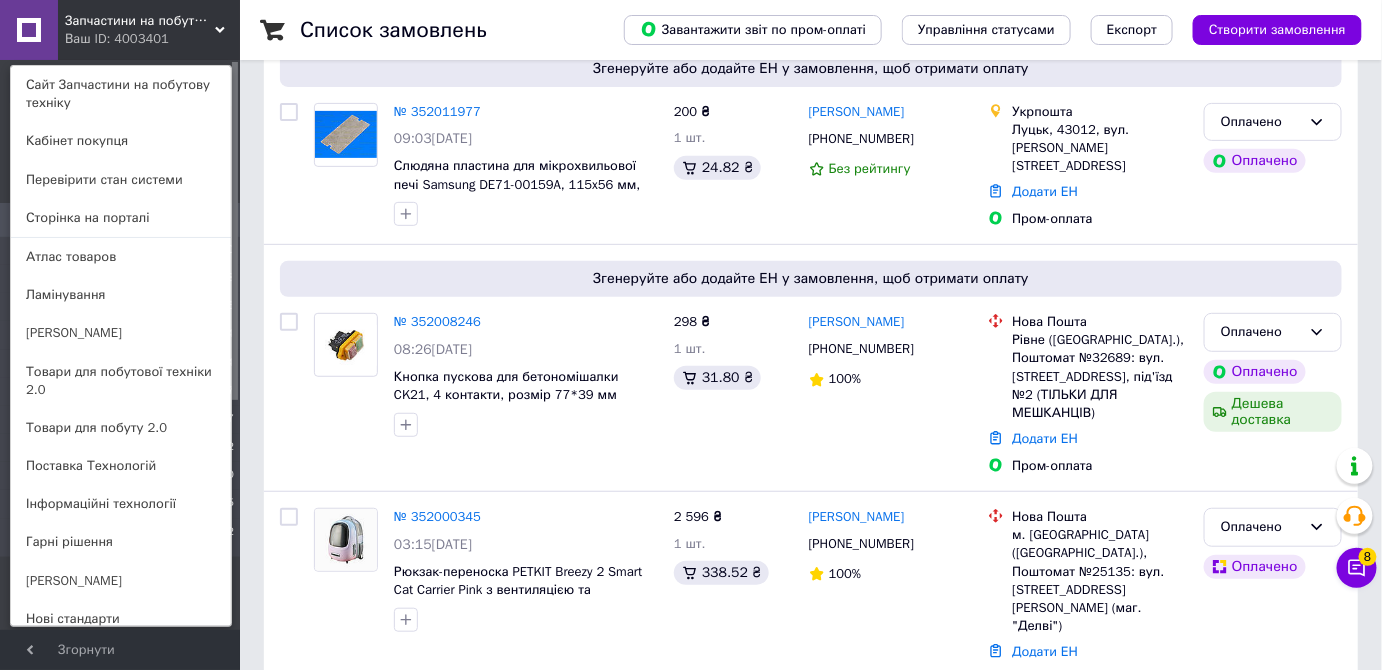scroll, scrollTop: 545, scrollLeft: 0, axis: vertical 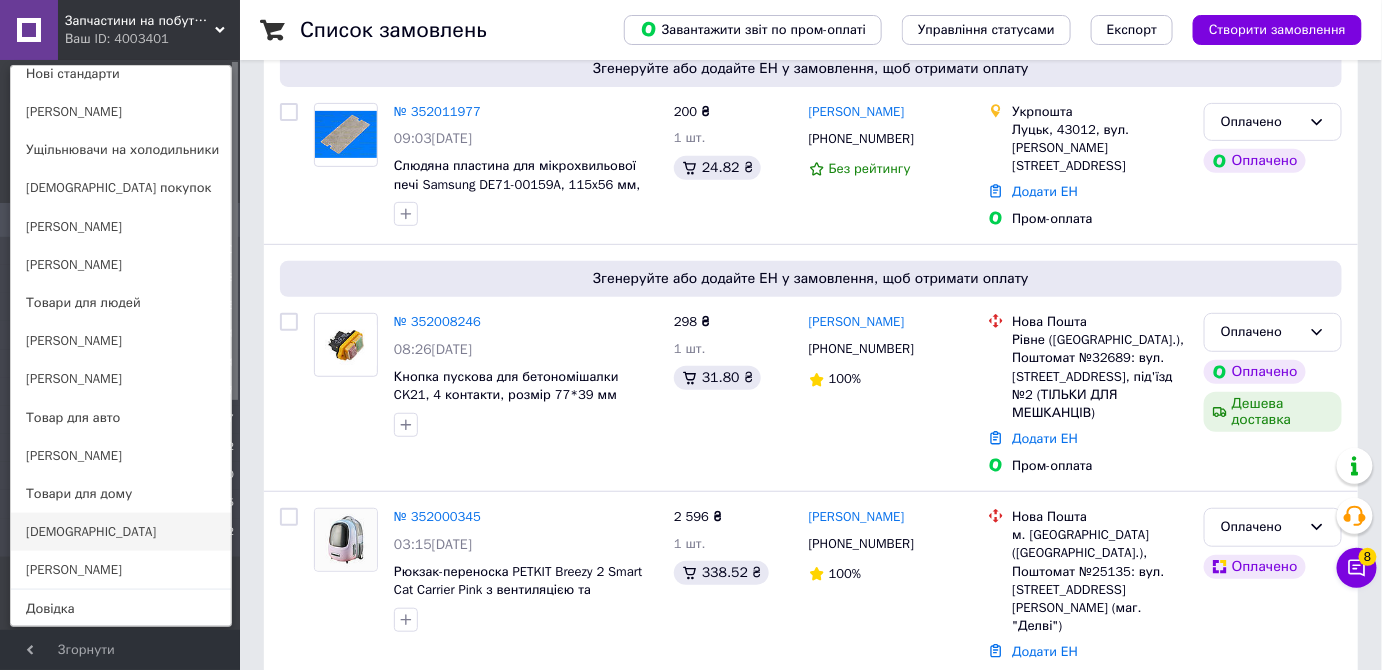 click on "[DEMOGRAPHIC_DATA]" at bounding box center [121, 532] 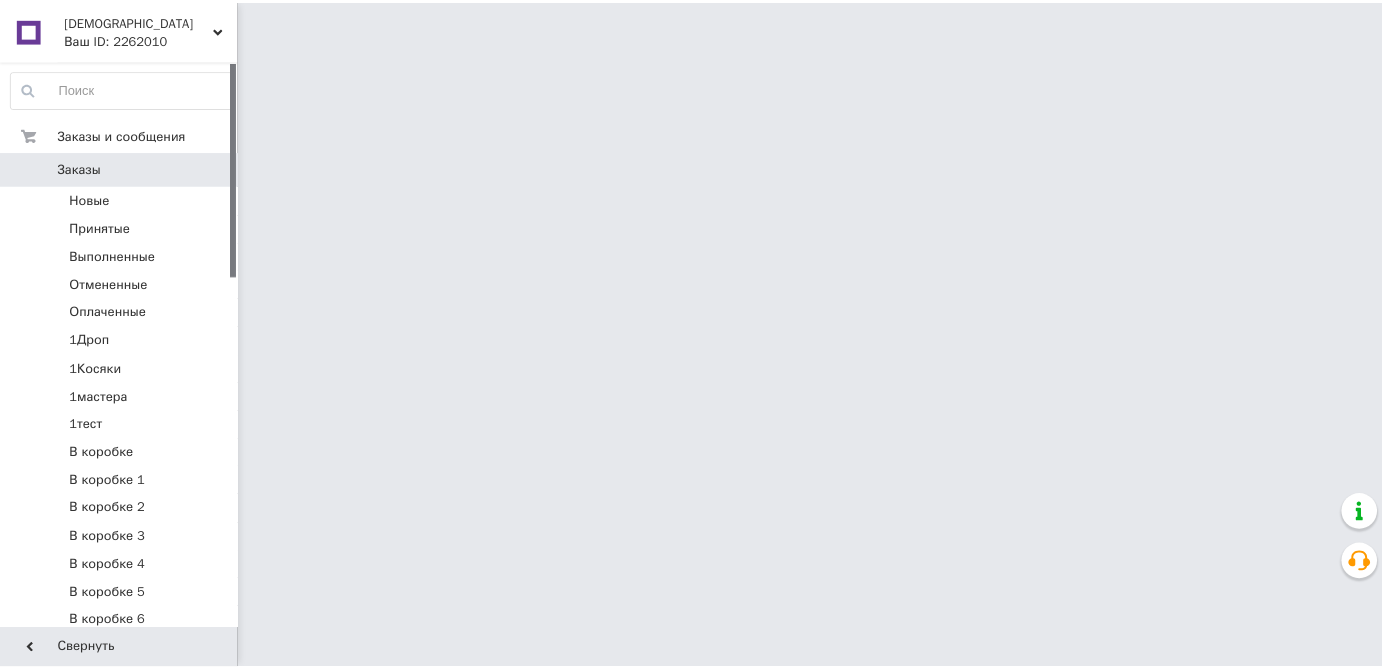 scroll, scrollTop: 0, scrollLeft: 0, axis: both 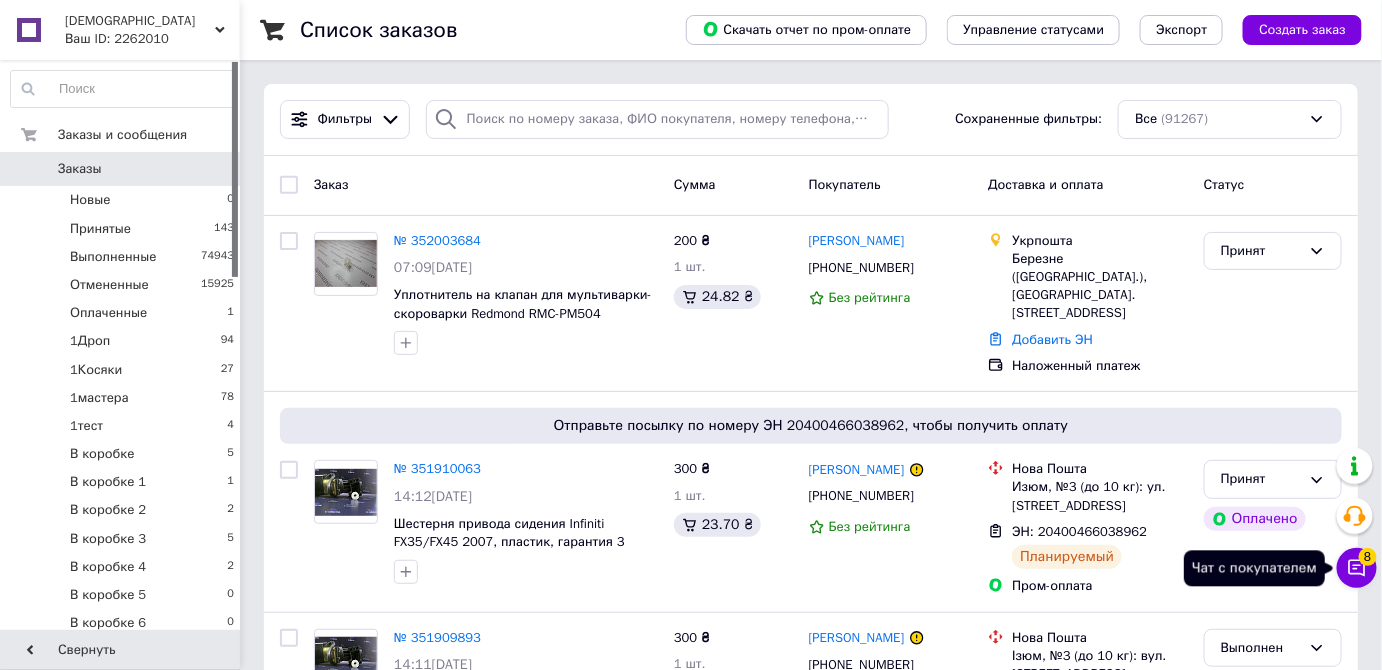 click 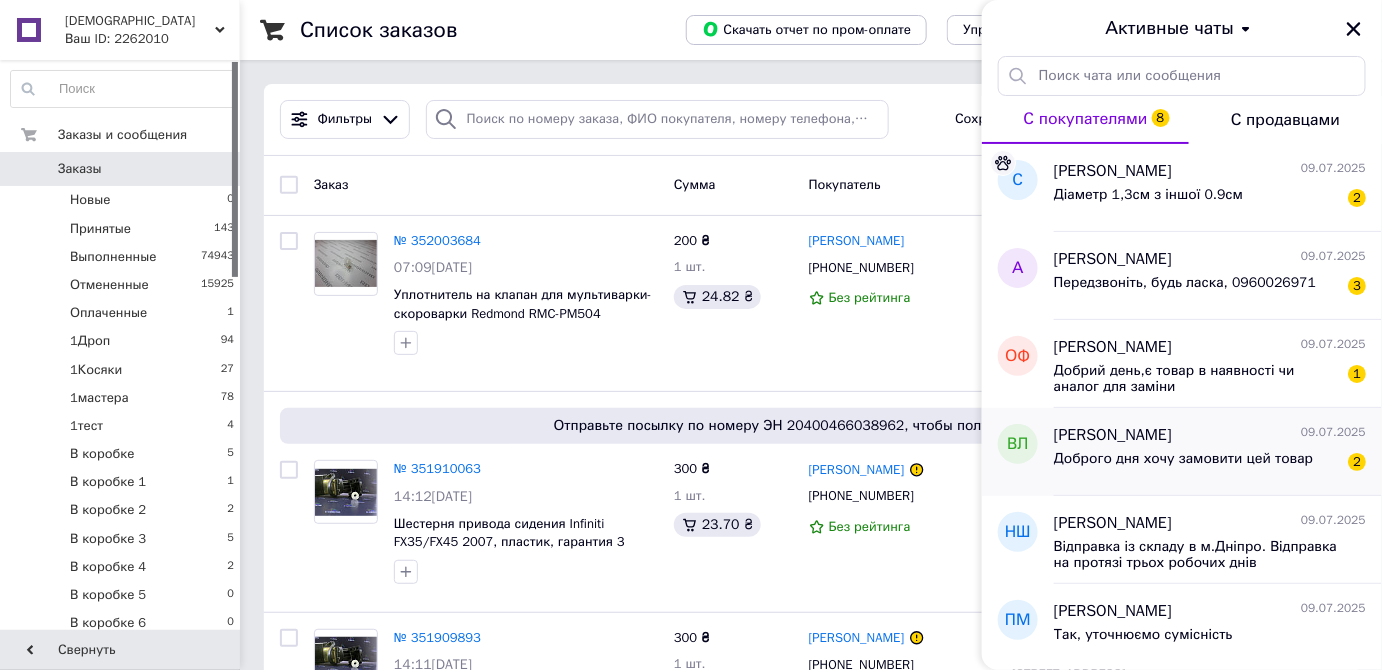 click on "Доброго дня хочу замовити цей товар" at bounding box center [1184, 465] 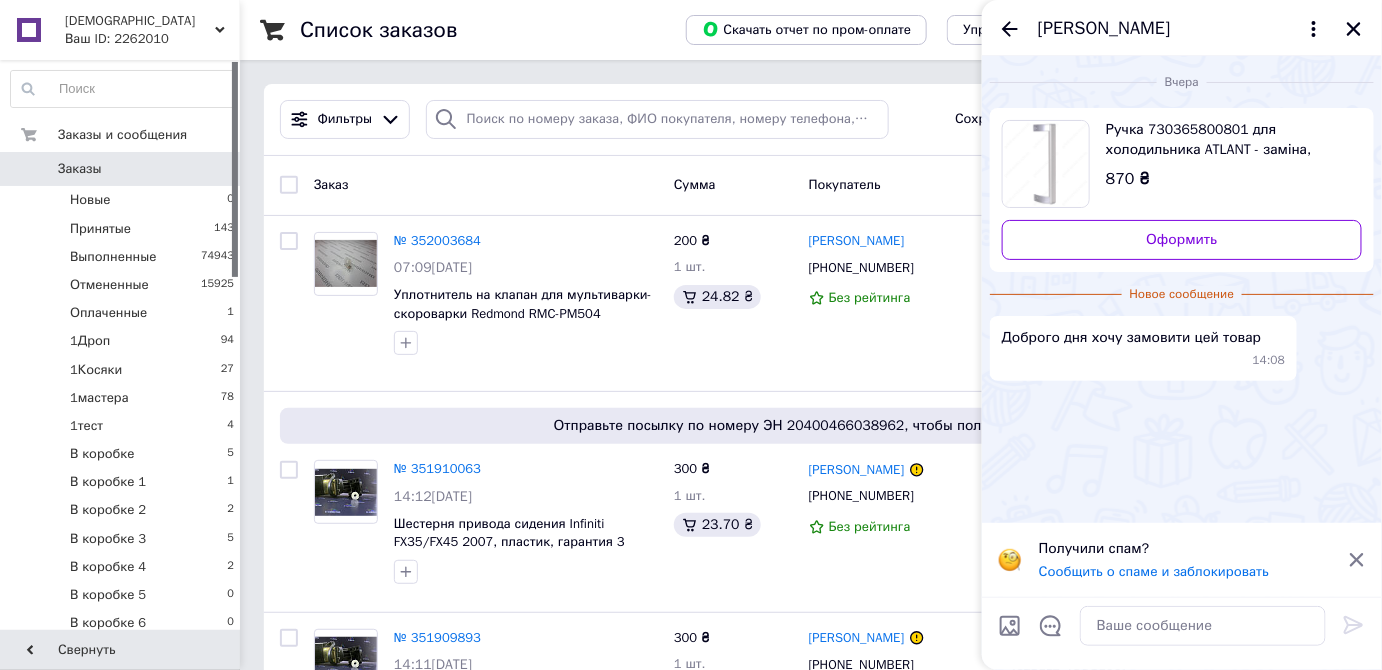 click 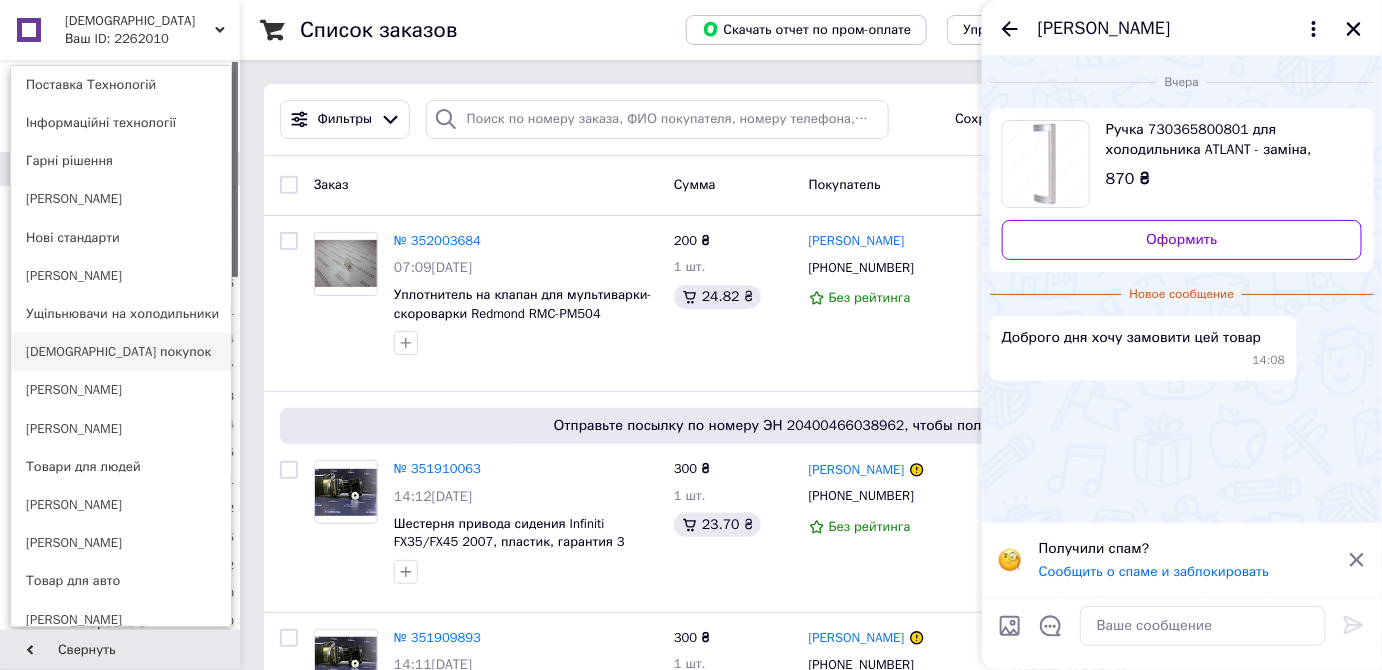 scroll, scrollTop: 545, scrollLeft: 0, axis: vertical 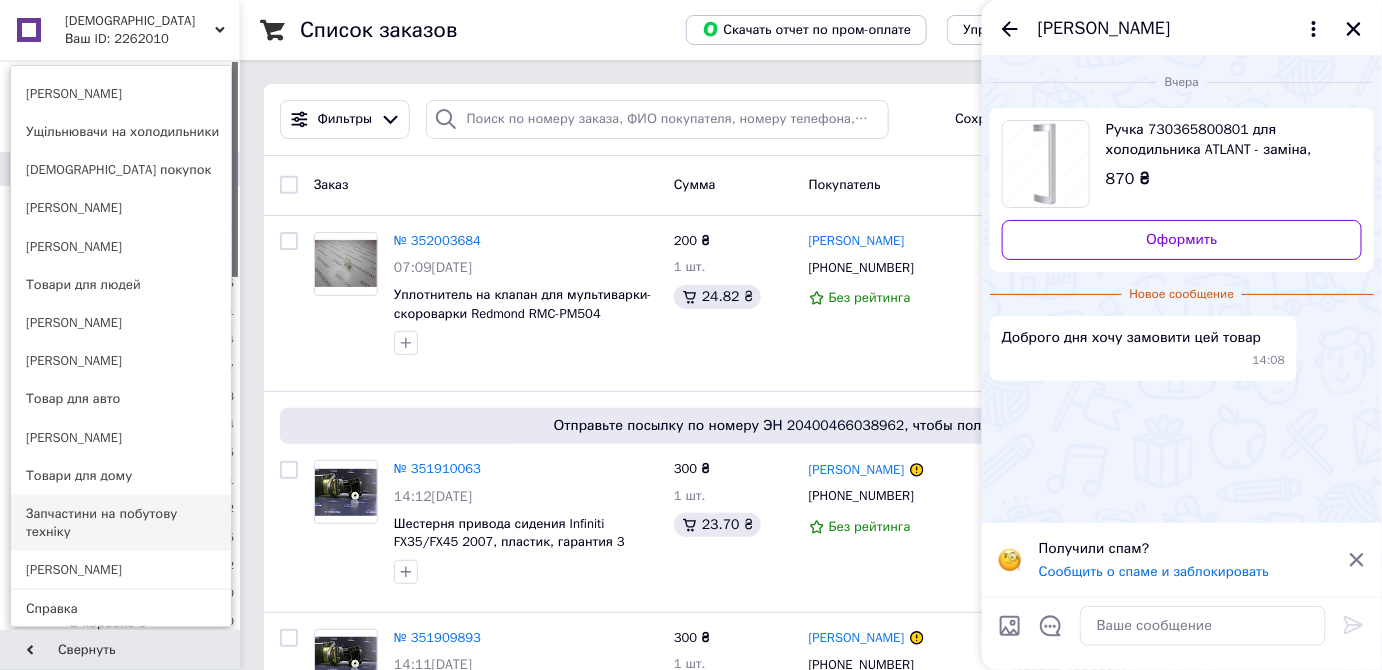 click on "Запчастини на побутову техніку" at bounding box center [121, 523] 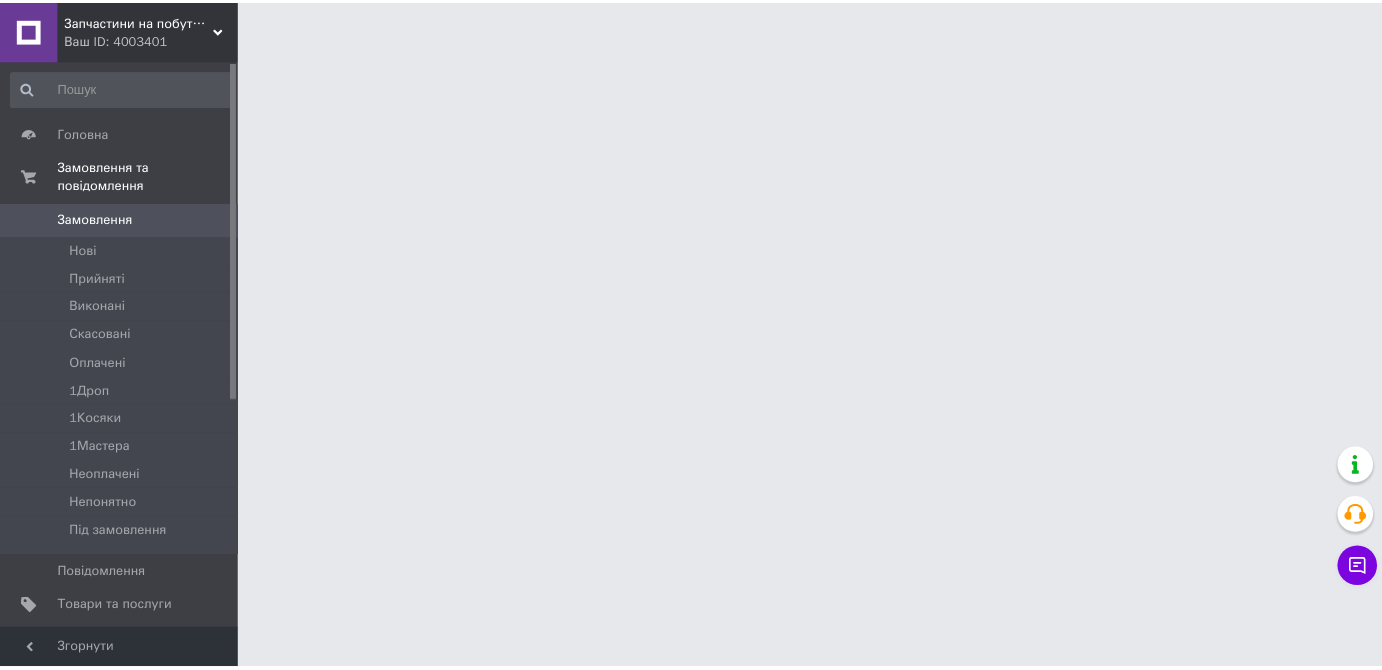 scroll, scrollTop: 0, scrollLeft: 0, axis: both 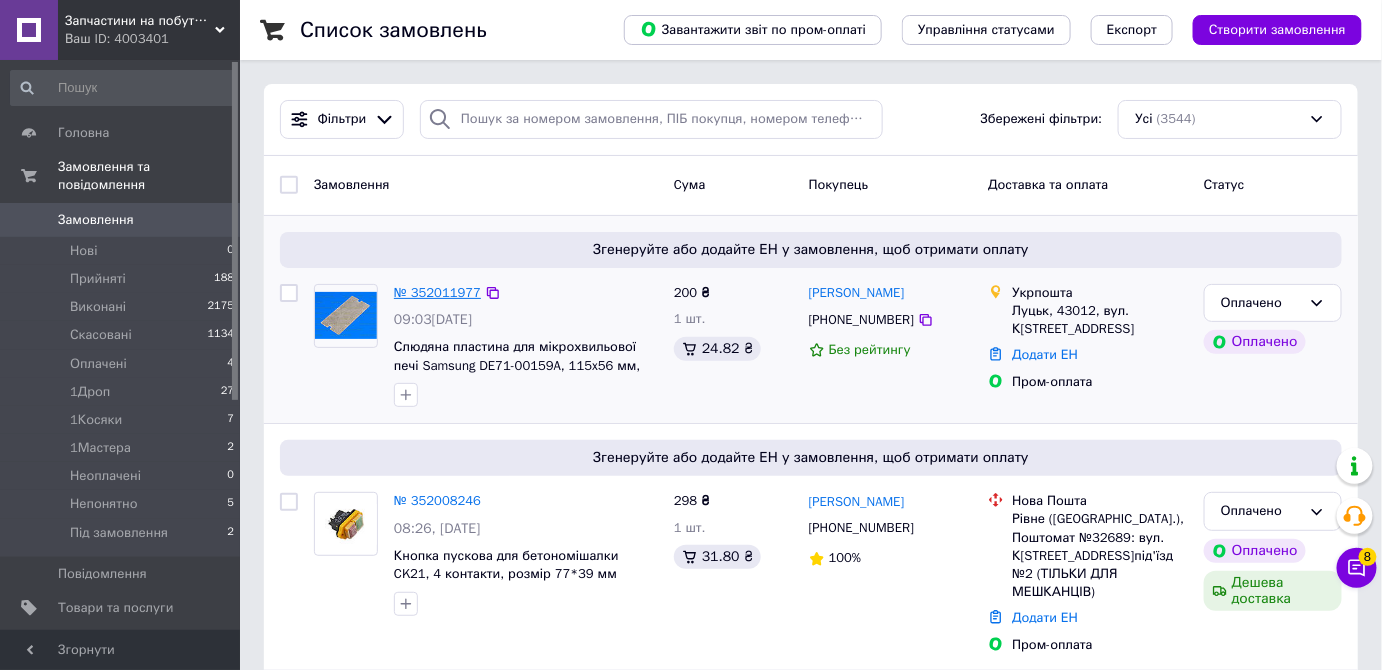click on "№ 352011977" at bounding box center (437, 292) 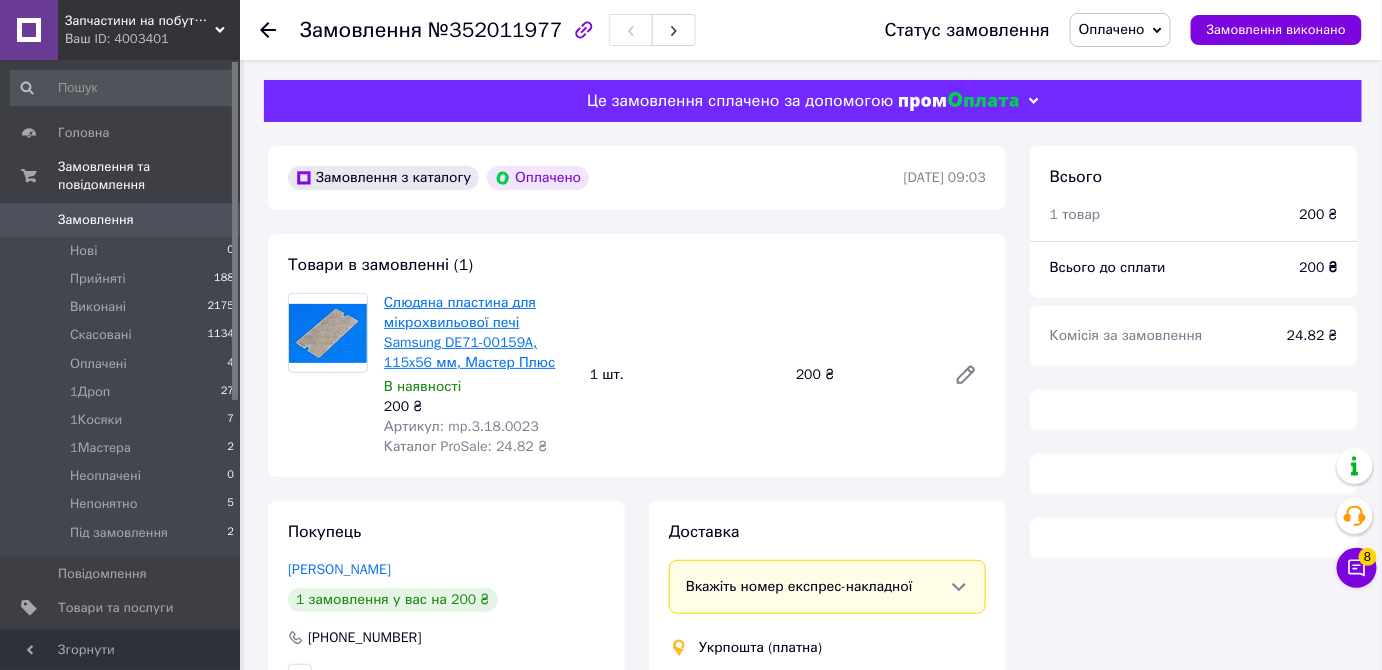 click on "Слюдяна пластина для мікрохвильової печі Samsung DE71-00159A, 115x56 мм, Мастер Плюс" at bounding box center (470, 332) 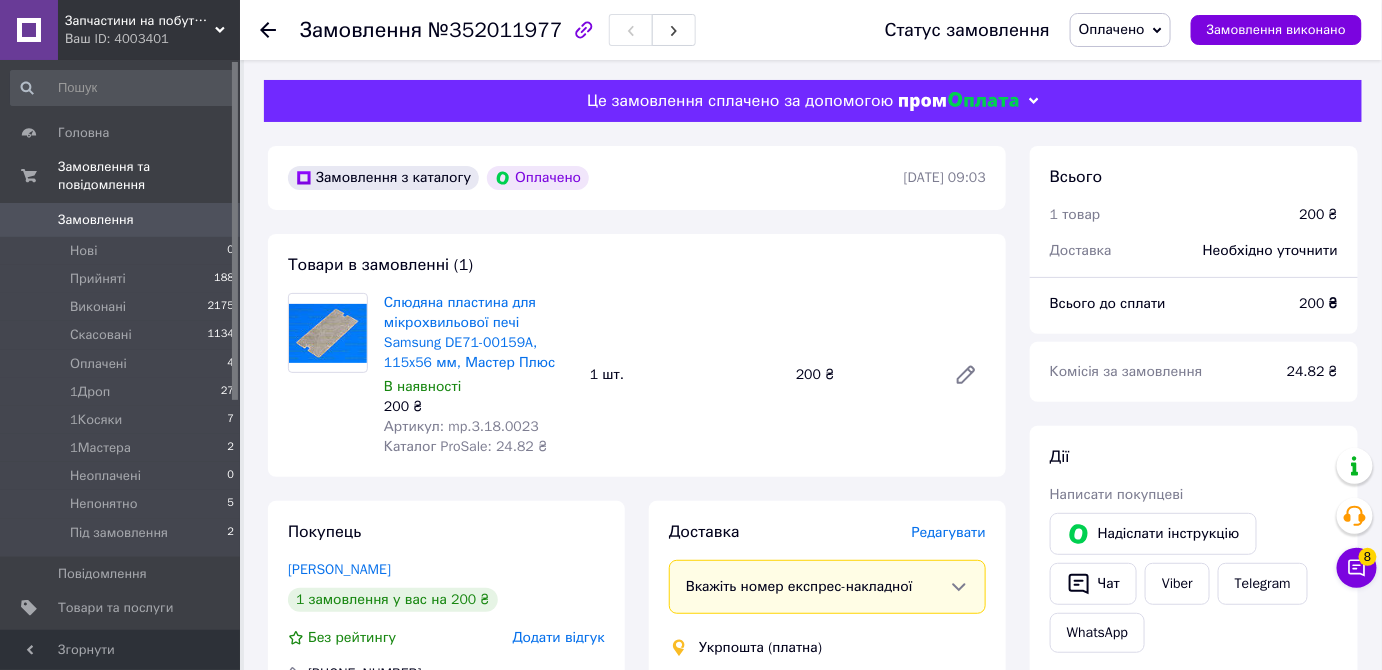 click on "Замовлення" at bounding box center (96, 220) 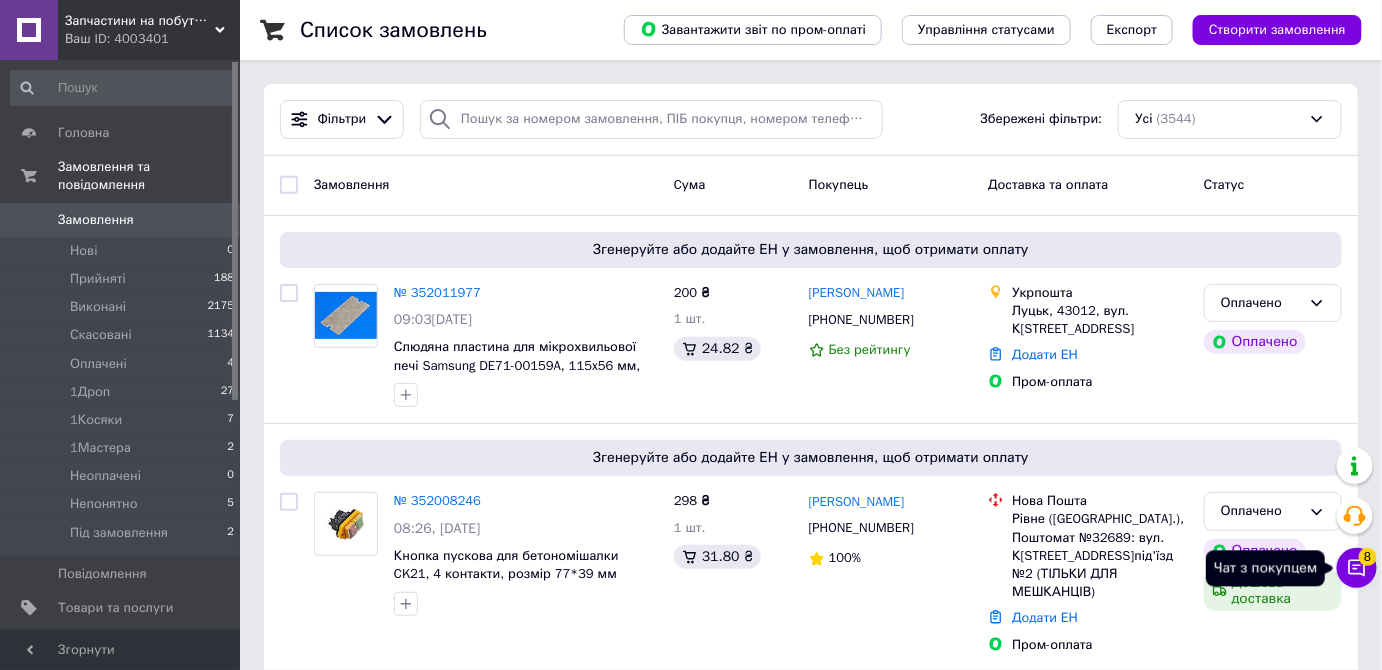 click on "Чат з покупцем 8" at bounding box center (1357, 568) 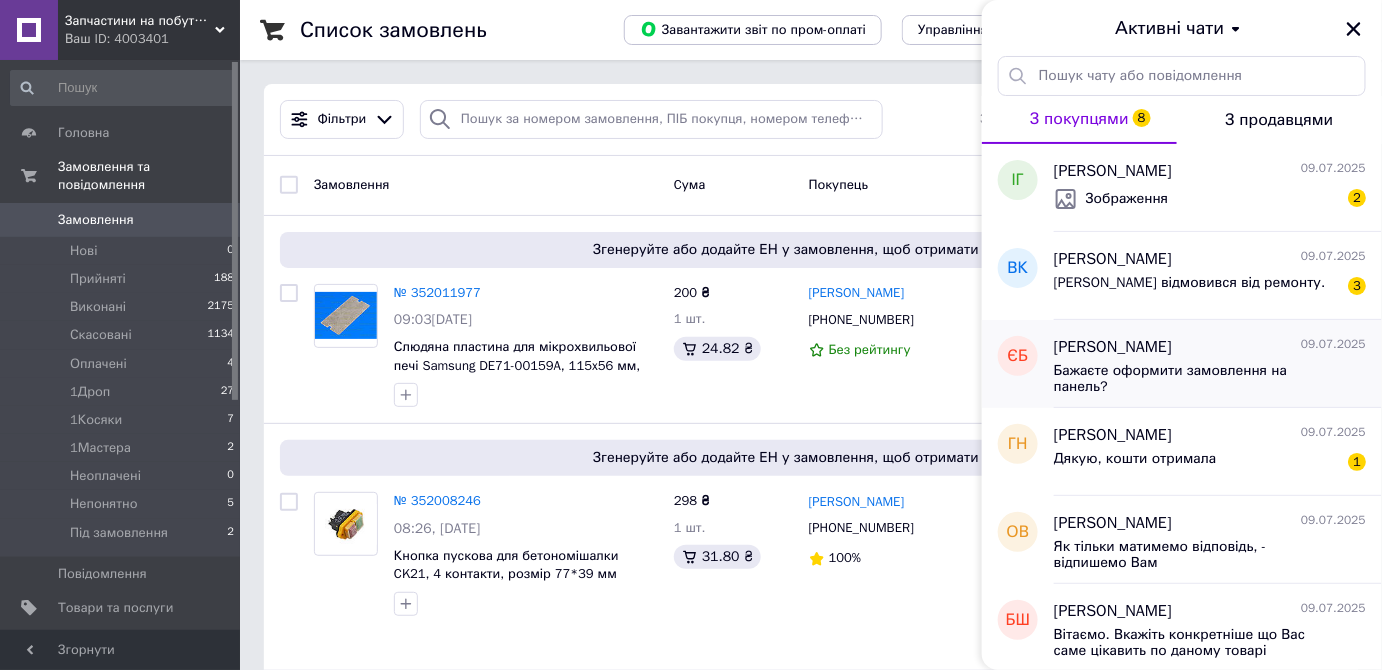 scroll, scrollTop: 181, scrollLeft: 0, axis: vertical 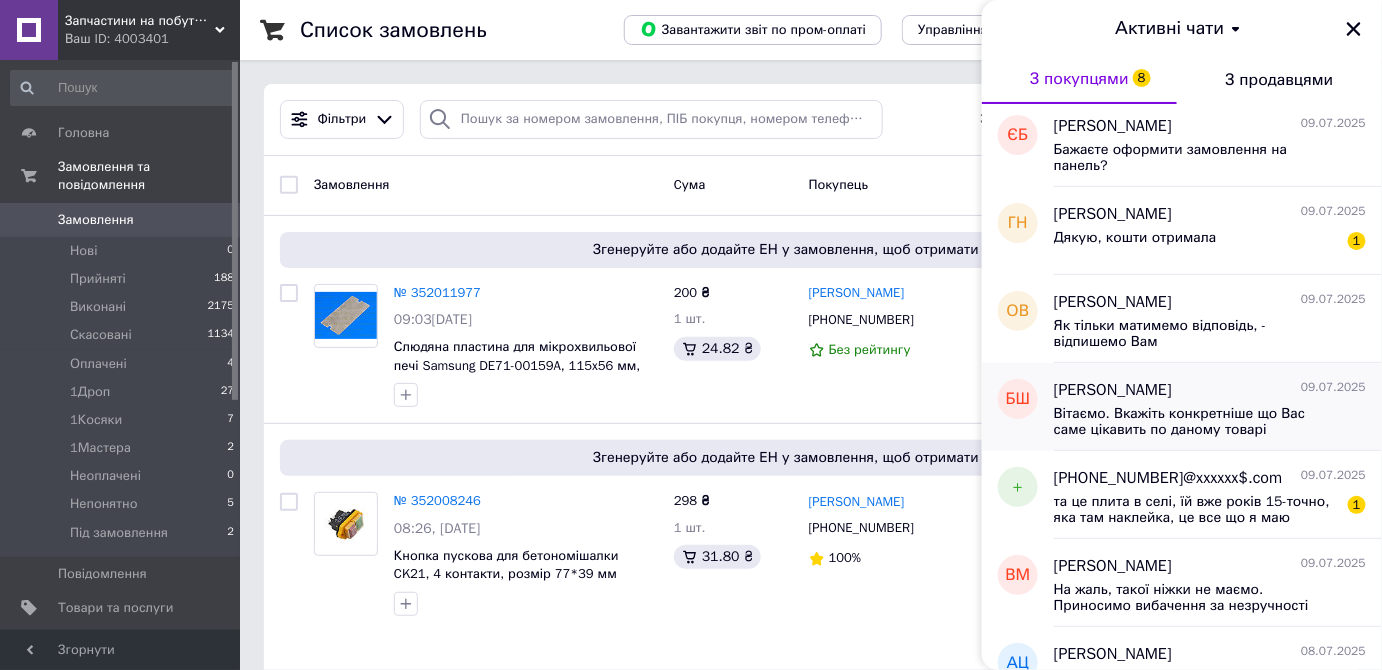 click on "богдан шимечко 09.07.2025" at bounding box center (1210, 390) 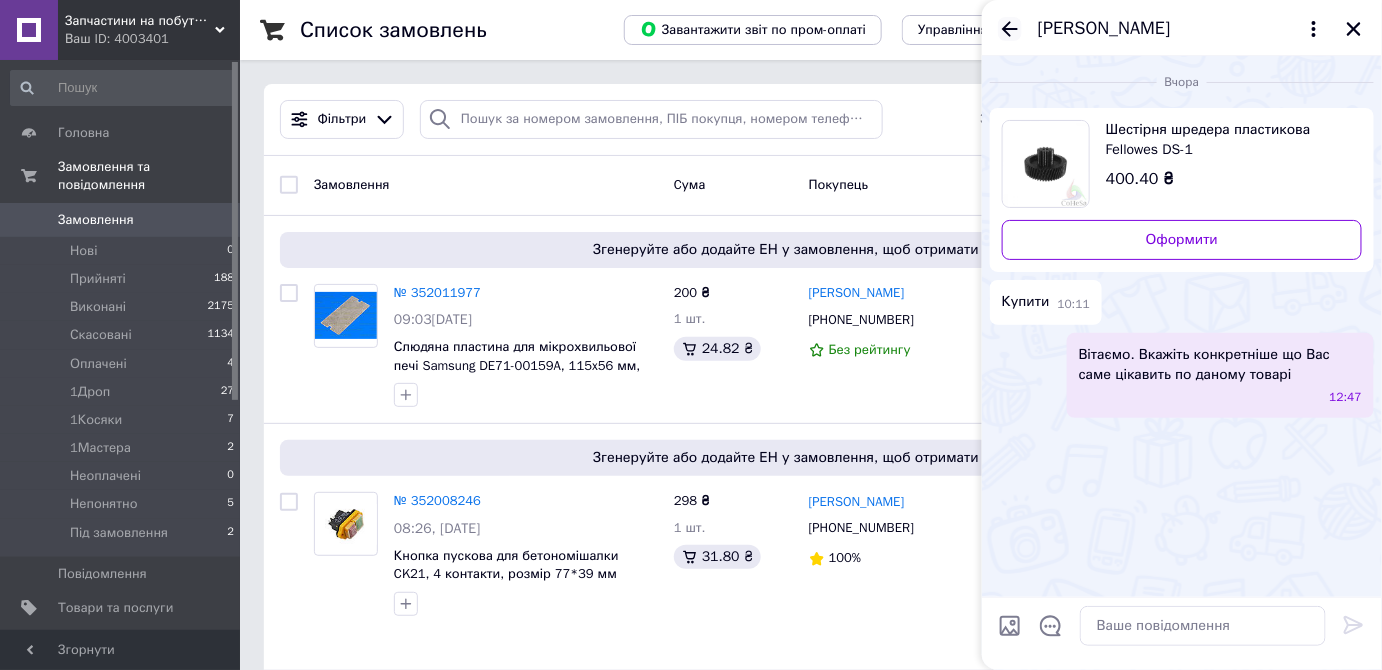 click 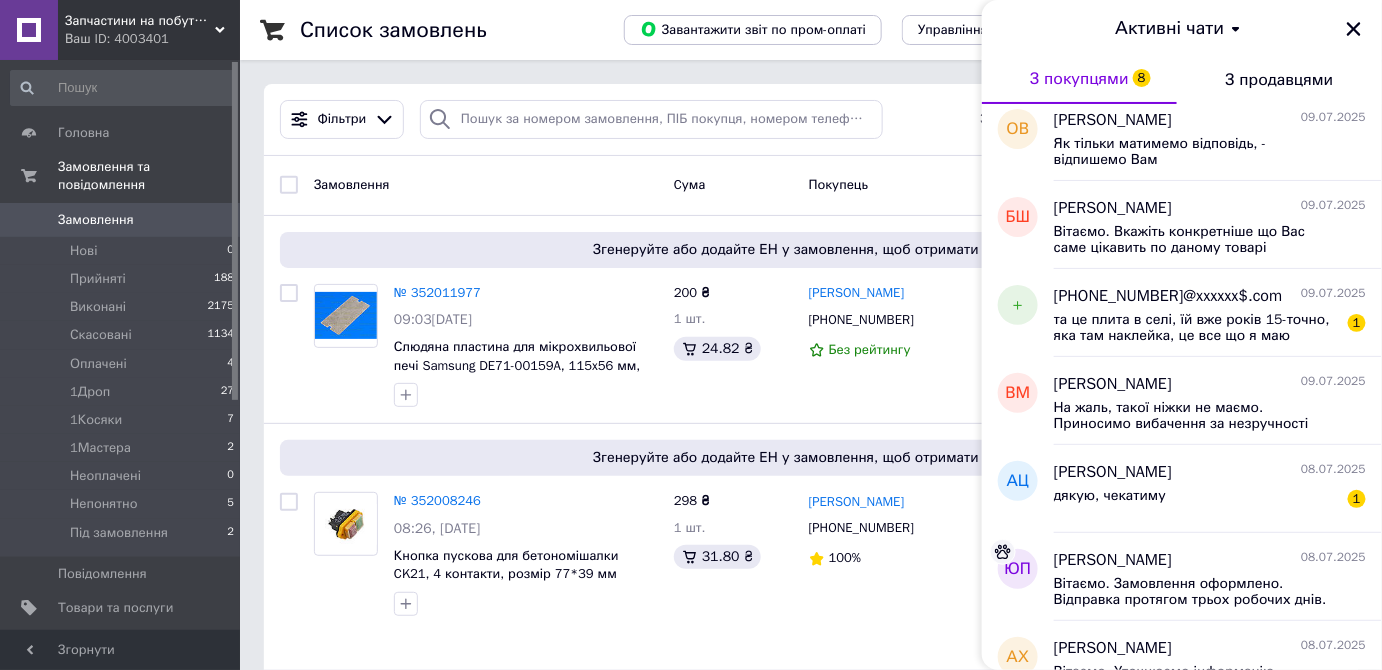 scroll, scrollTop: 545, scrollLeft: 0, axis: vertical 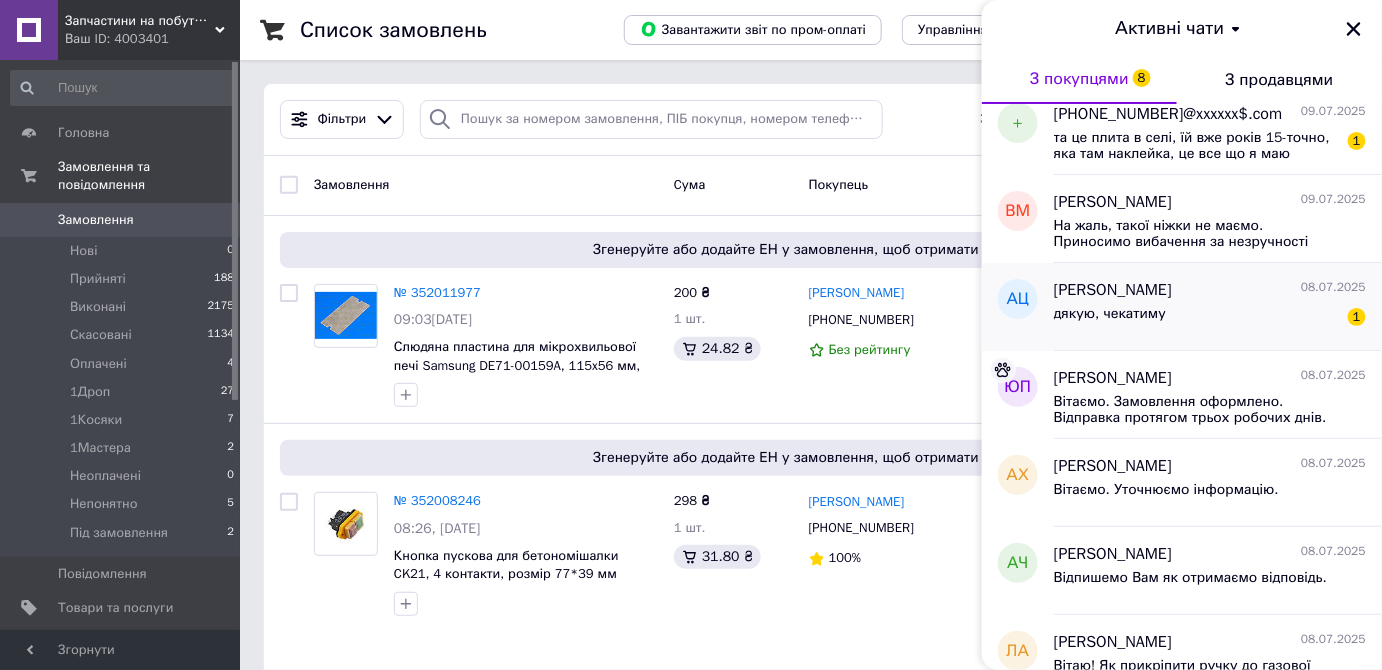 click on "Анна Цимбал" at bounding box center (1113, 290) 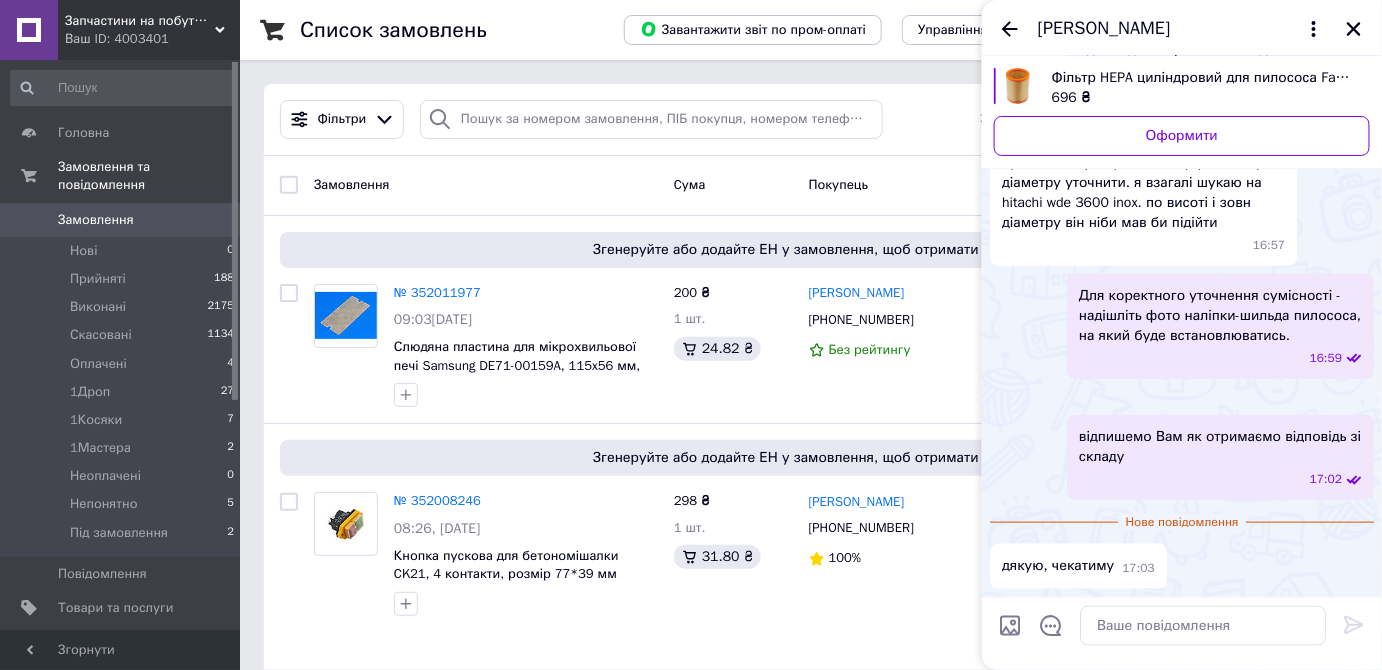 scroll, scrollTop: 760, scrollLeft: 0, axis: vertical 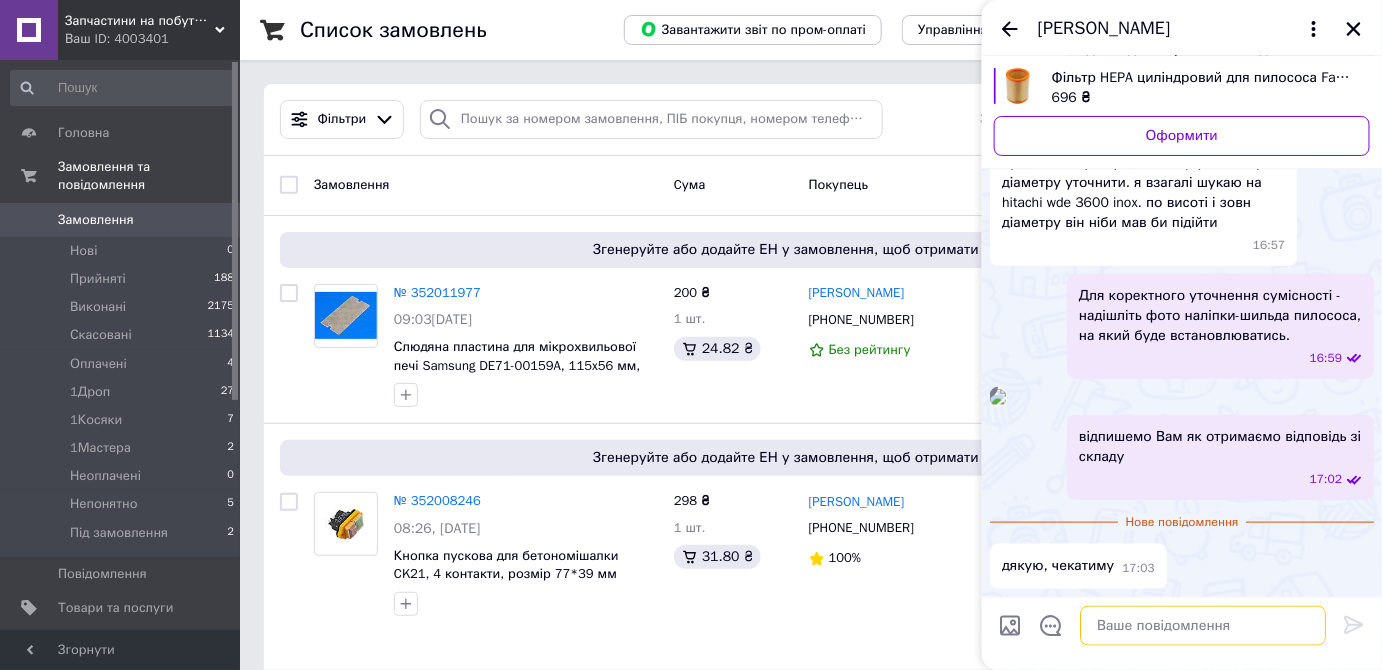 click at bounding box center (1203, 626) 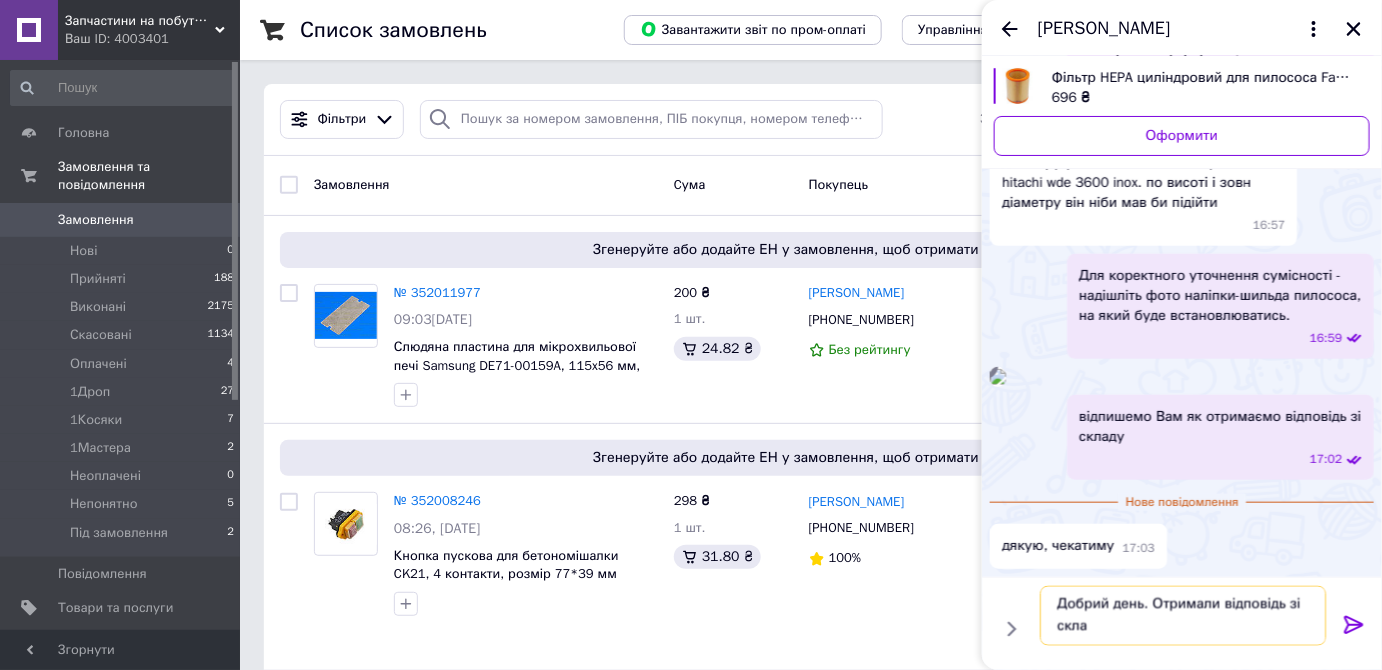 scroll, scrollTop: 1, scrollLeft: 0, axis: vertical 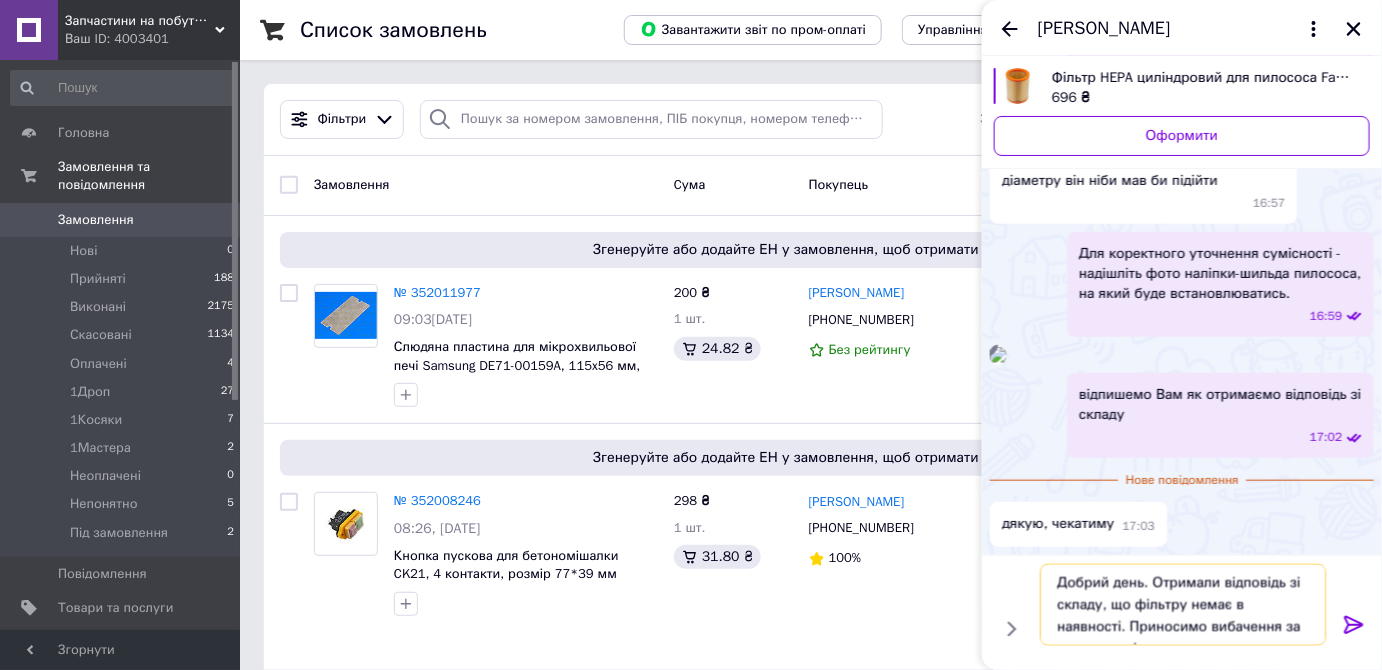 type on "Добрий день. Отримали відповідь зі складу, що фільтру немає в наявності. Приносимо вибачення за незручності!" 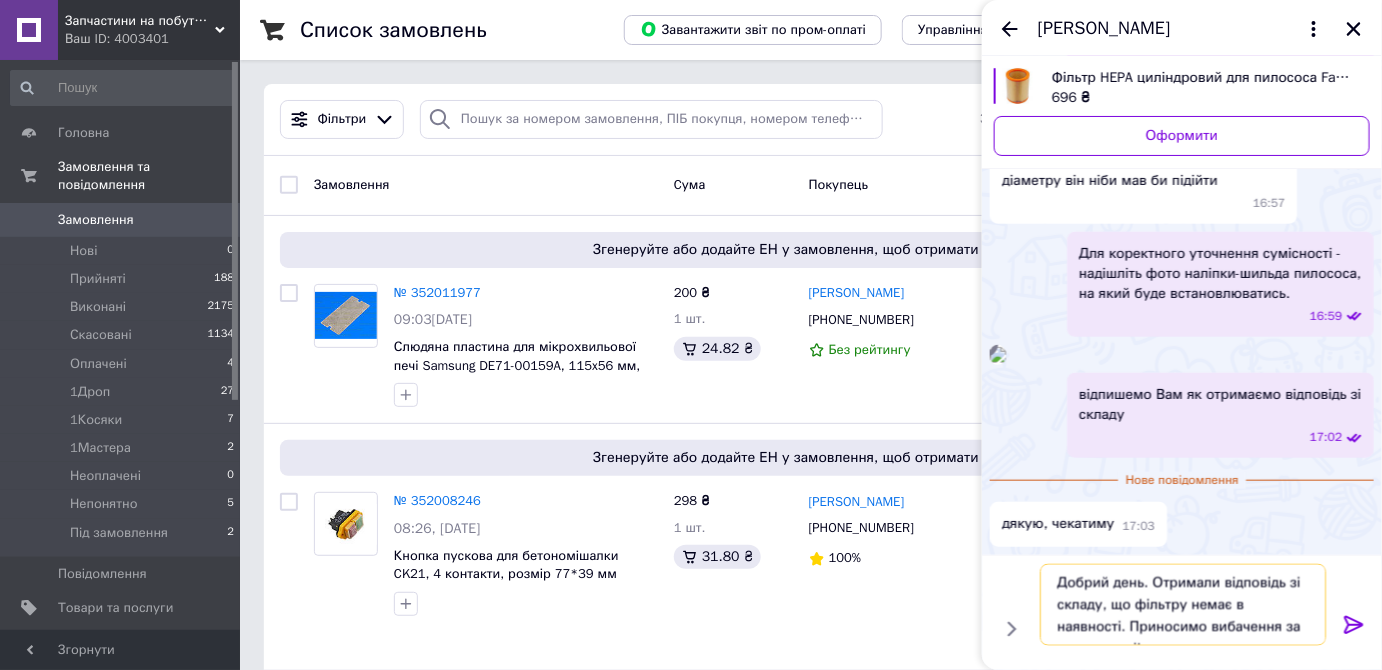 type 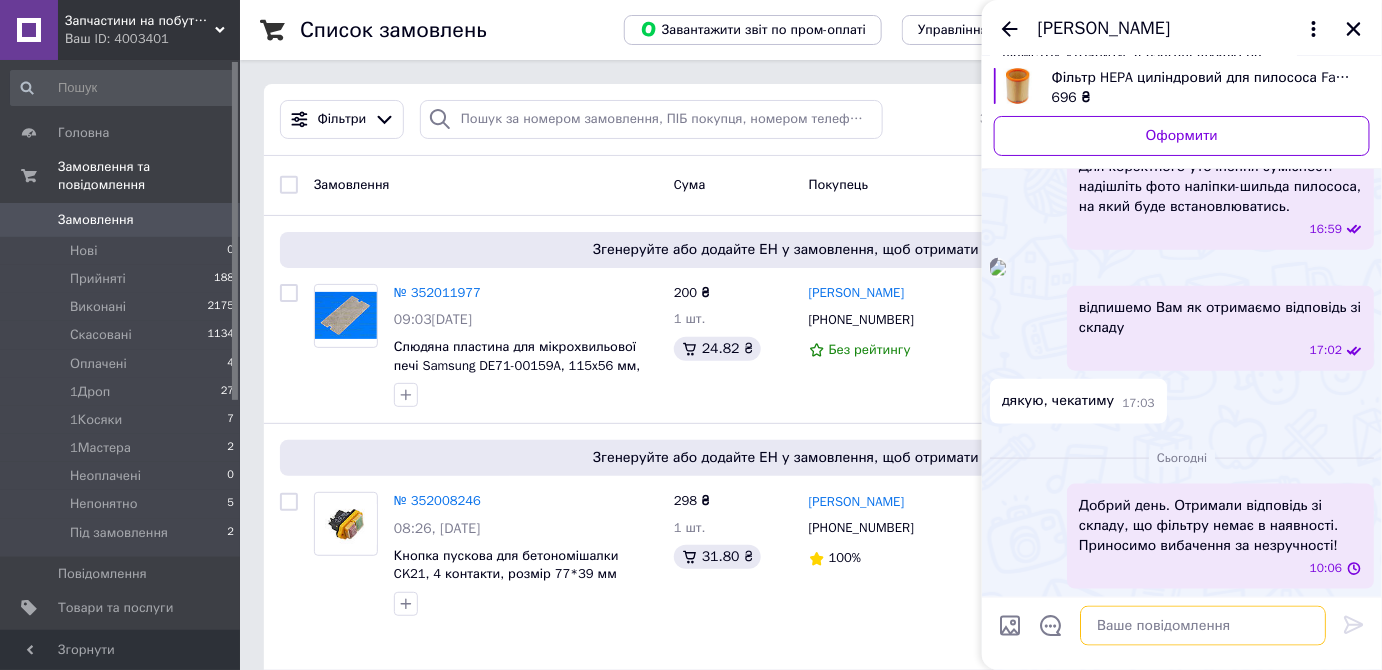 scroll, scrollTop: 0, scrollLeft: 0, axis: both 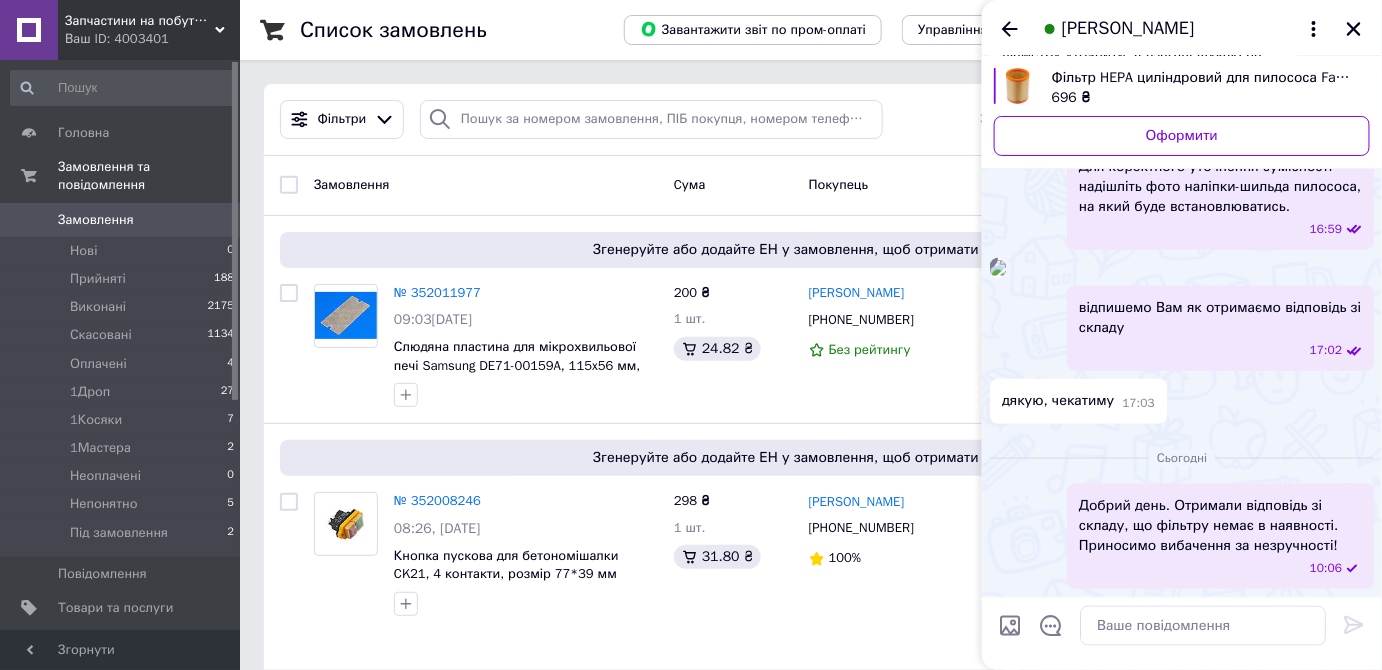click on "Фільтр HEPA циліндровий для пилососа Fakir EXT 2600-3200, 190x150 мм" at bounding box center [1203, 78] 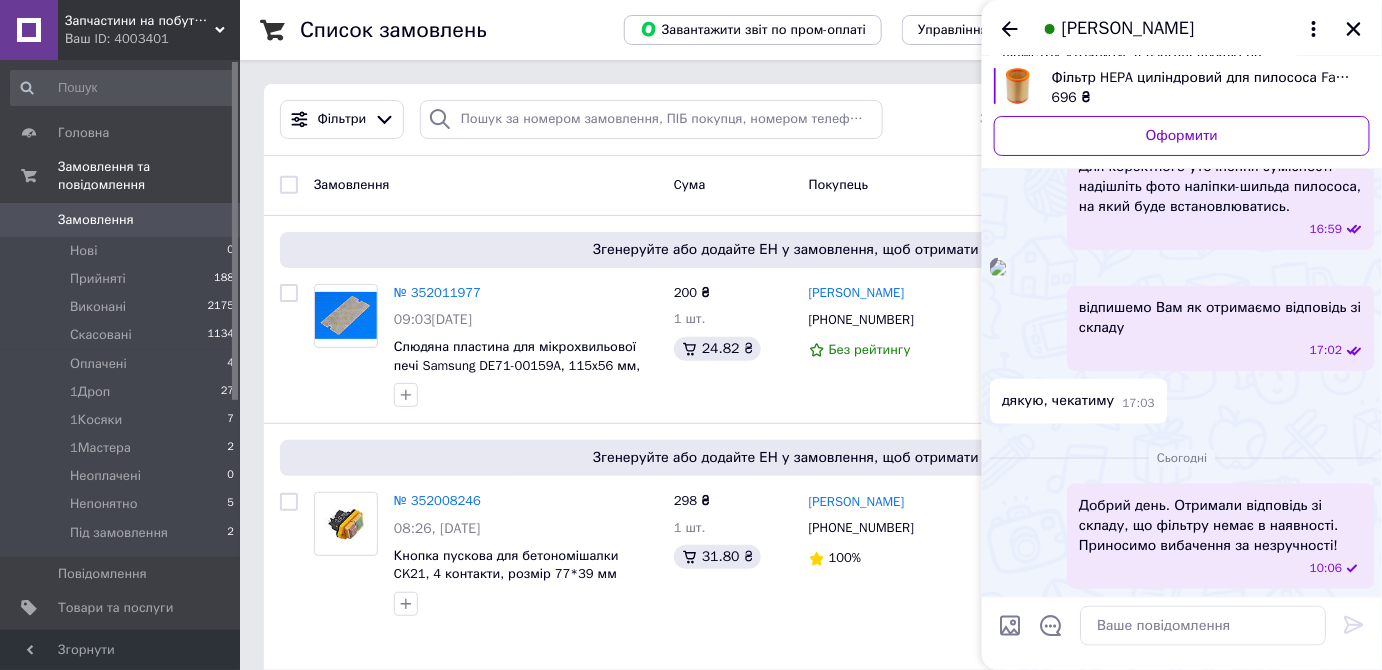 drag, startPoint x: 1011, startPoint y: 22, endPoint x: 1005, endPoint y: 51, distance: 29.614185 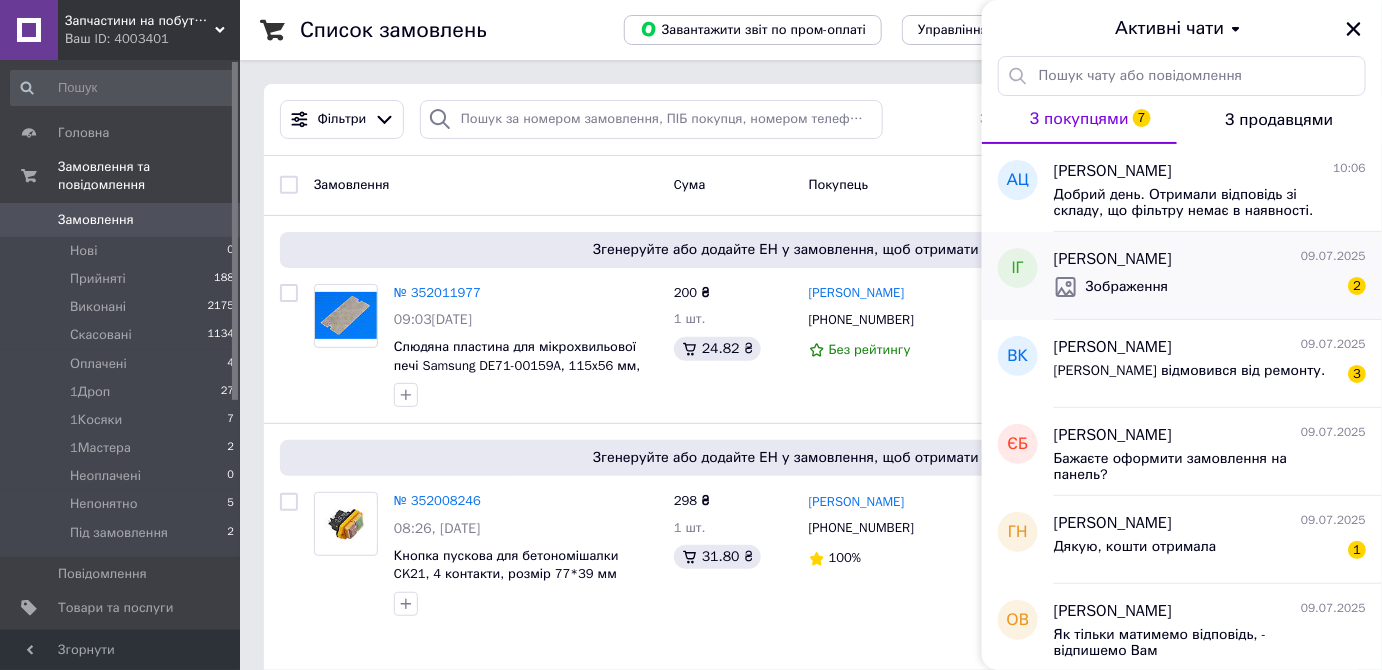click on "Зображення 2" at bounding box center (1210, 287) 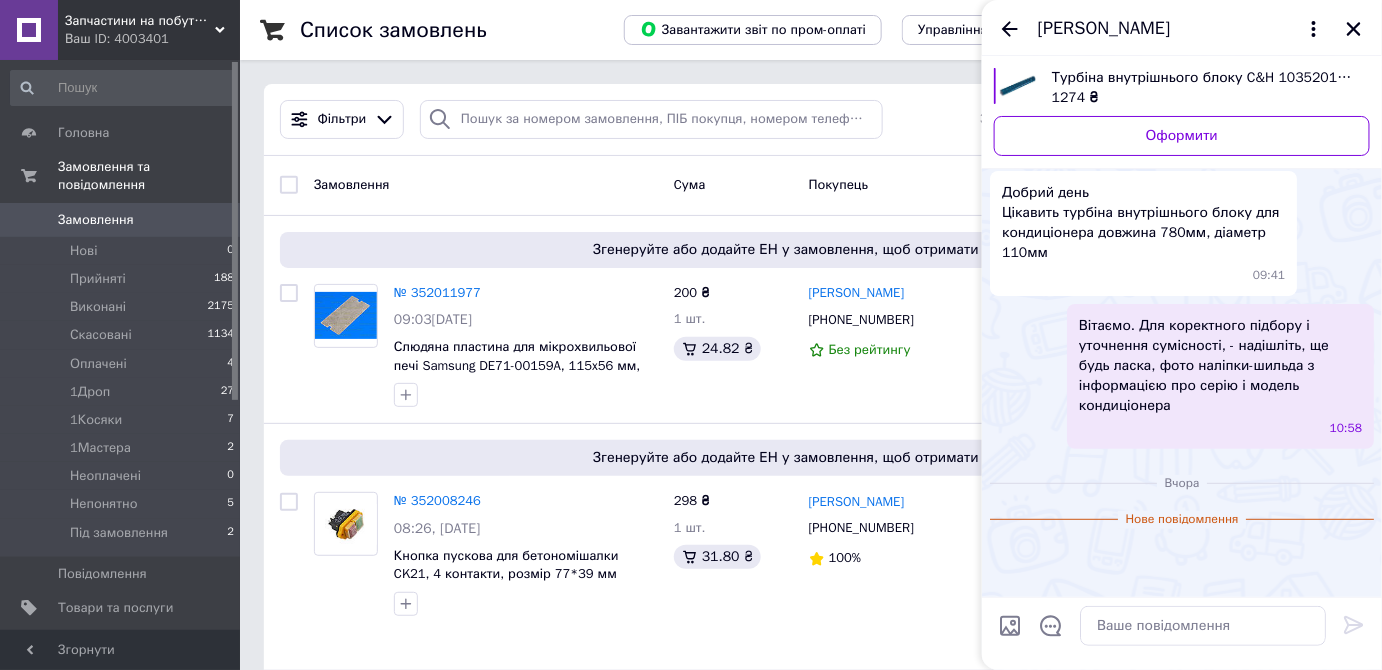 scroll, scrollTop: 527, scrollLeft: 0, axis: vertical 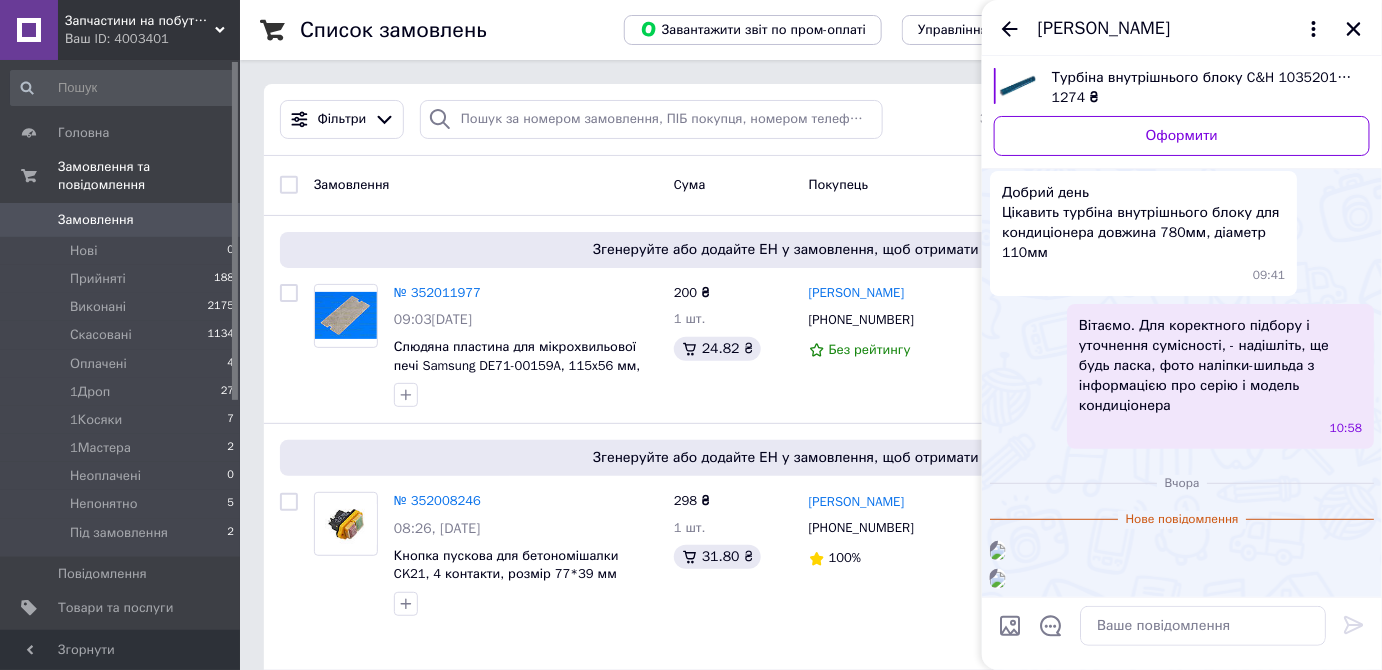 click at bounding box center [998, 580] 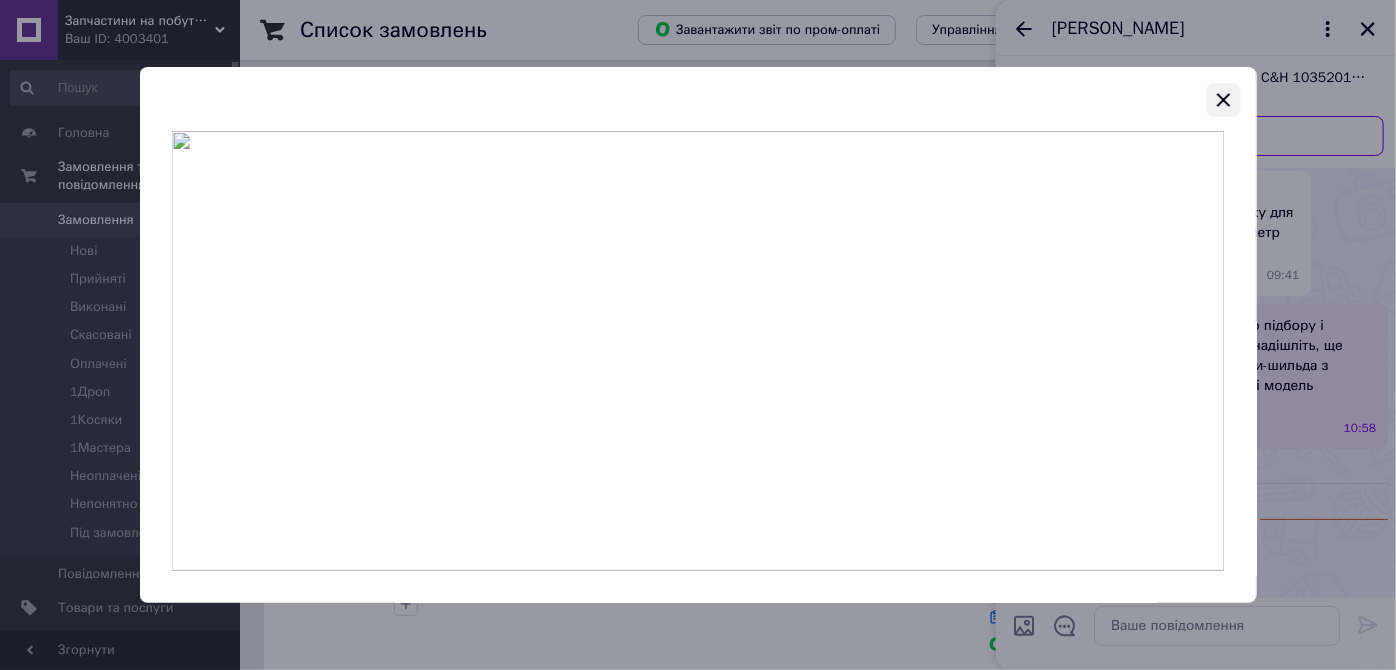 click 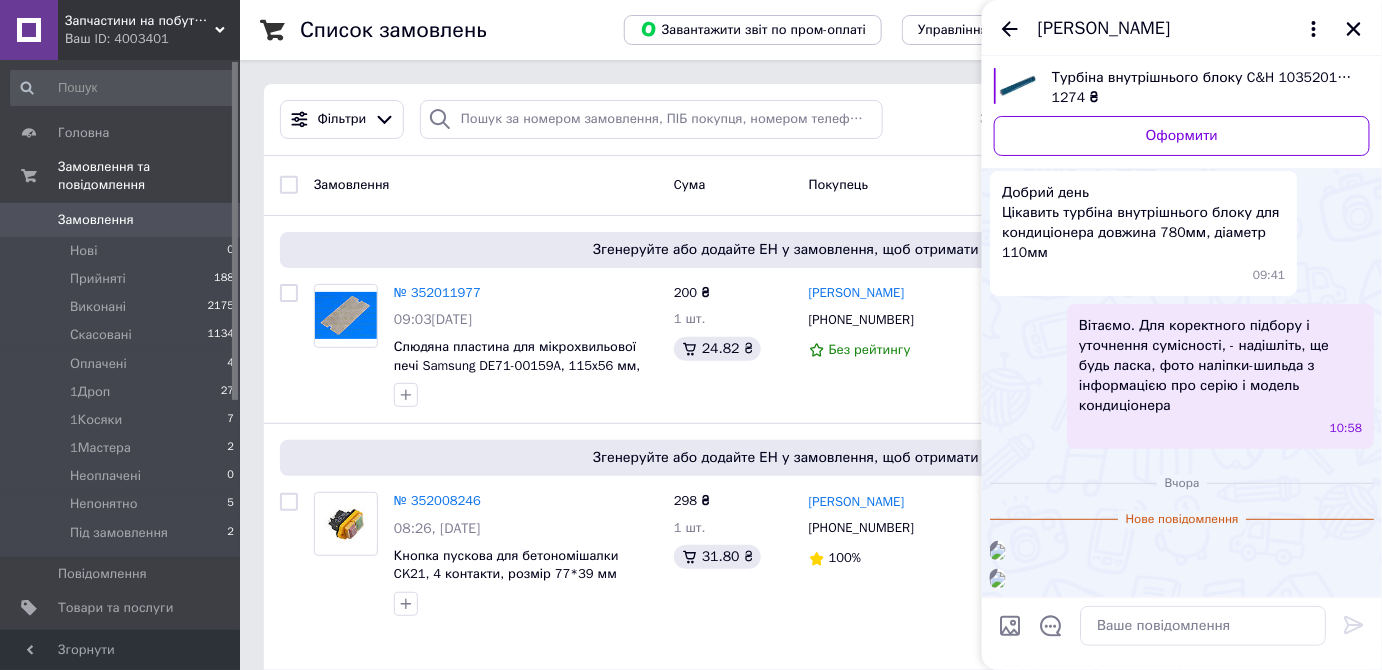 scroll, scrollTop: 527, scrollLeft: 0, axis: vertical 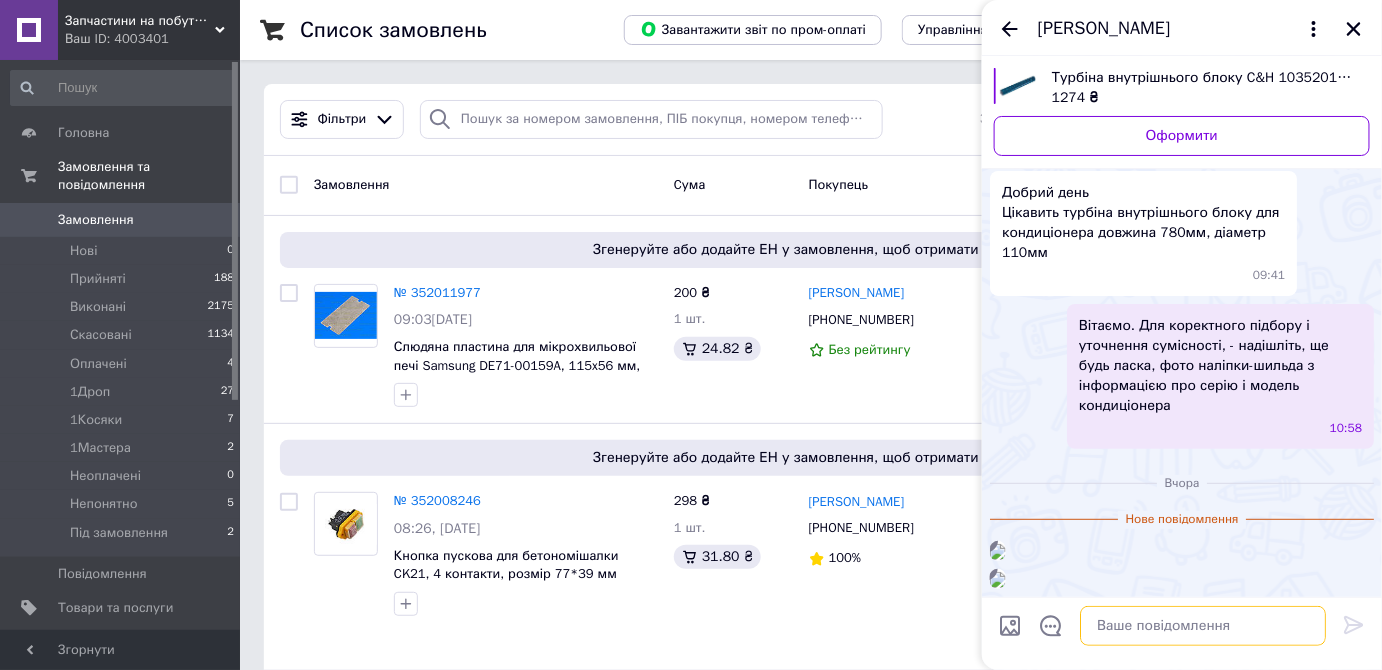 click at bounding box center [1203, 626] 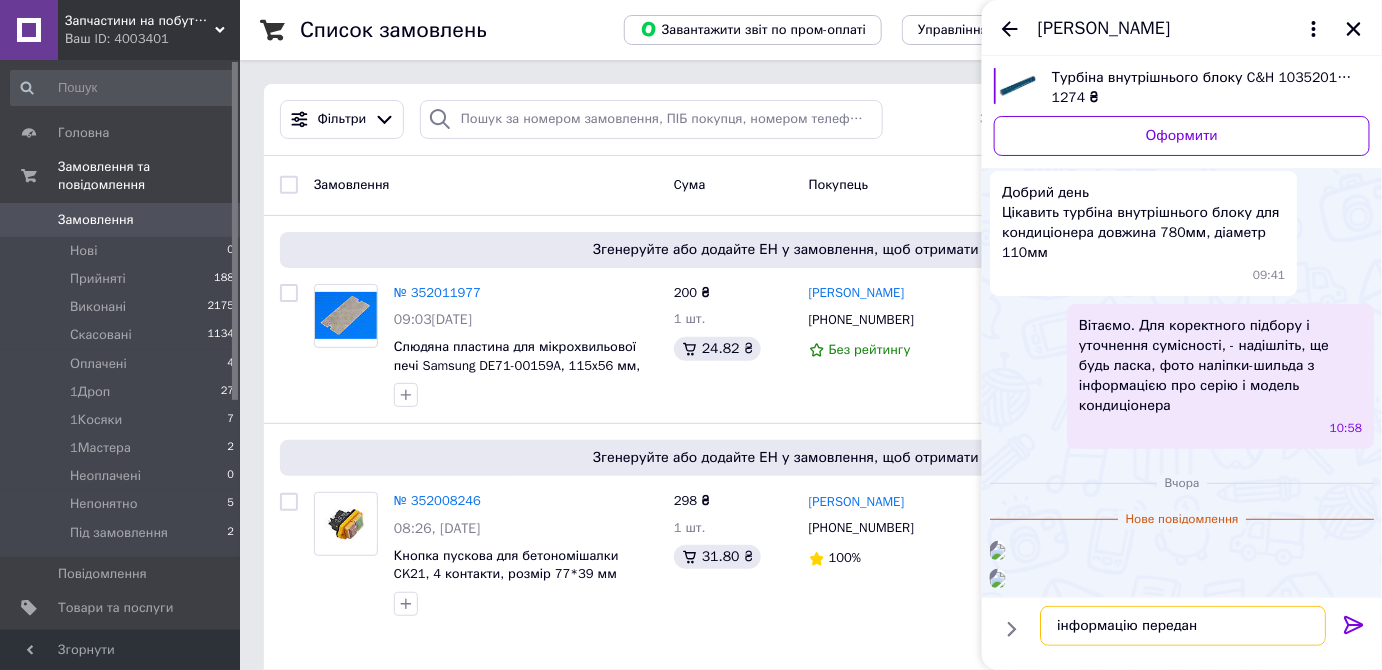 type on "інформацію передано" 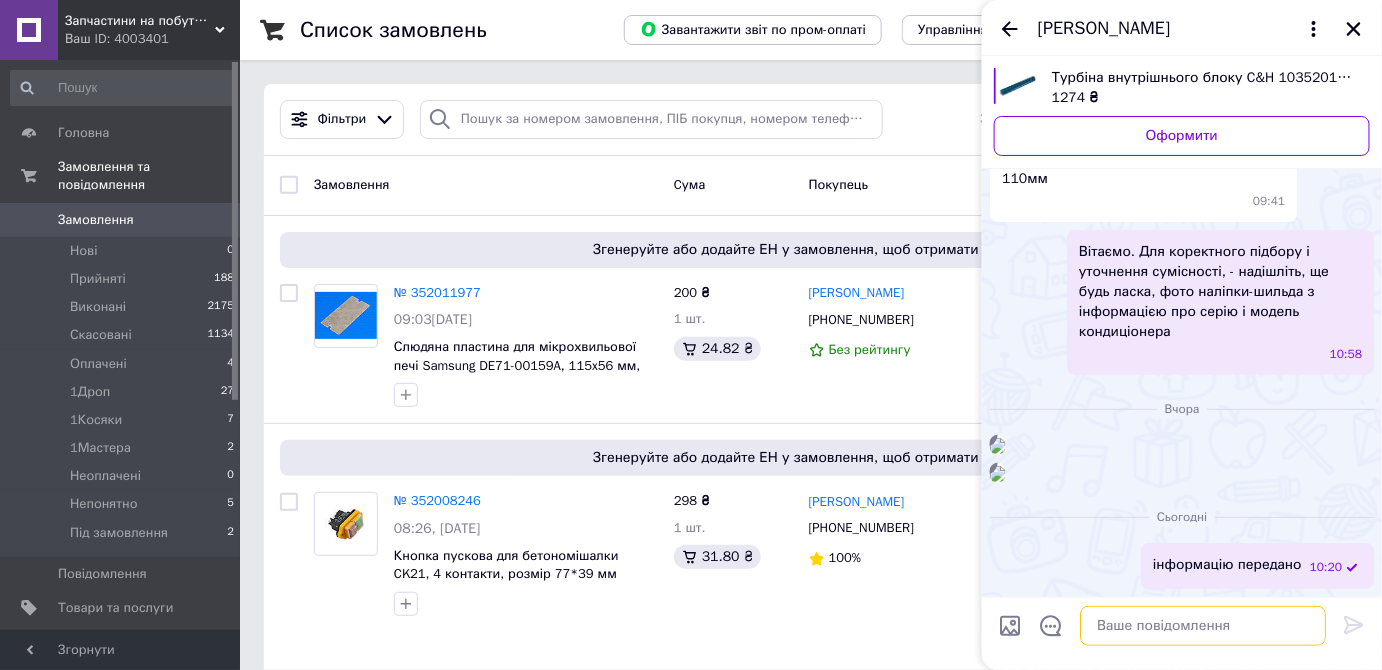scroll, scrollTop: 600, scrollLeft: 0, axis: vertical 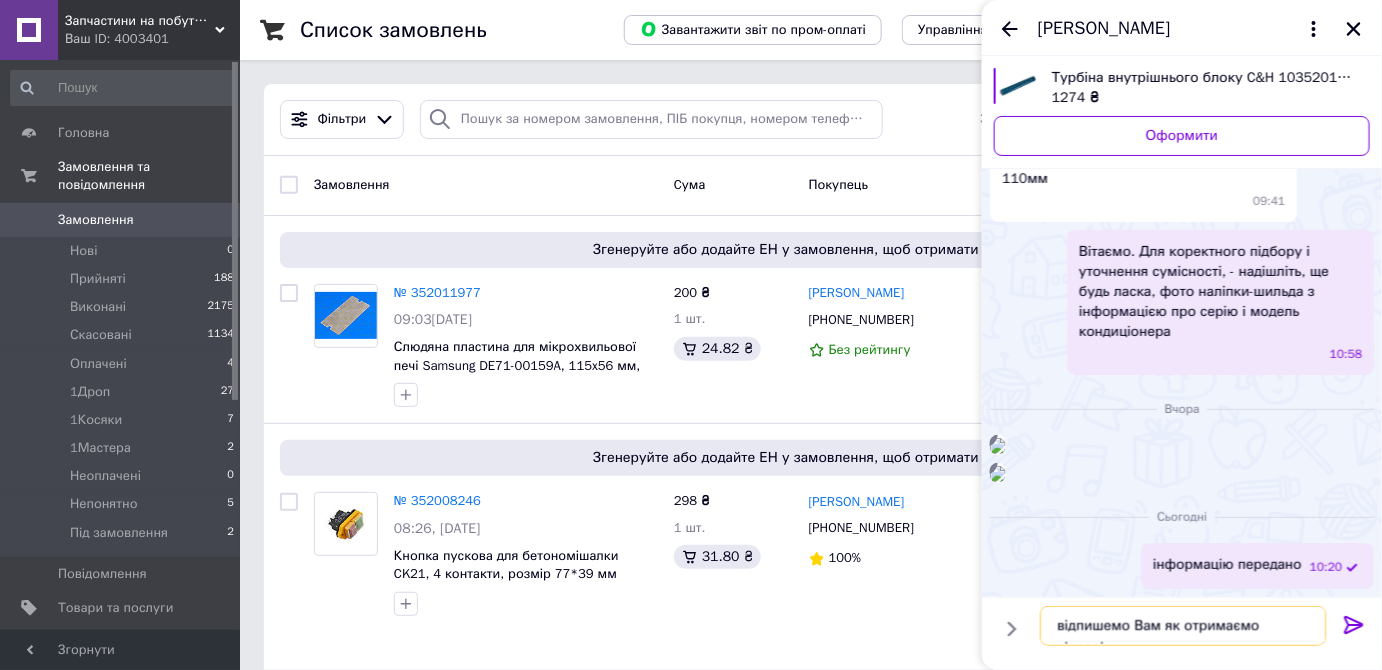 type on "відпишемо Вам як отримаємо відповідь" 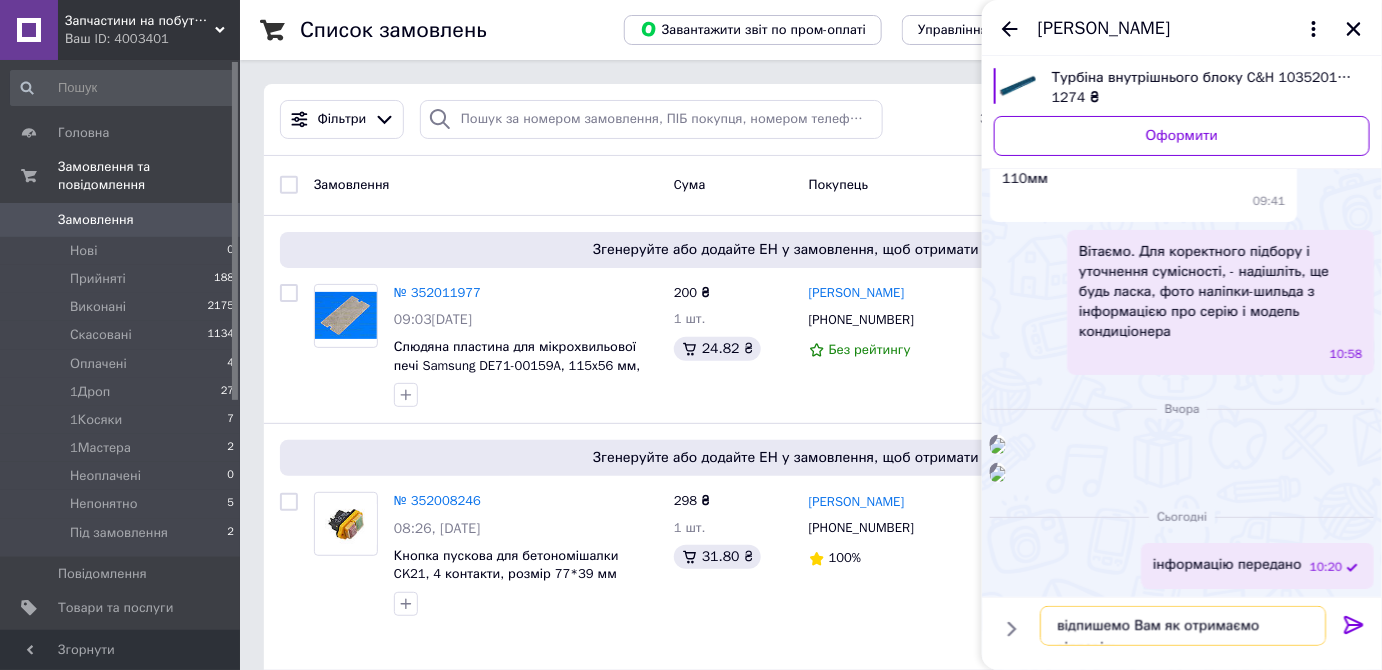 scroll, scrollTop: 11, scrollLeft: 0, axis: vertical 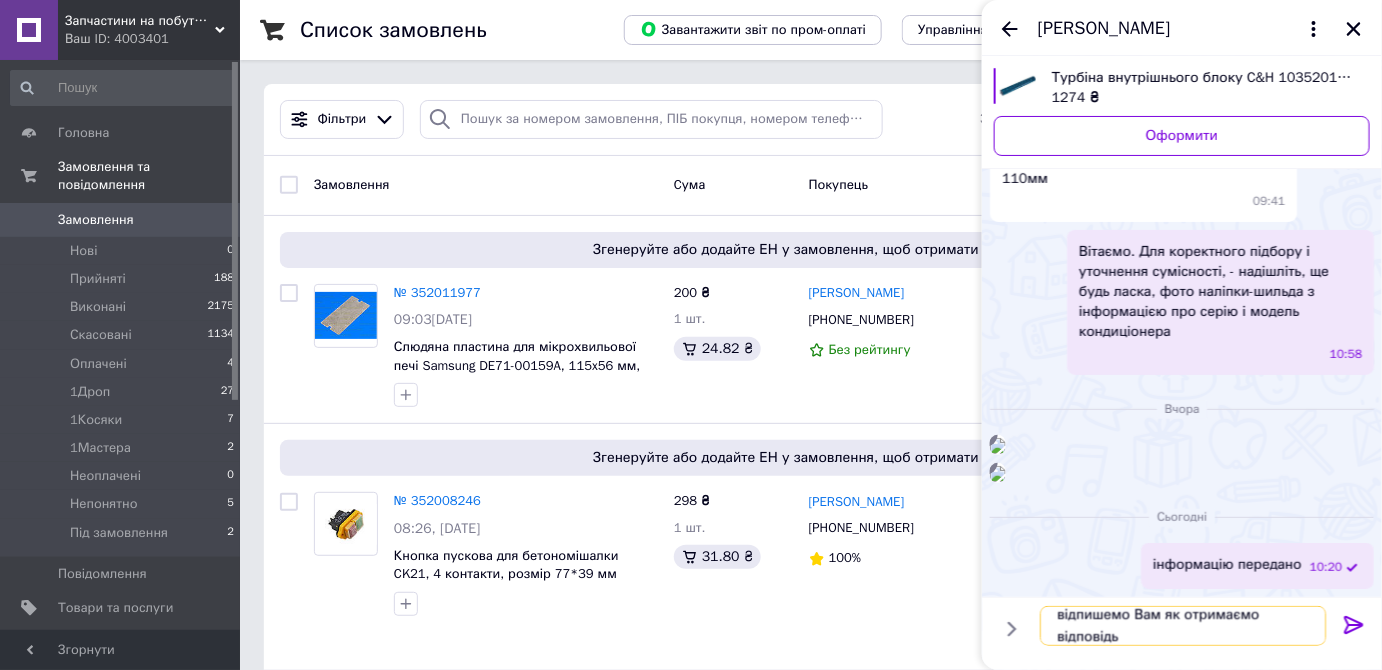 type 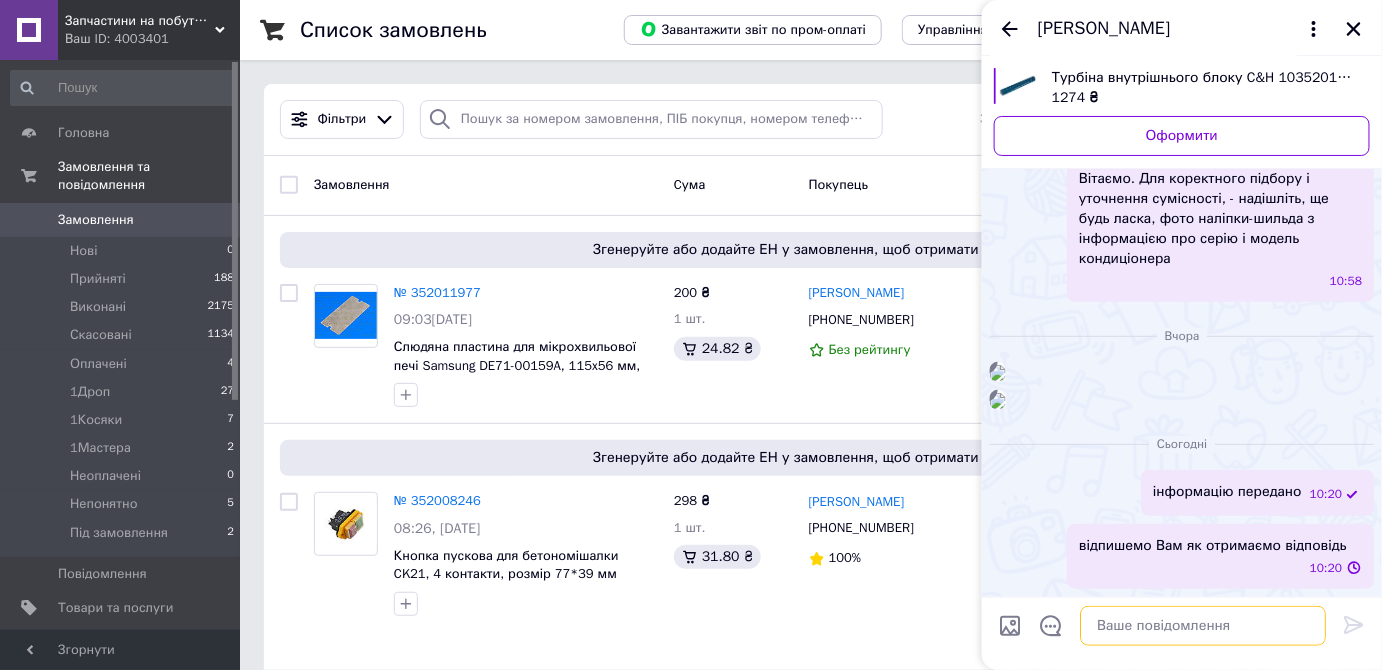 scroll, scrollTop: 0, scrollLeft: 0, axis: both 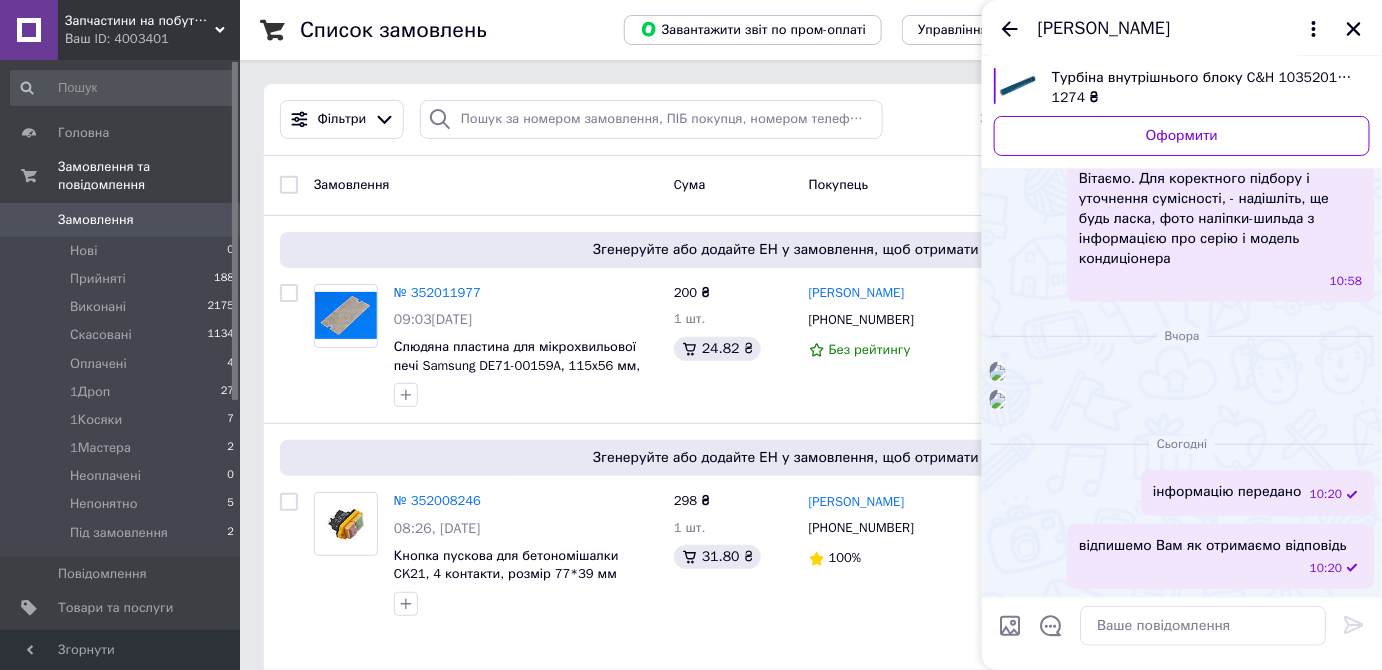 click at bounding box center [998, 401] 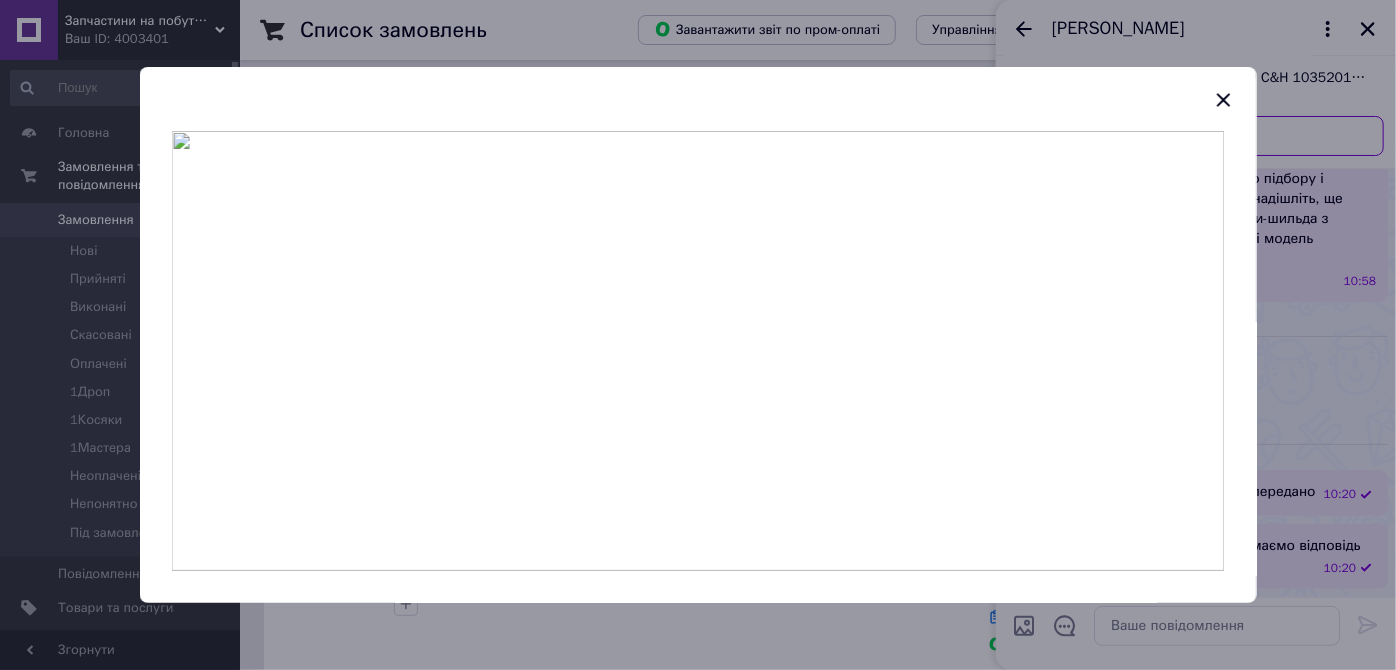 click at bounding box center [698, 351] 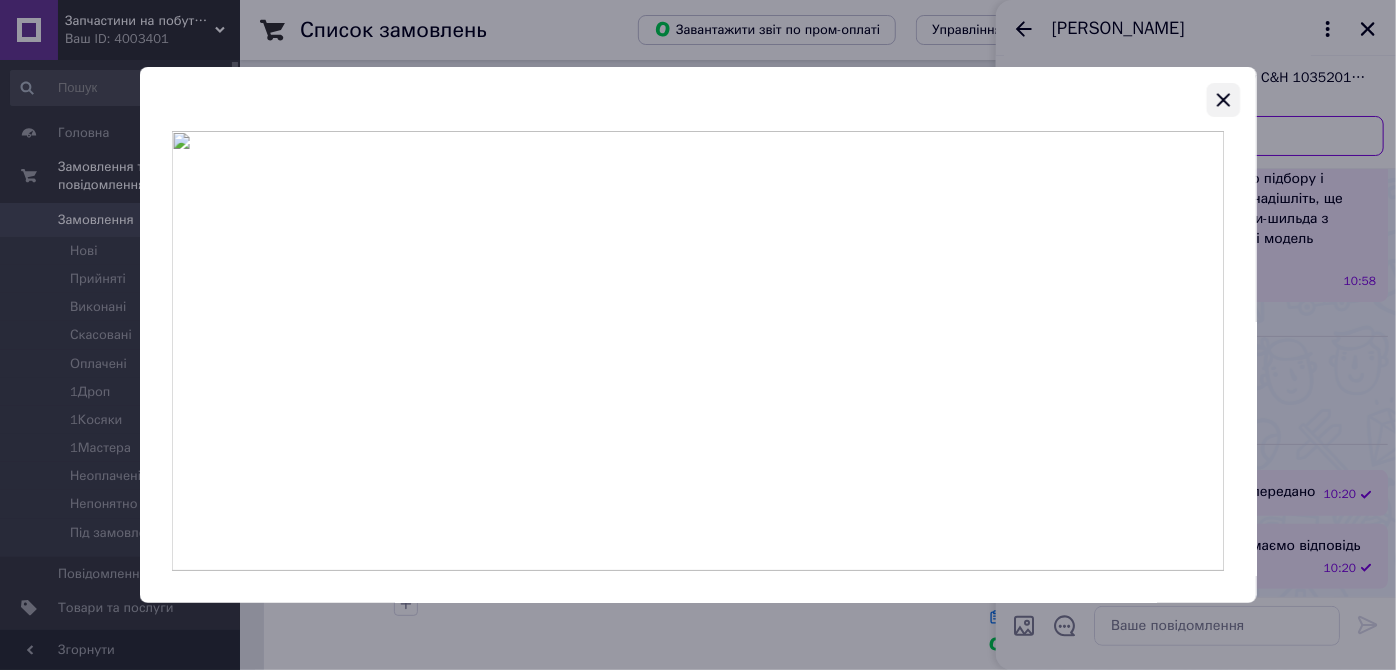 click 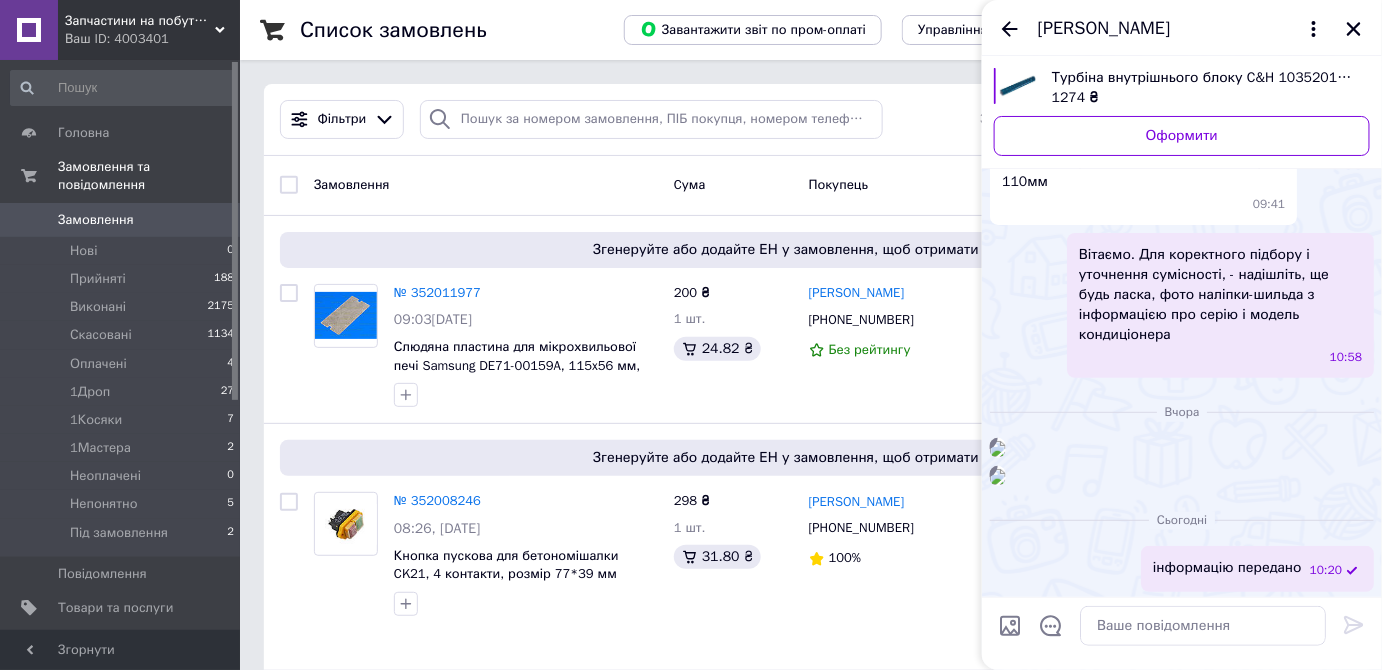 scroll, scrollTop: 0, scrollLeft: 0, axis: both 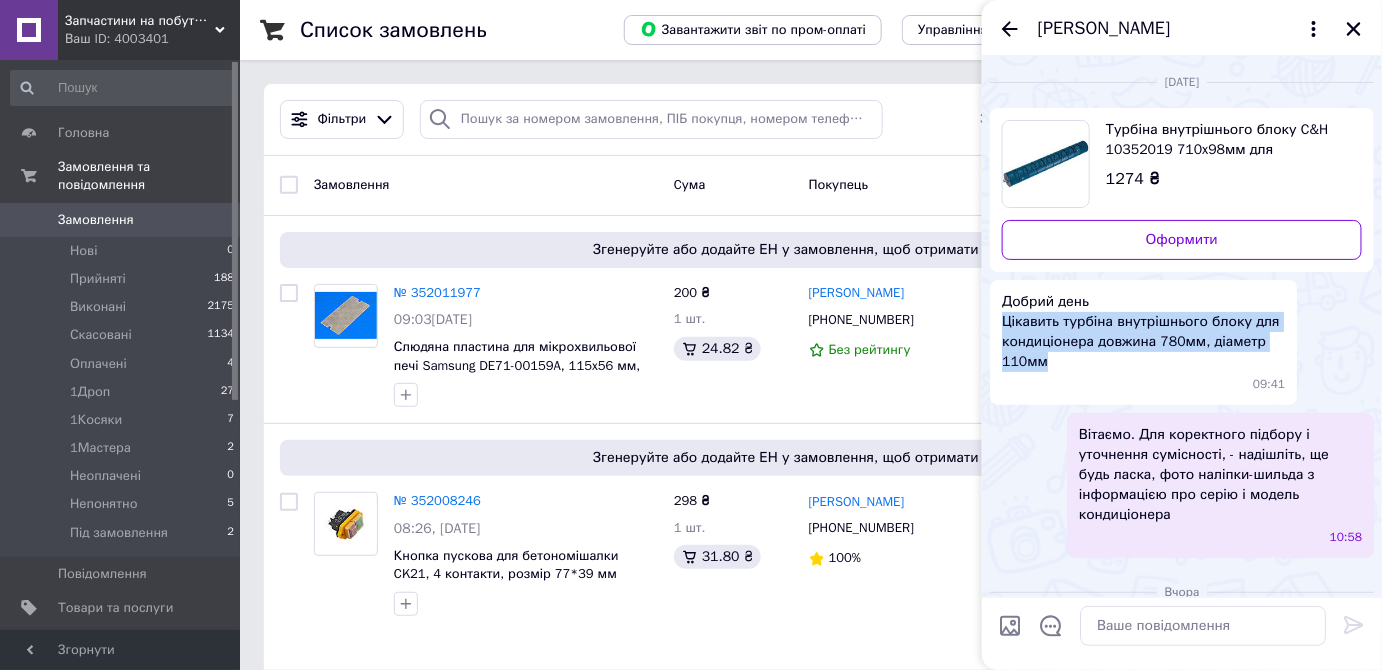 drag, startPoint x: 1050, startPoint y: 354, endPoint x: 1001, endPoint y: 322, distance: 58.5235 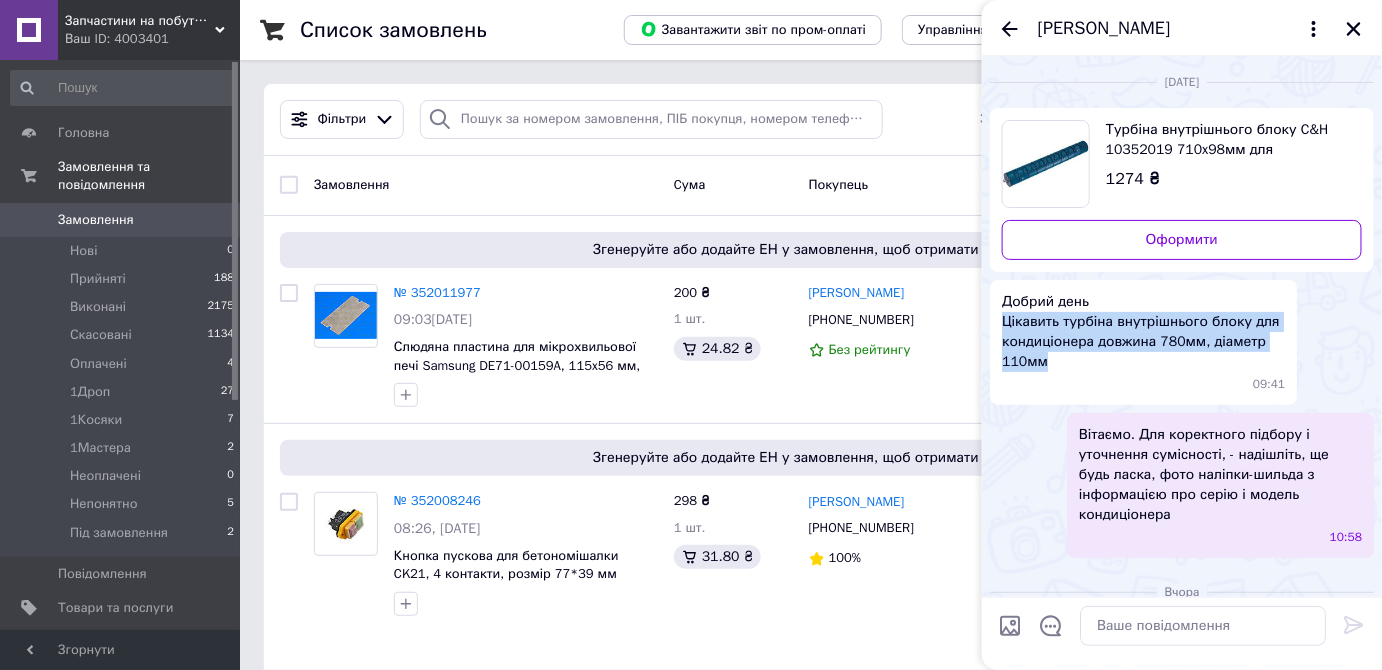 drag, startPoint x: 1012, startPoint y: 23, endPoint x: 997, endPoint y: 42, distance: 24.207438 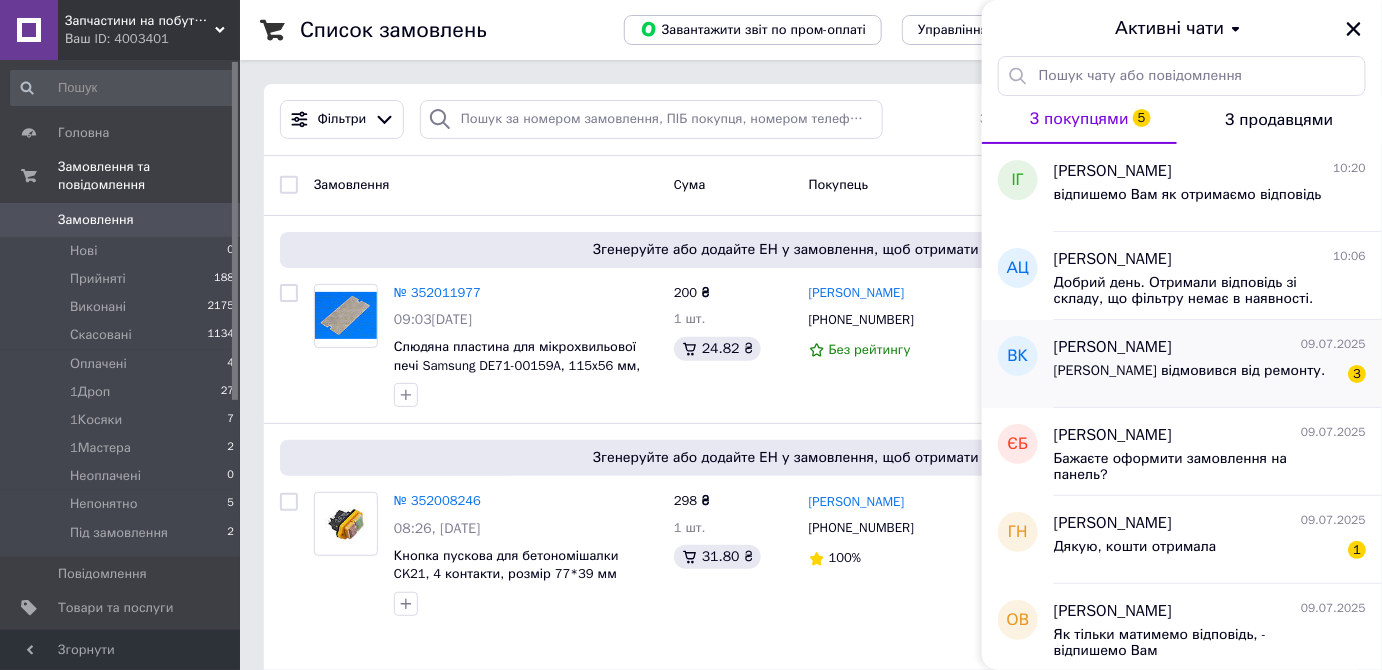 click on "Віталі Когут" at bounding box center (1113, 347) 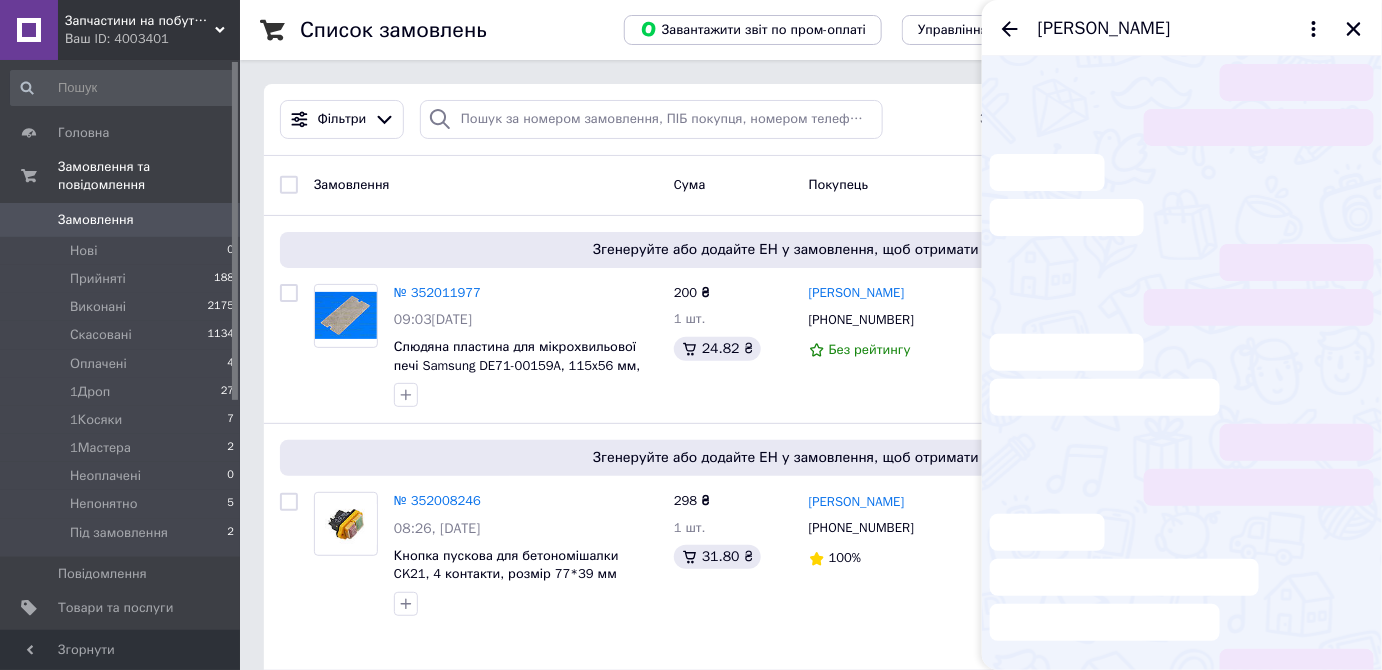 scroll, scrollTop: 69, scrollLeft: 0, axis: vertical 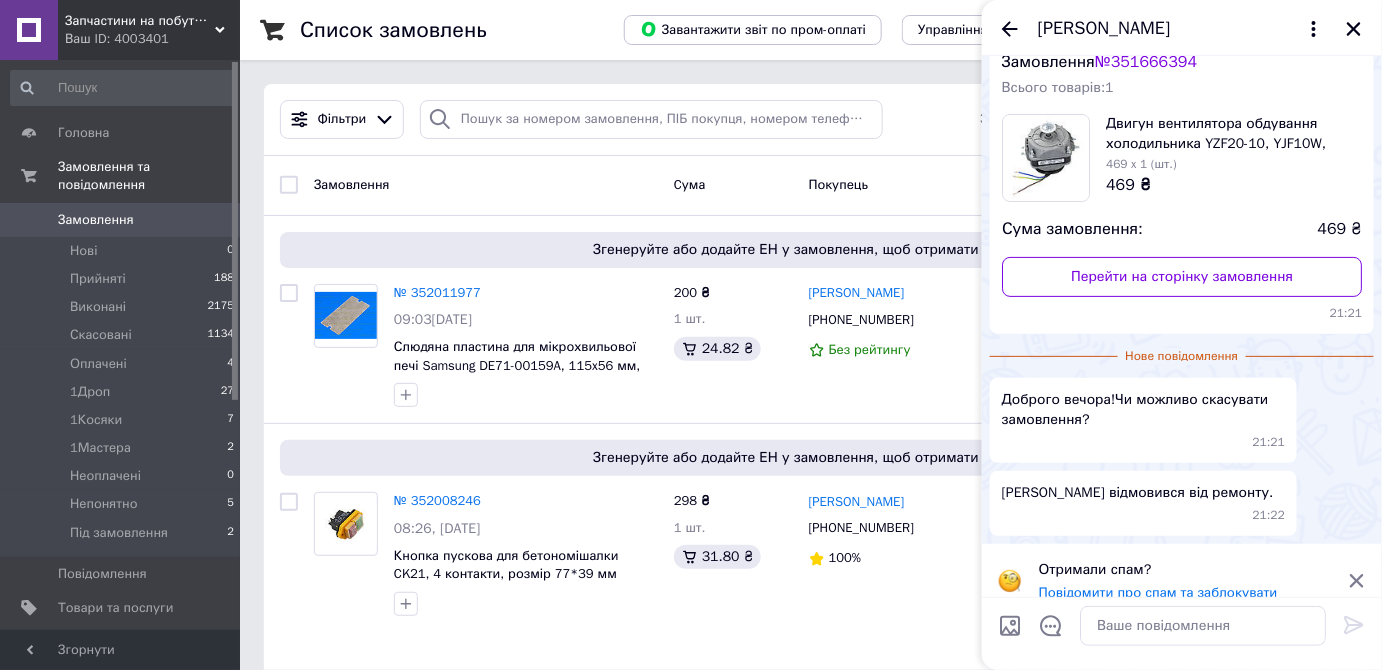 click 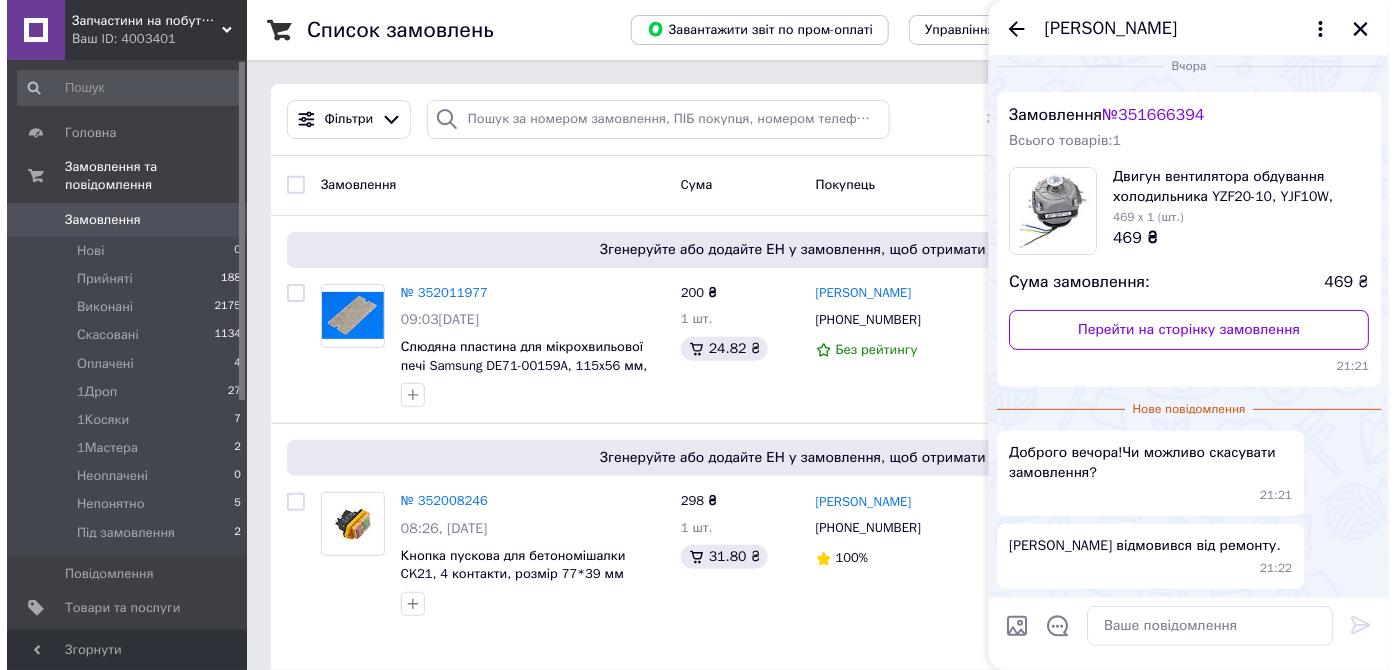 scroll, scrollTop: 0, scrollLeft: 0, axis: both 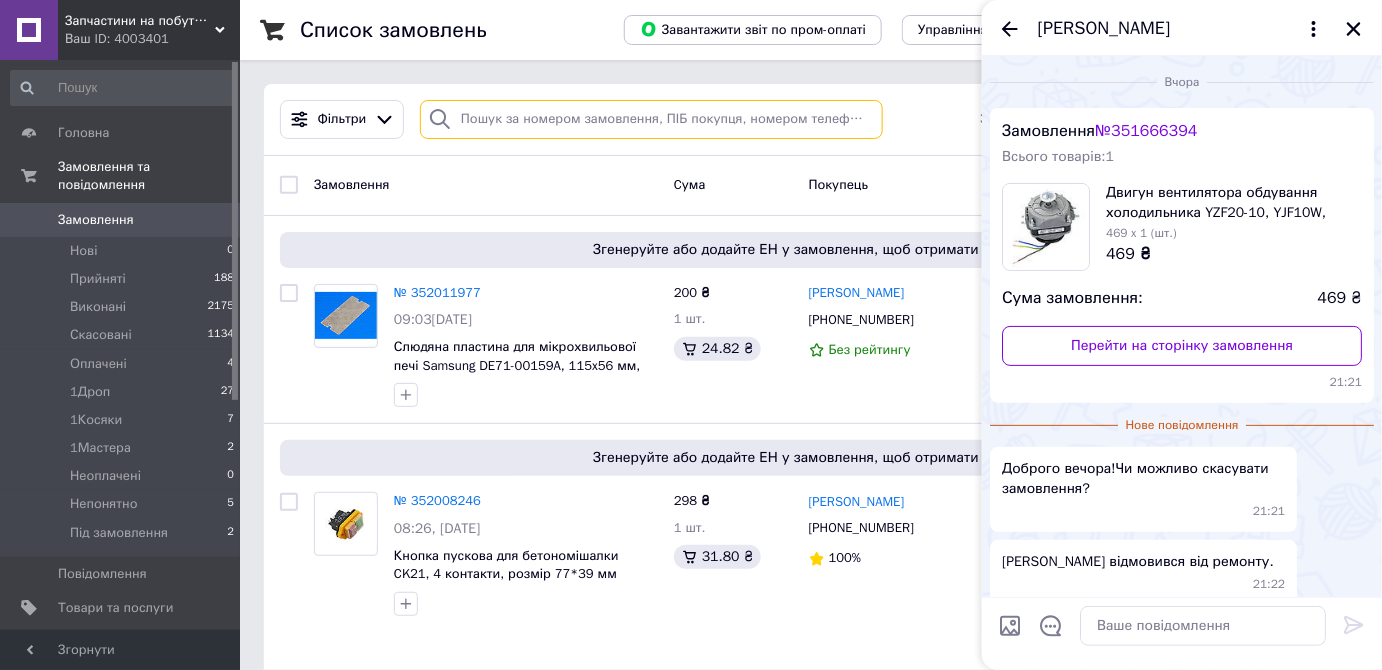 click at bounding box center [651, 119] 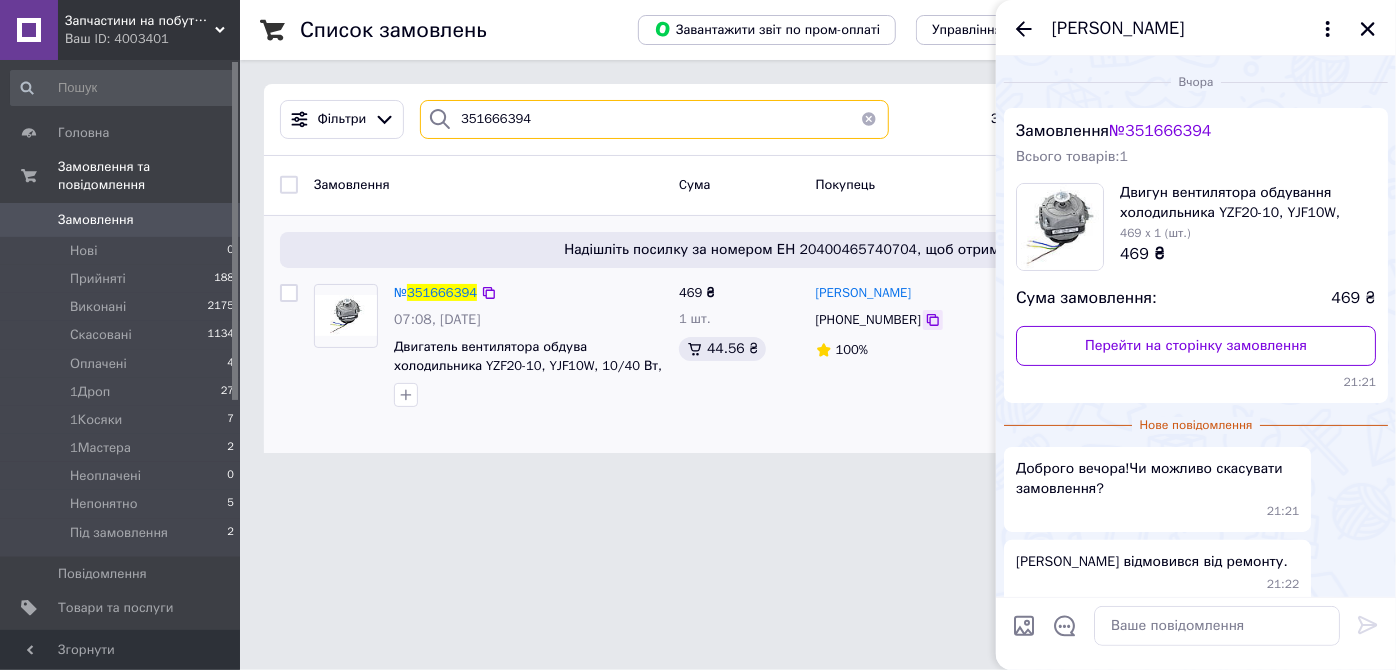 type on "351666394" 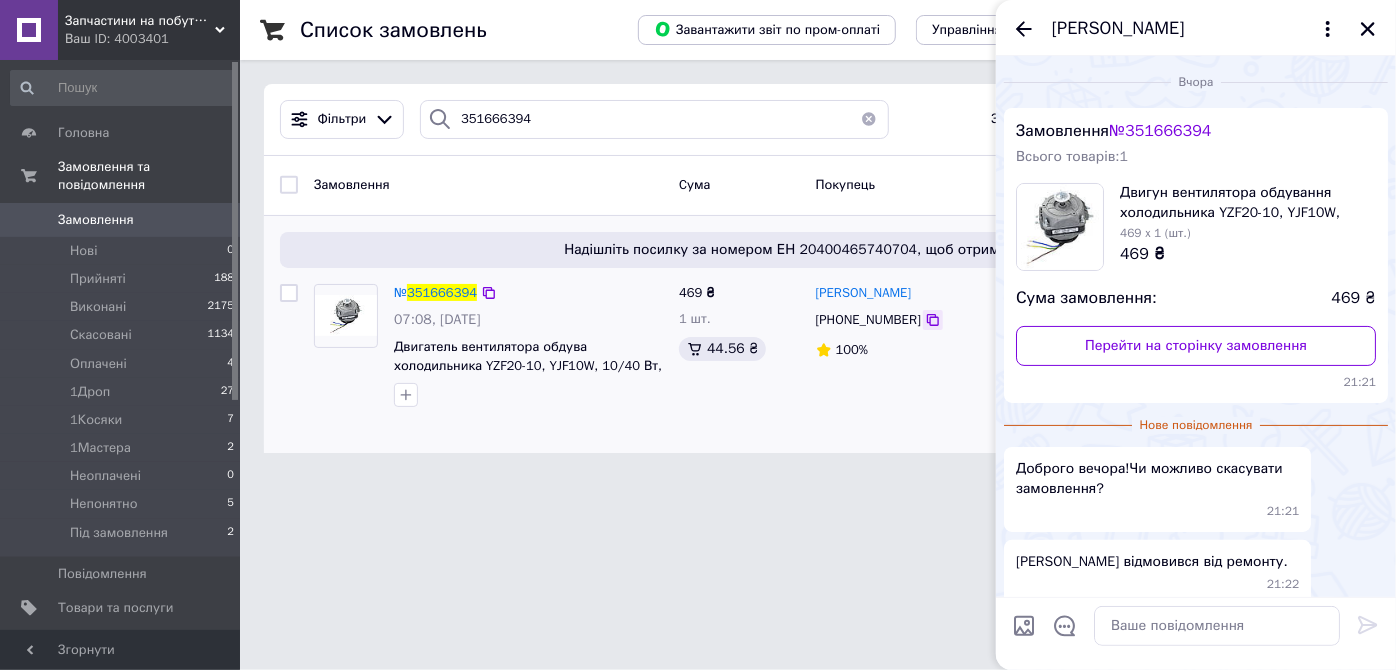 click 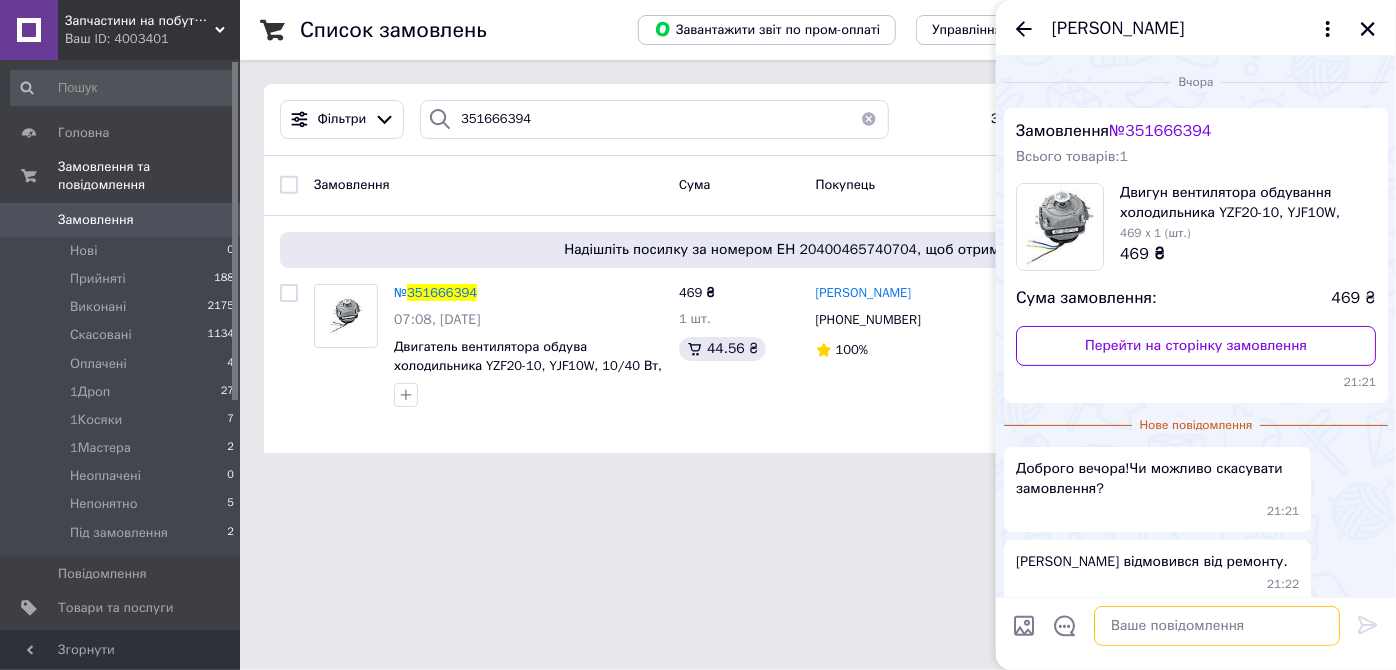 click at bounding box center [1217, 626] 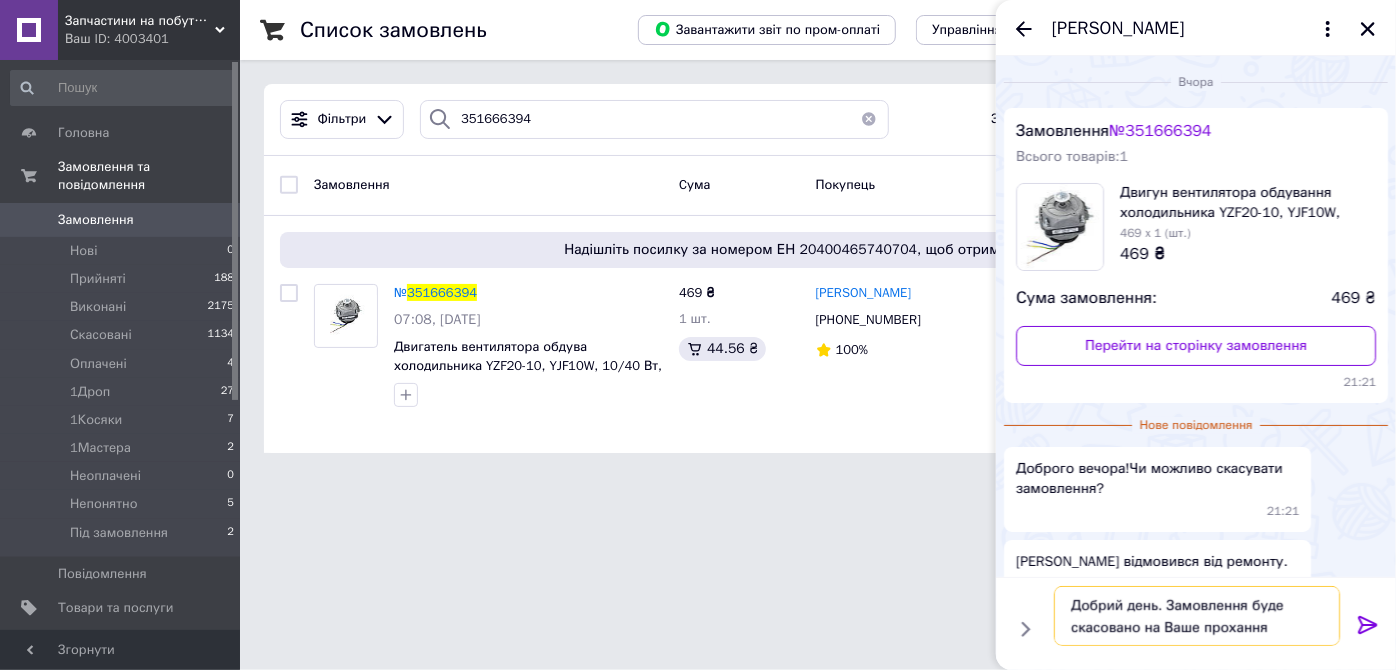 type on "Добрий день. Замовлення буде скасовано на Ваше прохання." 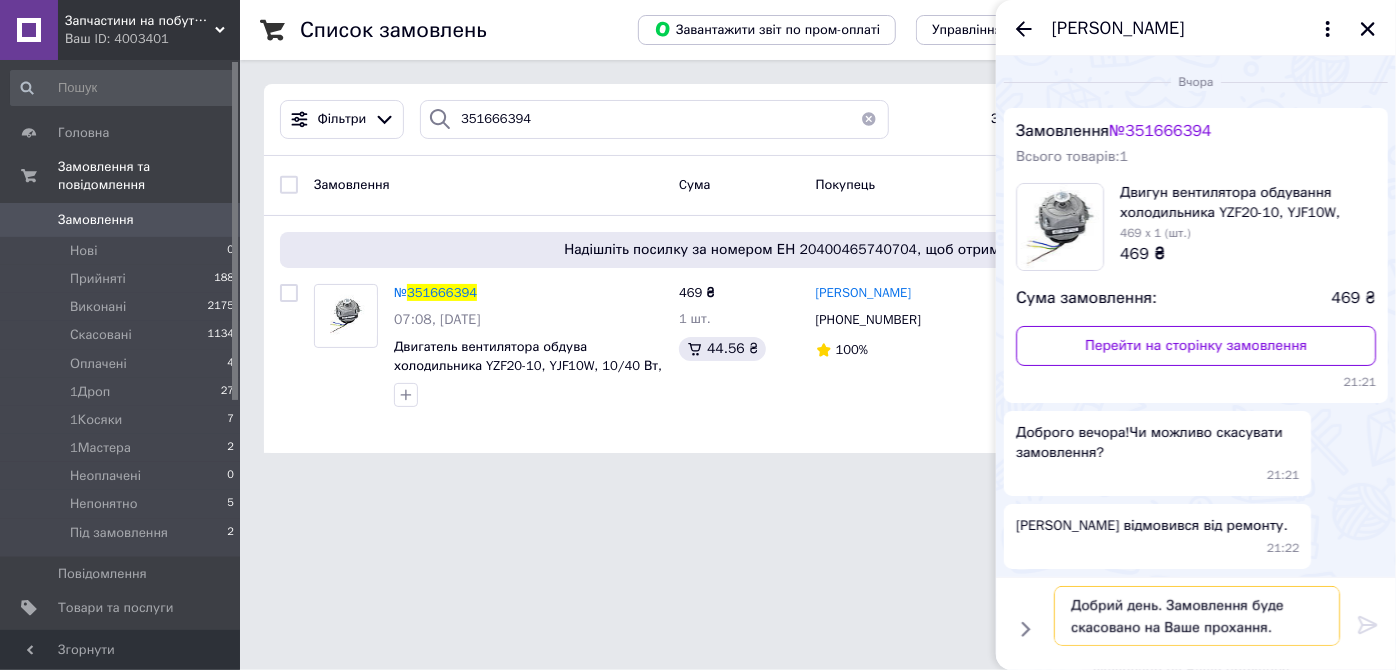 type 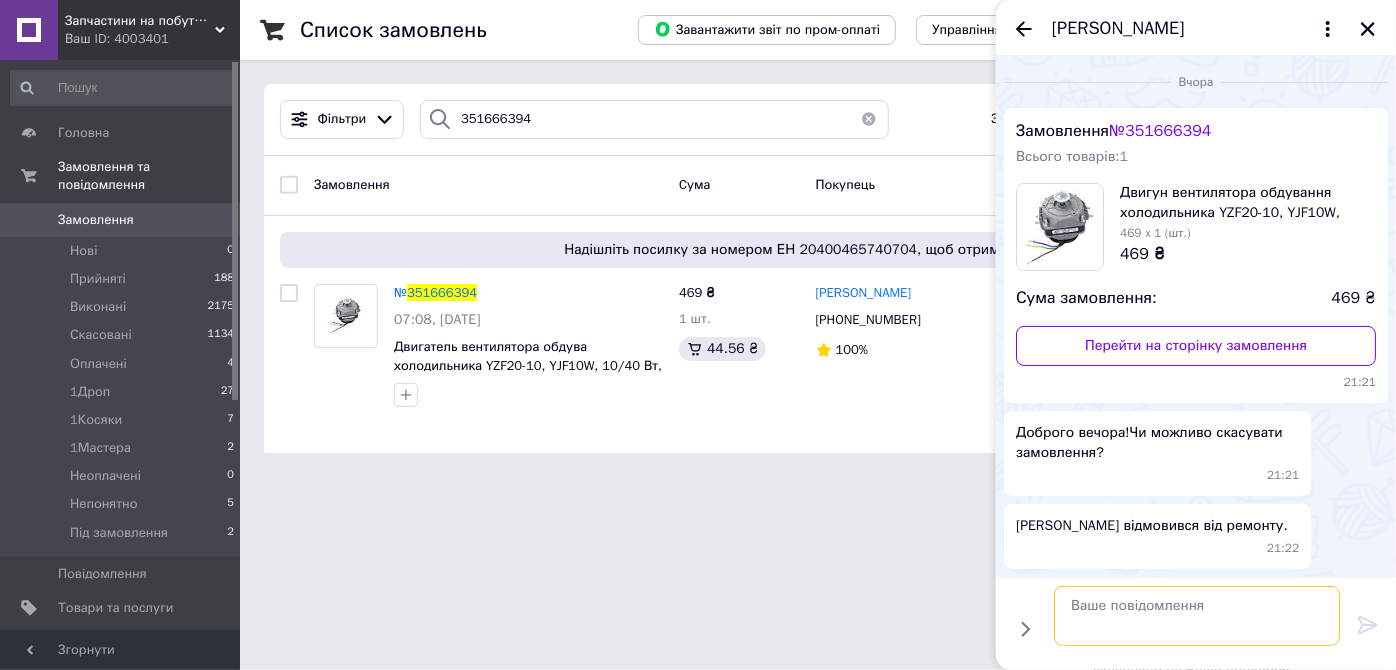 scroll, scrollTop: 104, scrollLeft: 0, axis: vertical 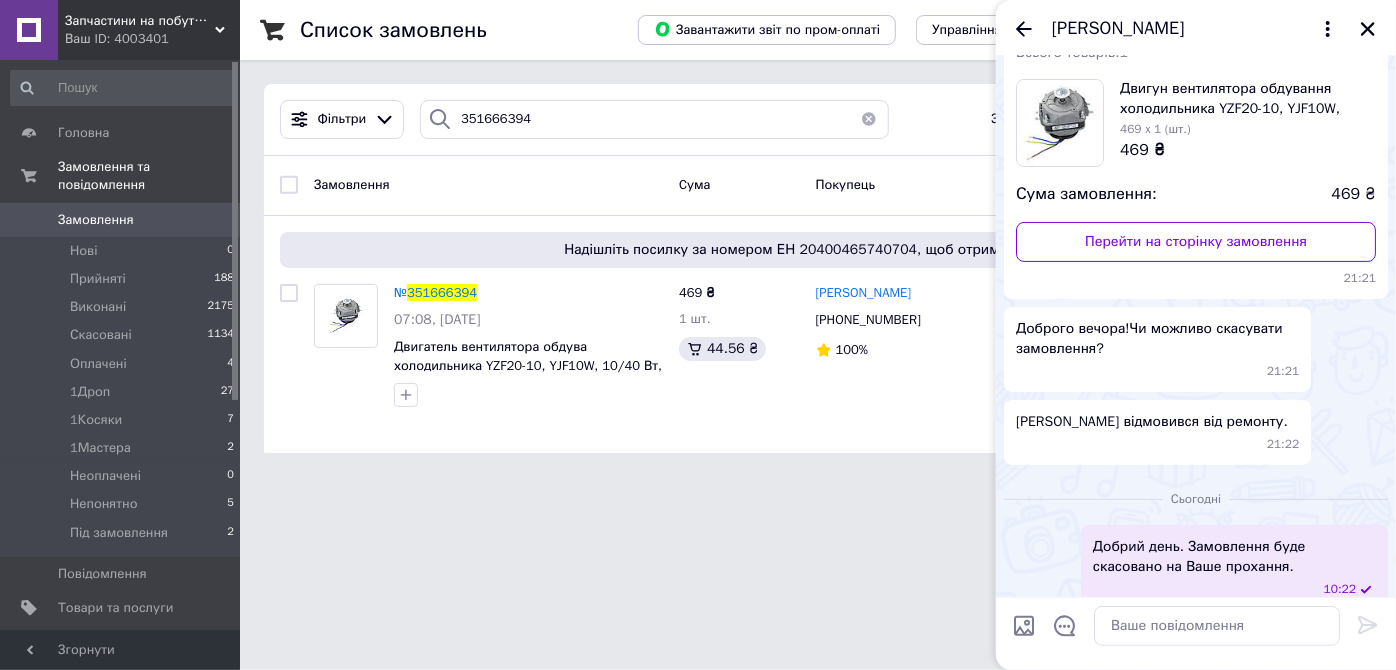 drag, startPoint x: 1026, startPoint y: 24, endPoint x: 1024, endPoint y: 52, distance: 28.071337 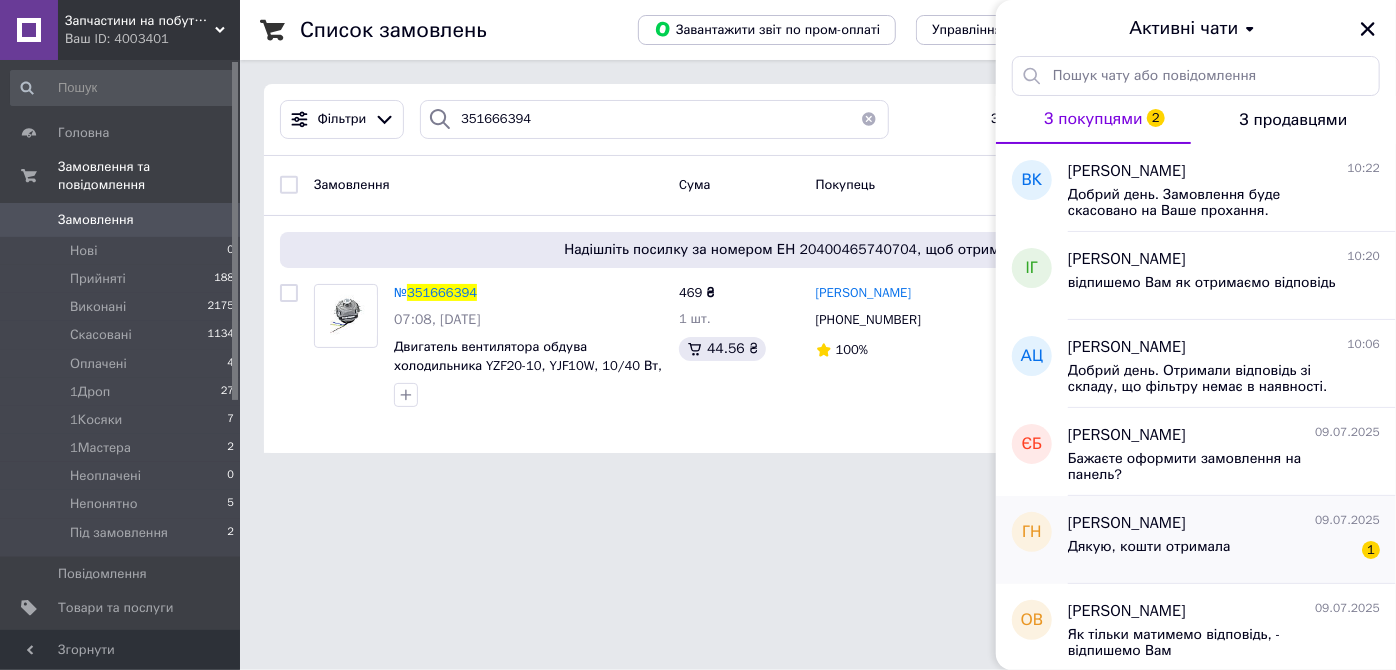 click on "Дякую, кошти отримала" at bounding box center [1149, 547] 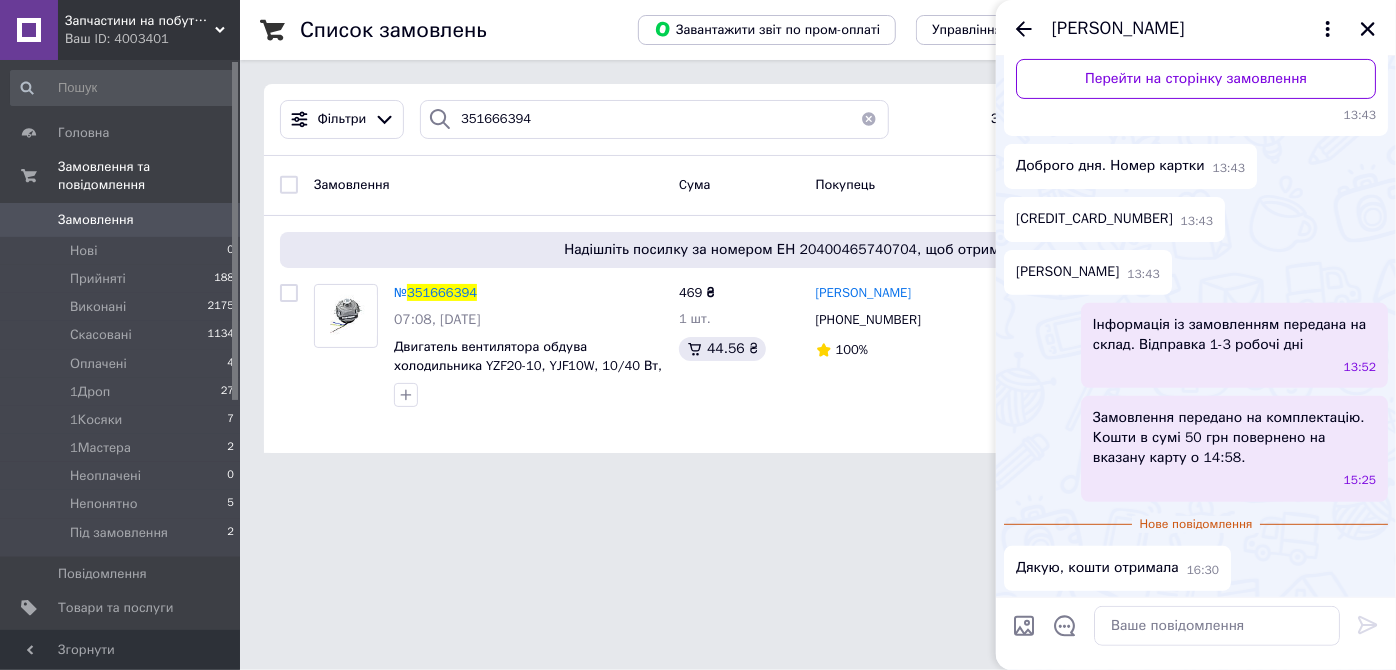 scroll, scrollTop: 85, scrollLeft: 0, axis: vertical 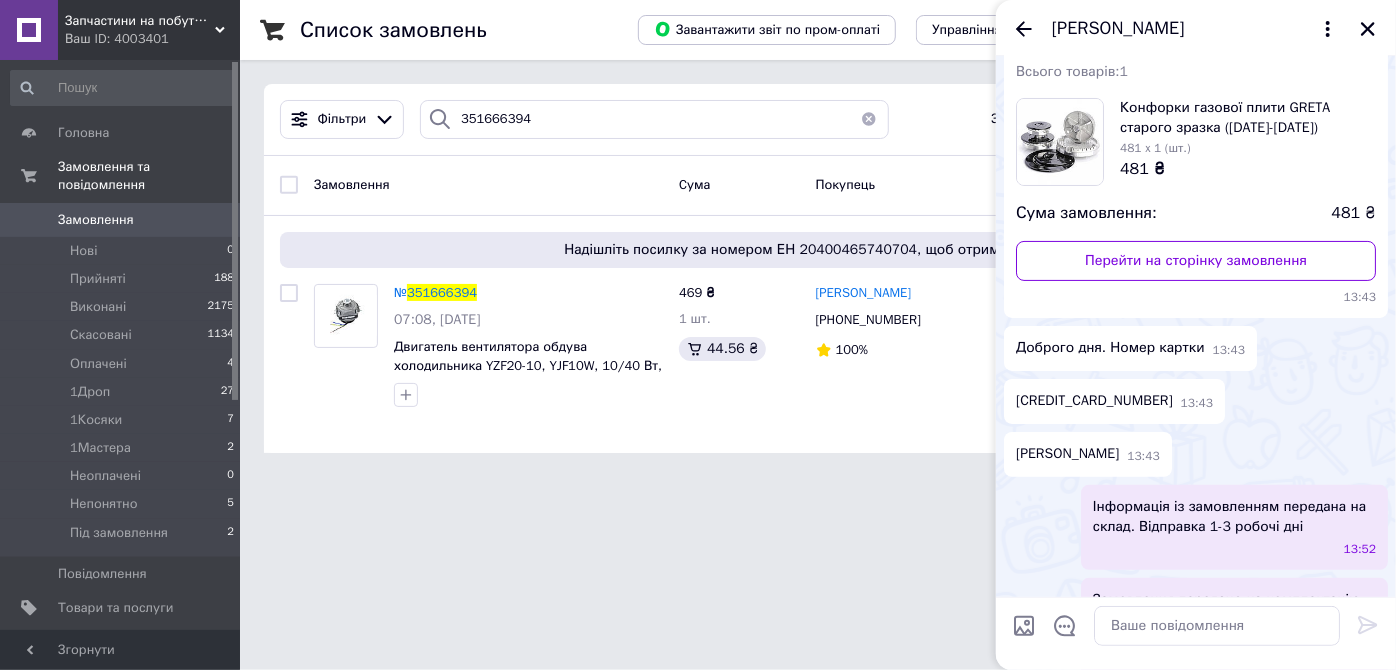 click 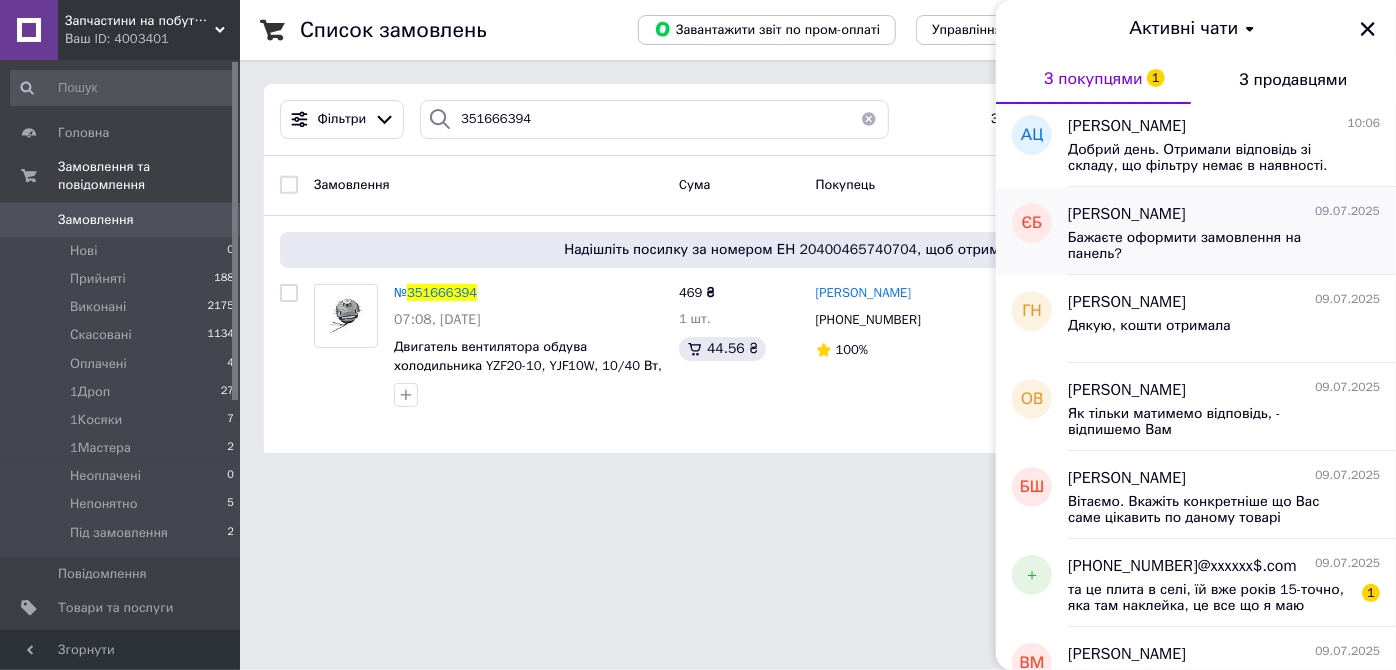 scroll, scrollTop: 363, scrollLeft: 0, axis: vertical 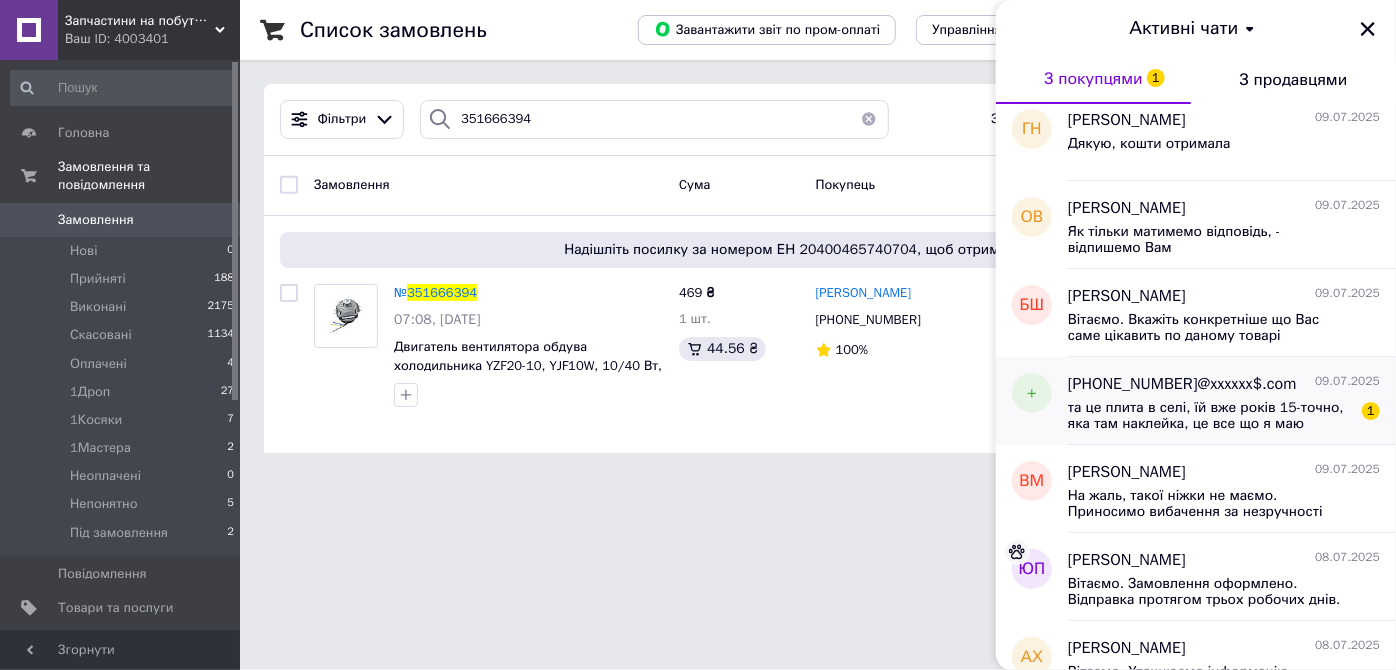 click on "+380989509894@xxxxxx$.com" at bounding box center (1182, 384) 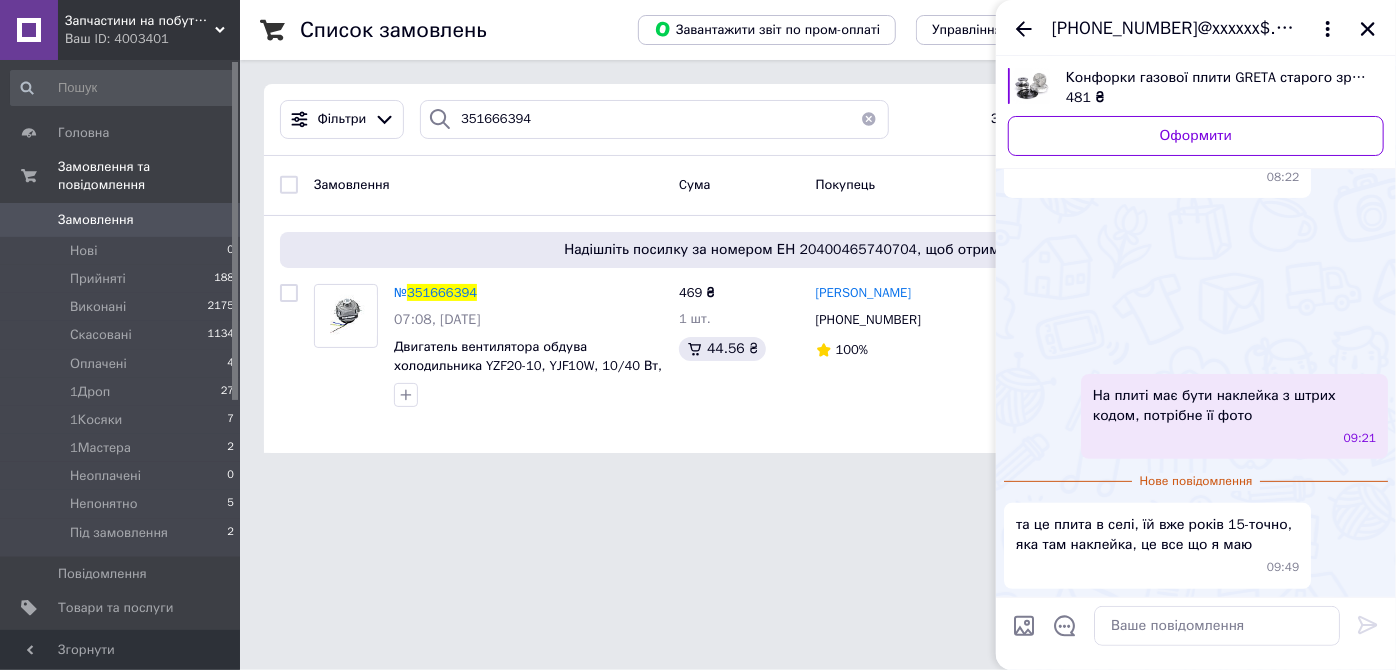 scroll, scrollTop: 1744, scrollLeft: 0, axis: vertical 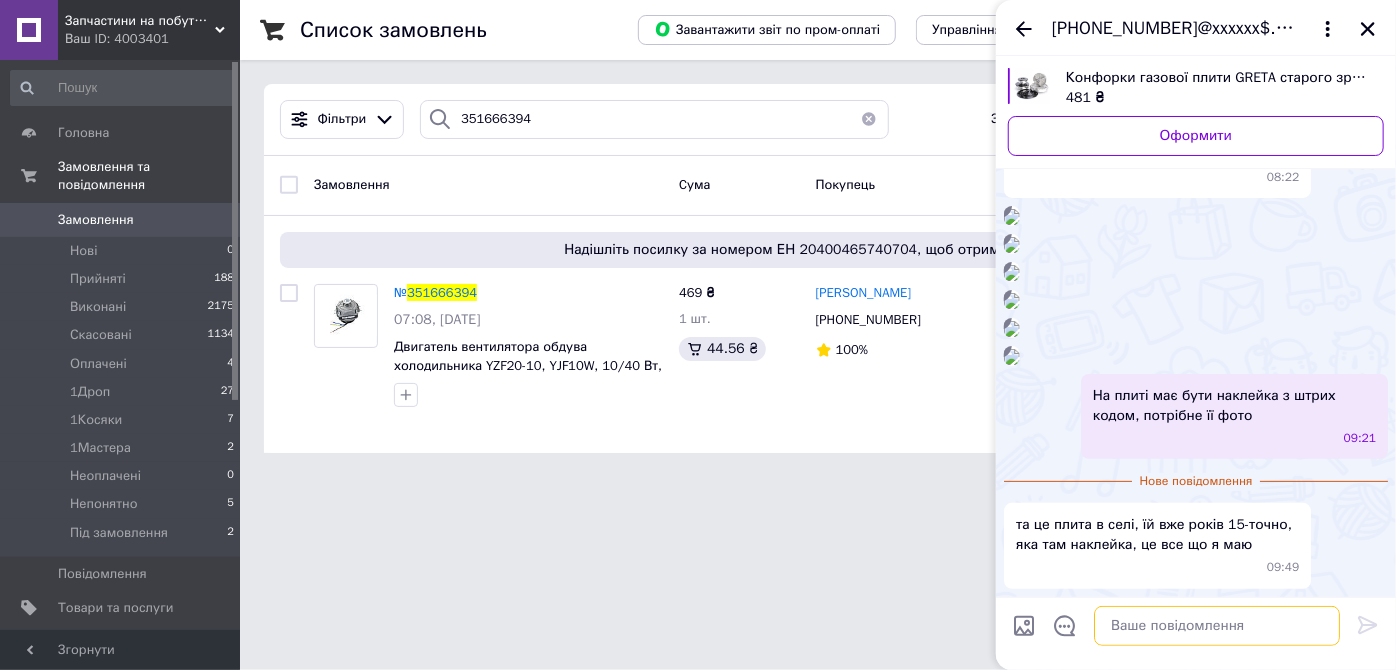 click at bounding box center (1217, 626) 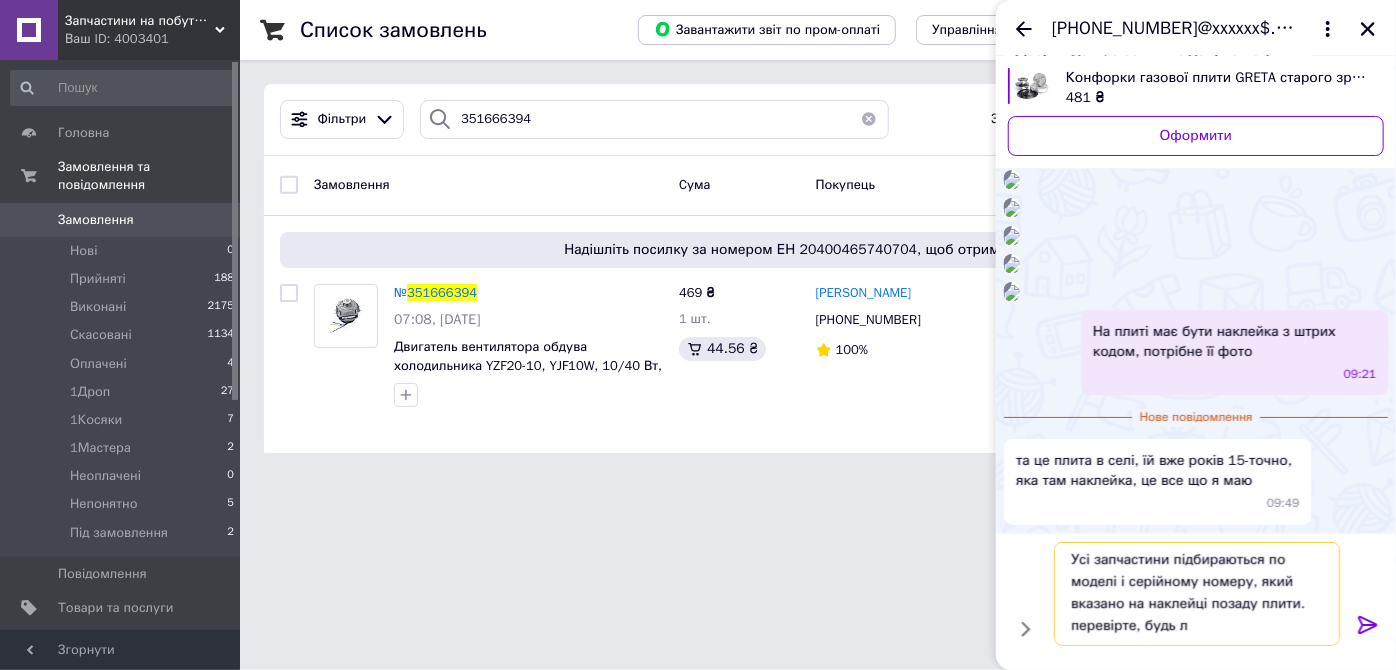 scroll, scrollTop: 1, scrollLeft: 0, axis: vertical 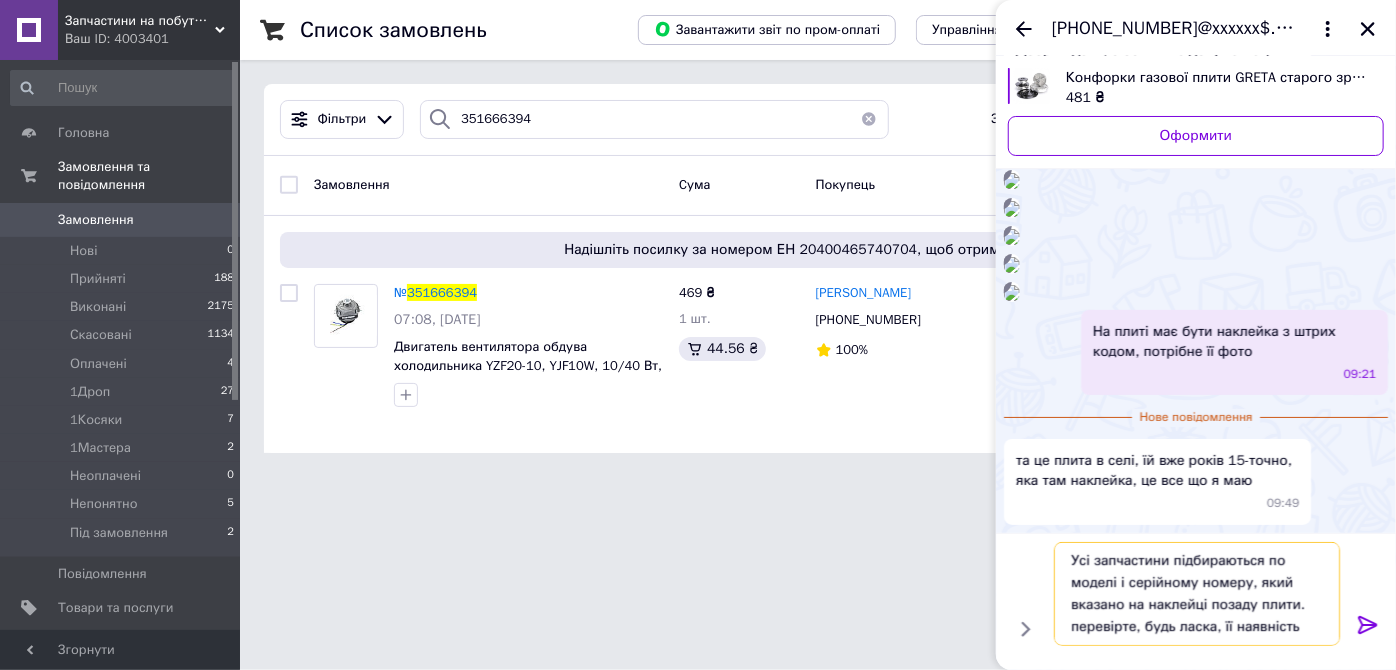type on "Усі запчастини підбираються по моделі і серійному номеру, який вказано на наклейці позаду плити. перевірте, будь ласка, її наявність." 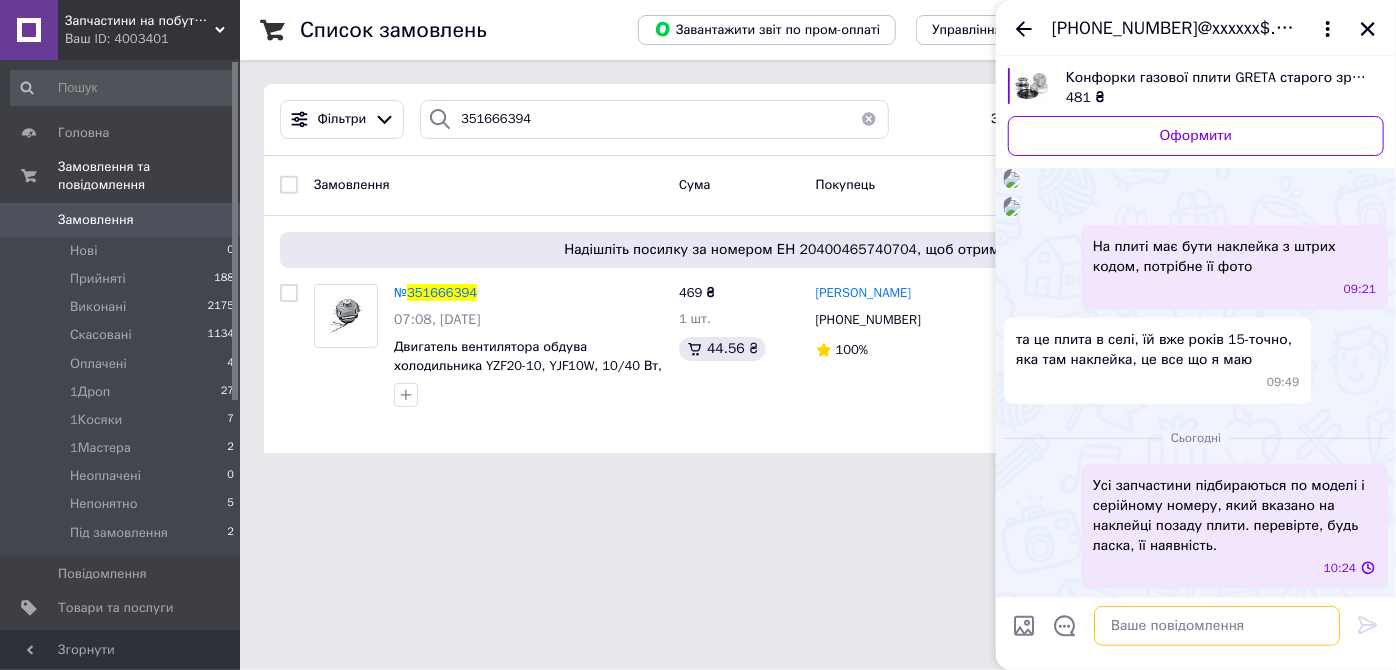 scroll, scrollTop: 0, scrollLeft: 0, axis: both 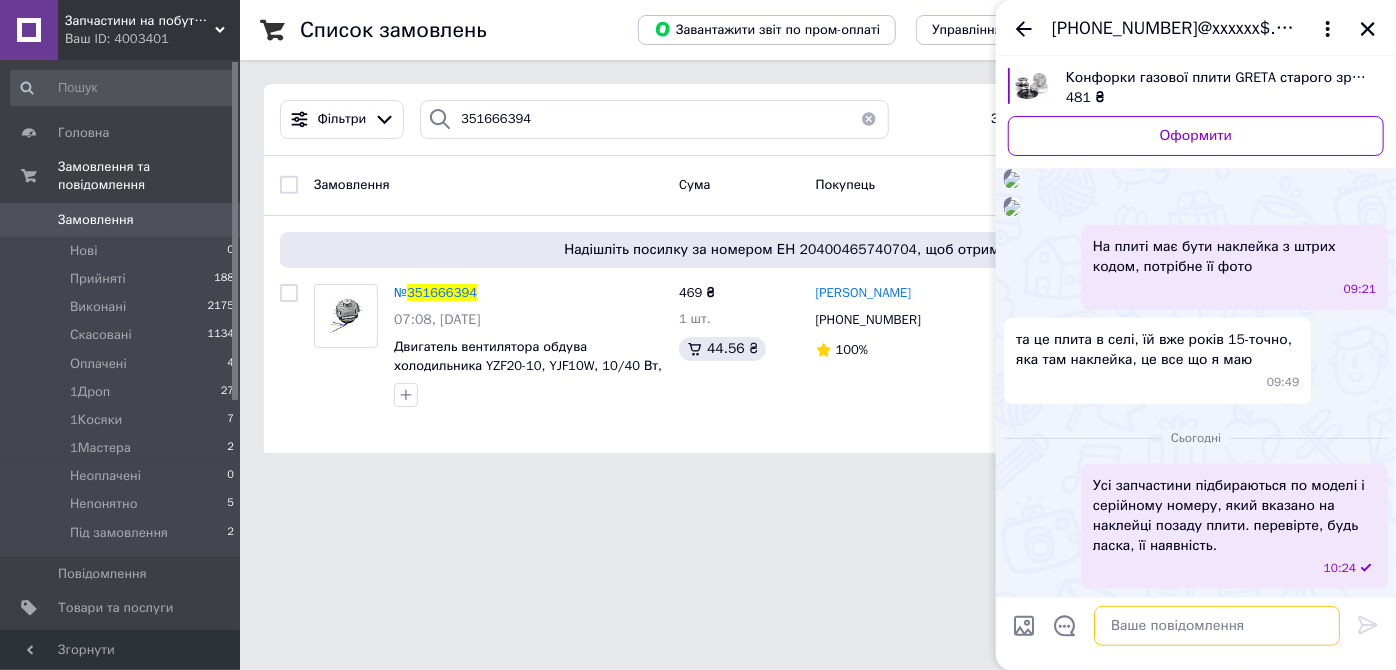click at bounding box center (1217, 626) 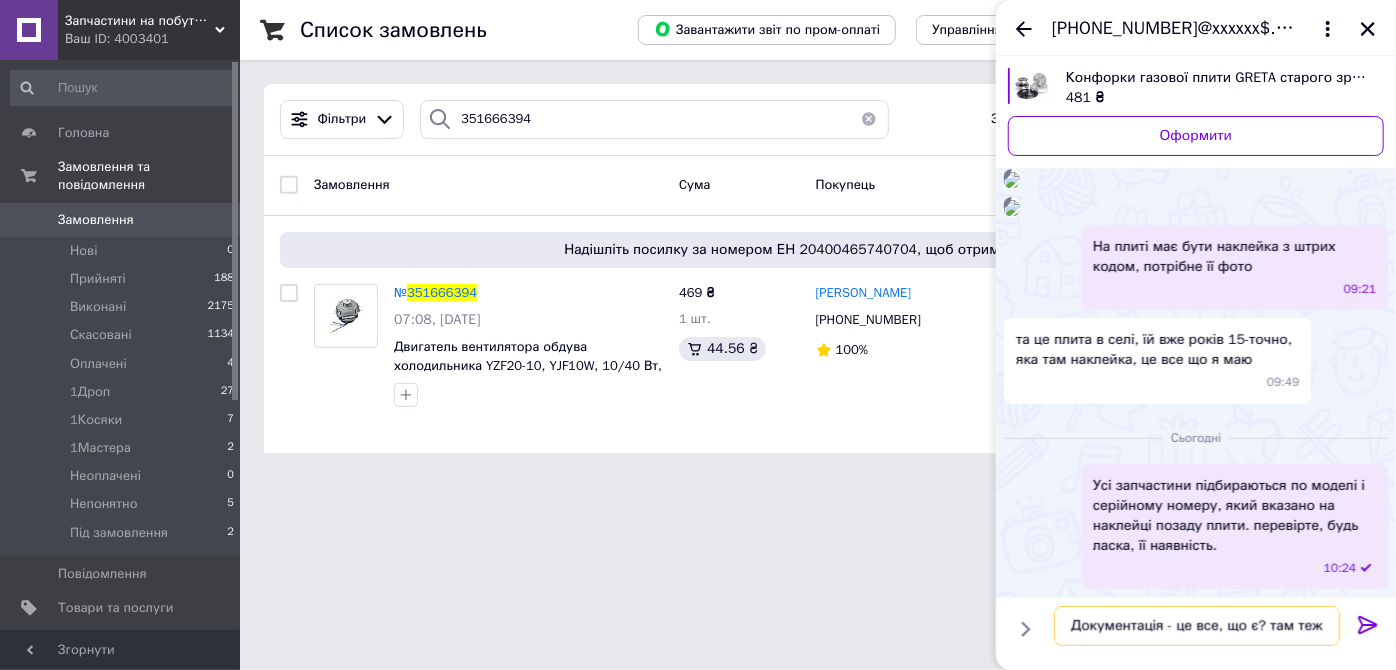 scroll, scrollTop: 1913, scrollLeft: 0, axis: vertical 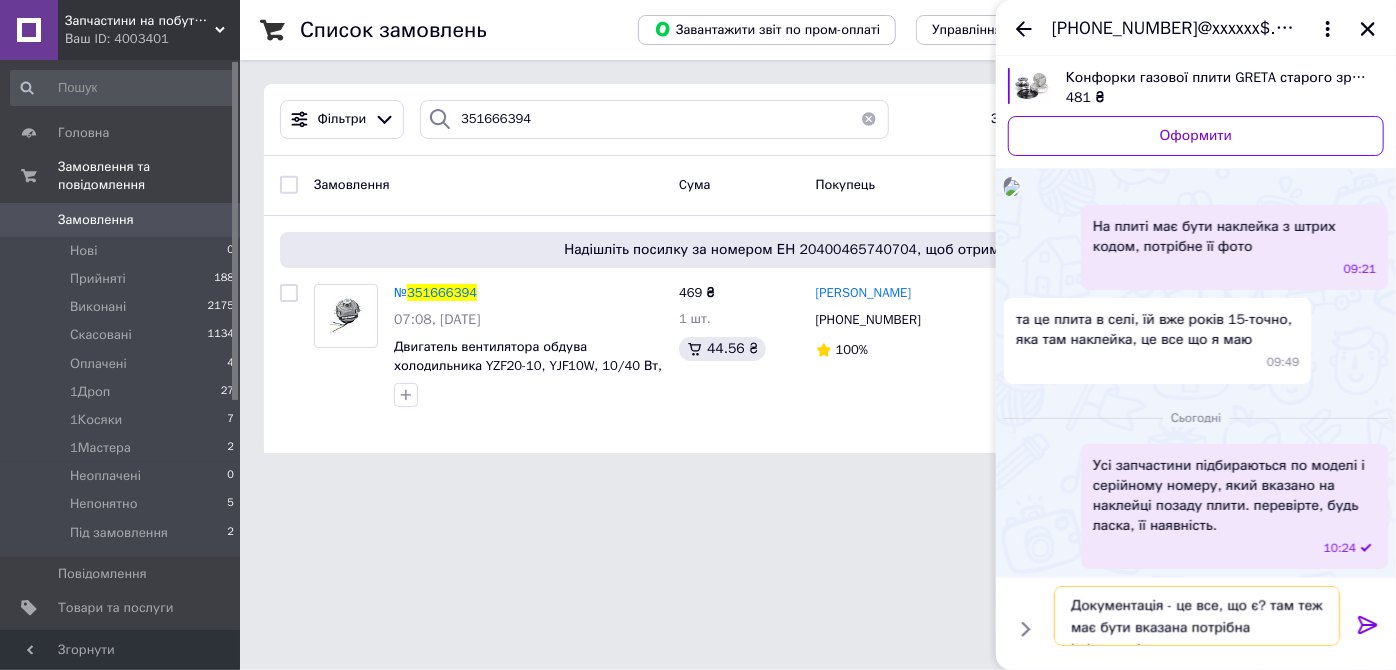 type on "Документація - це все, що є? там теж має бути вказана потрібна інформація." 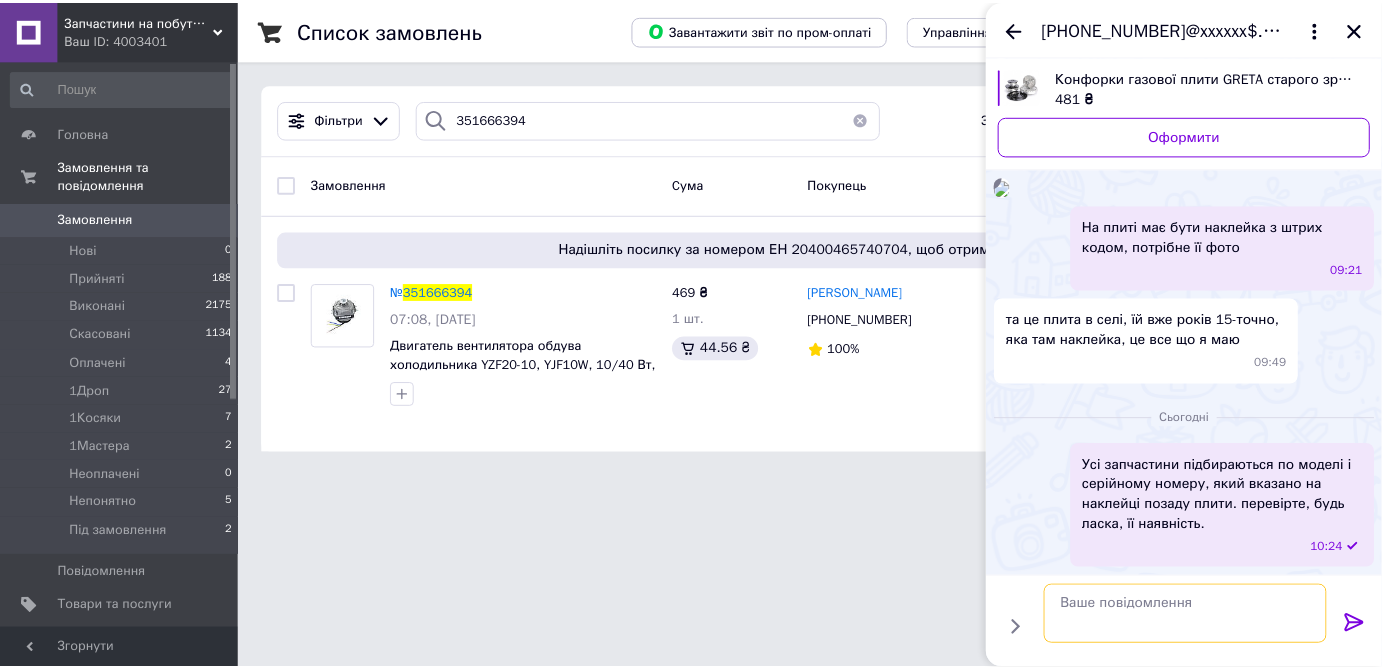 scroll, scrollTop: 1986, scrollLeft: 0, axis: vertical 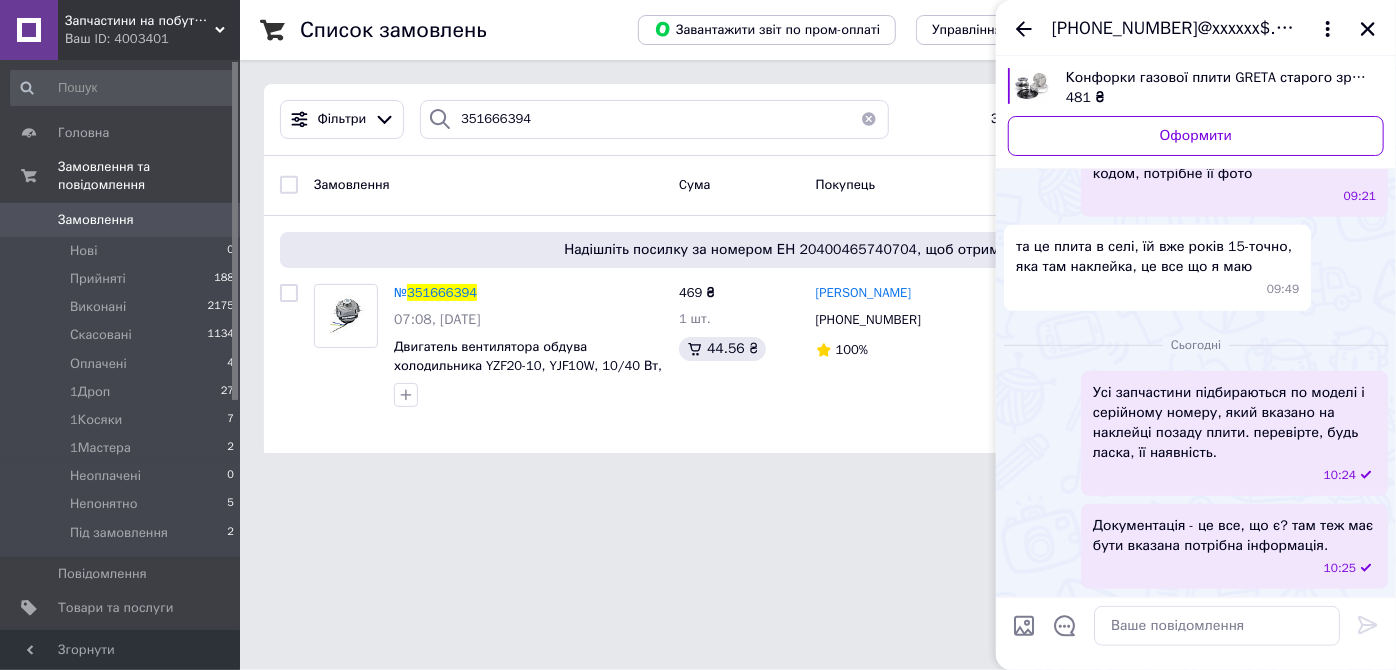 drag, startPoint x: 421, startPoint y: 179, endPoint x: 462, endPoint y: 175, distance: 41.19466 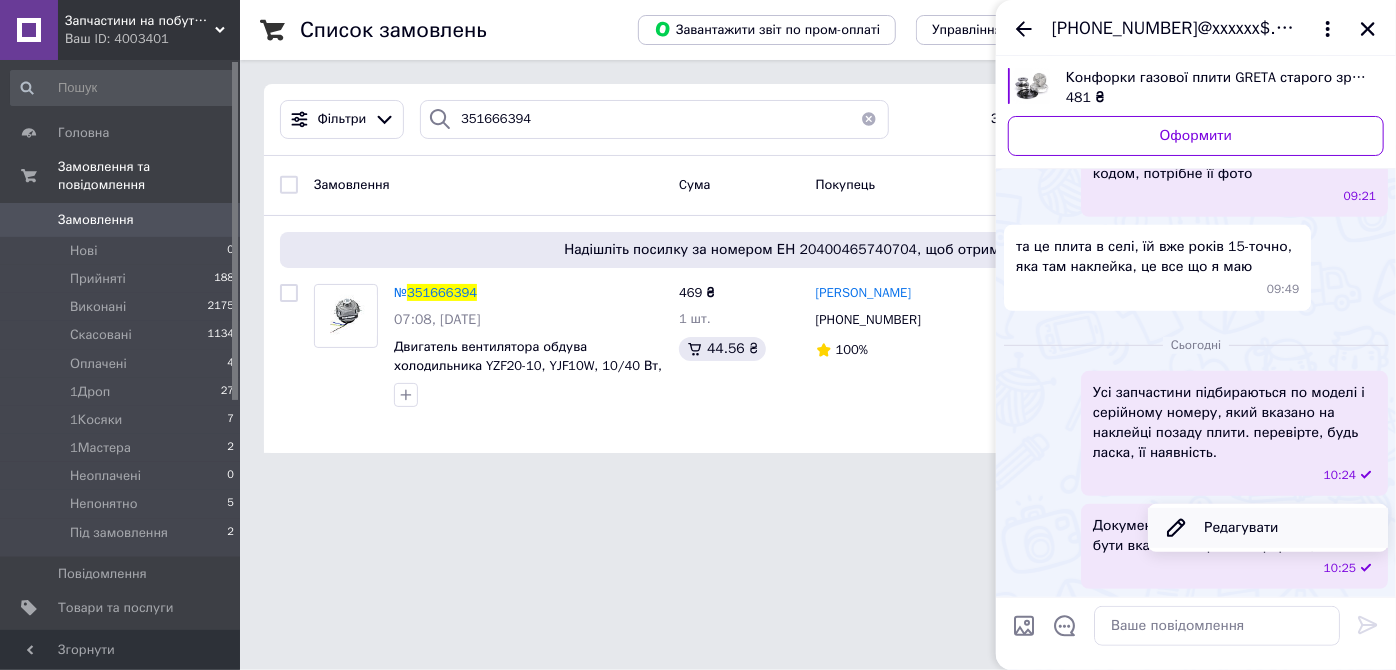 click on "Редагувати" at bounding box center (1268, 528) 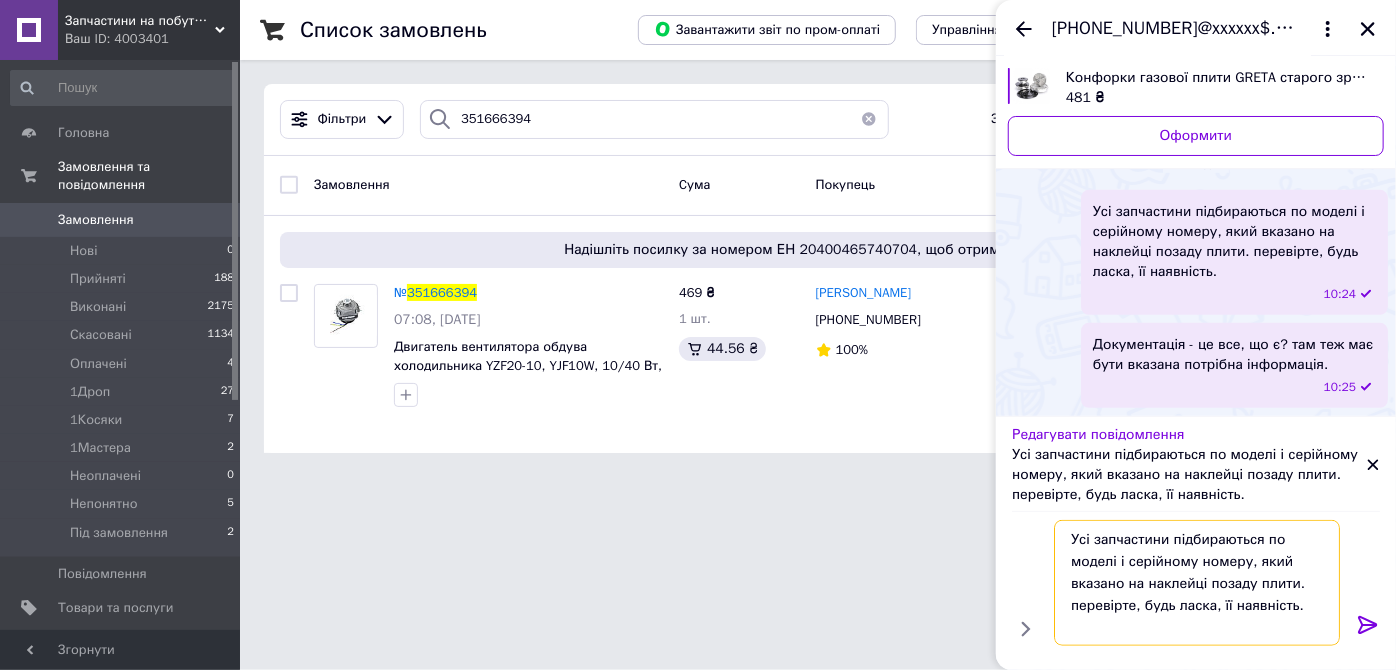 click on "Усі запчастини підбираються по моделі і серійному номеру, який вказано на наклейці позаду плити. перевірте, будь ласка, її наявність." at bounding box center [1197, 583] 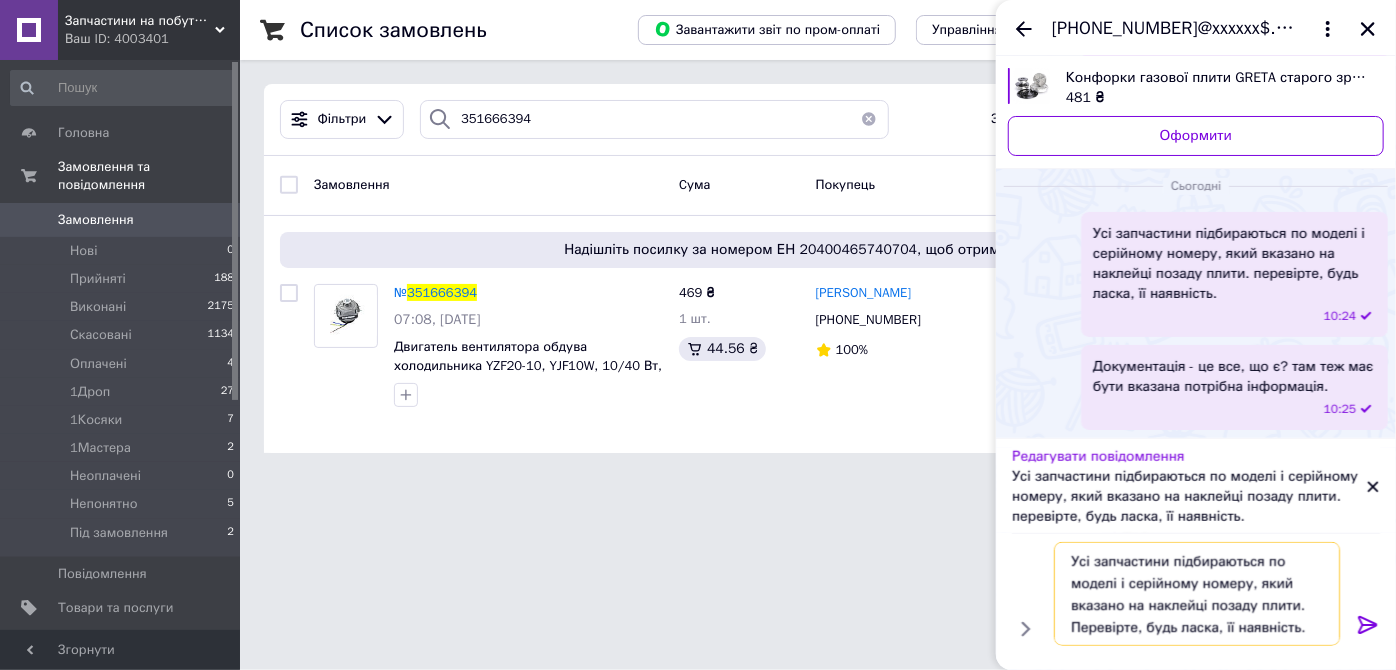 type on "Усі запчастини підбираються по моделі і серійному номеру, який вказано на наклейці позаду плити. Перевірте, будь ласка, її наявність." 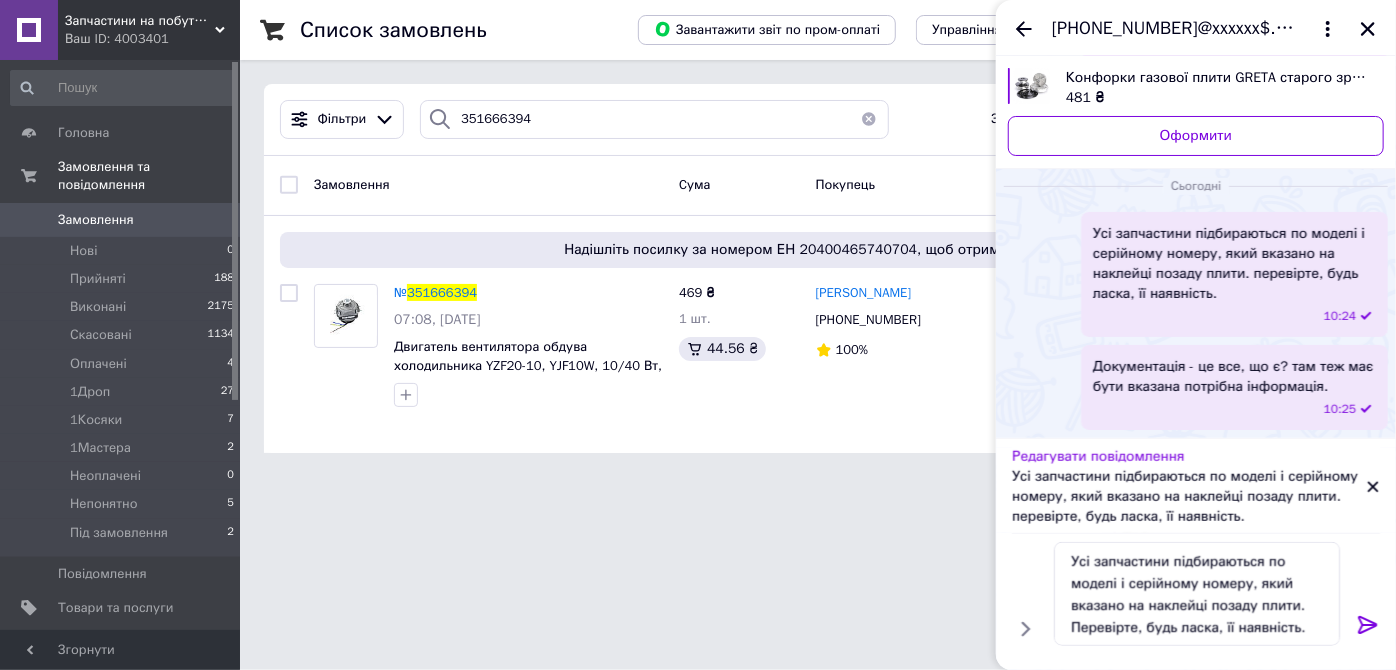 click 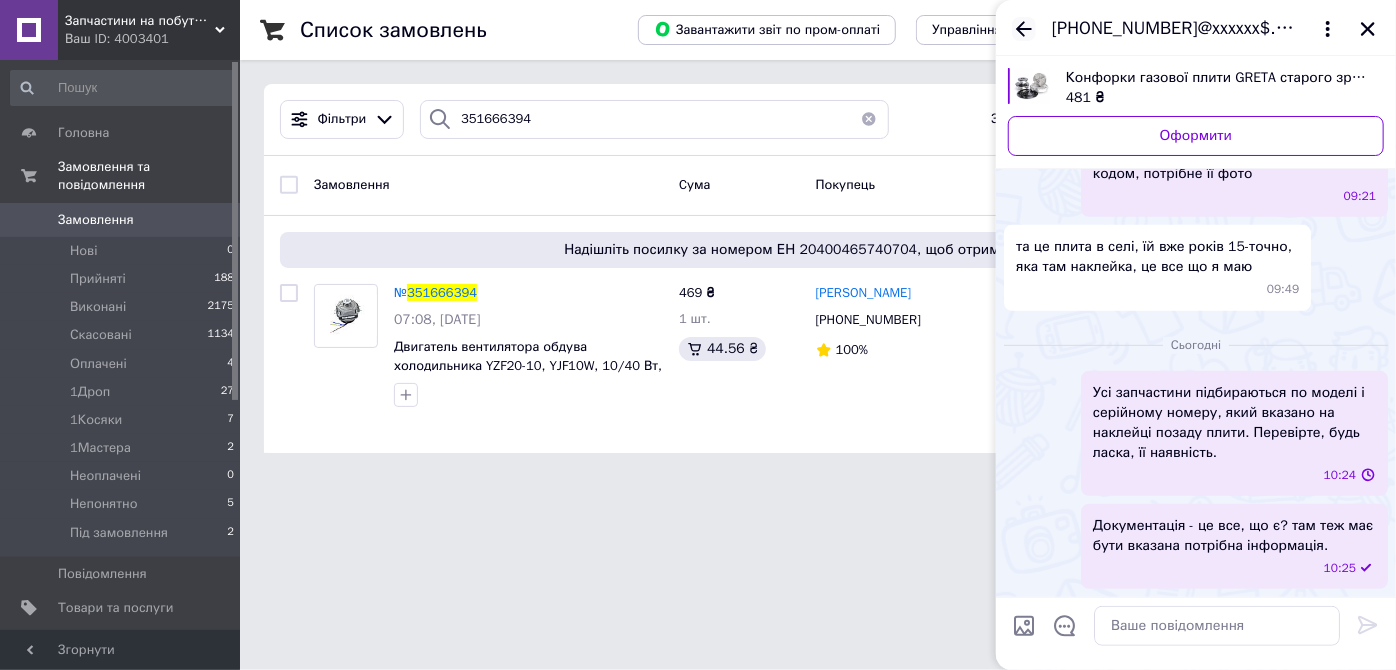 click 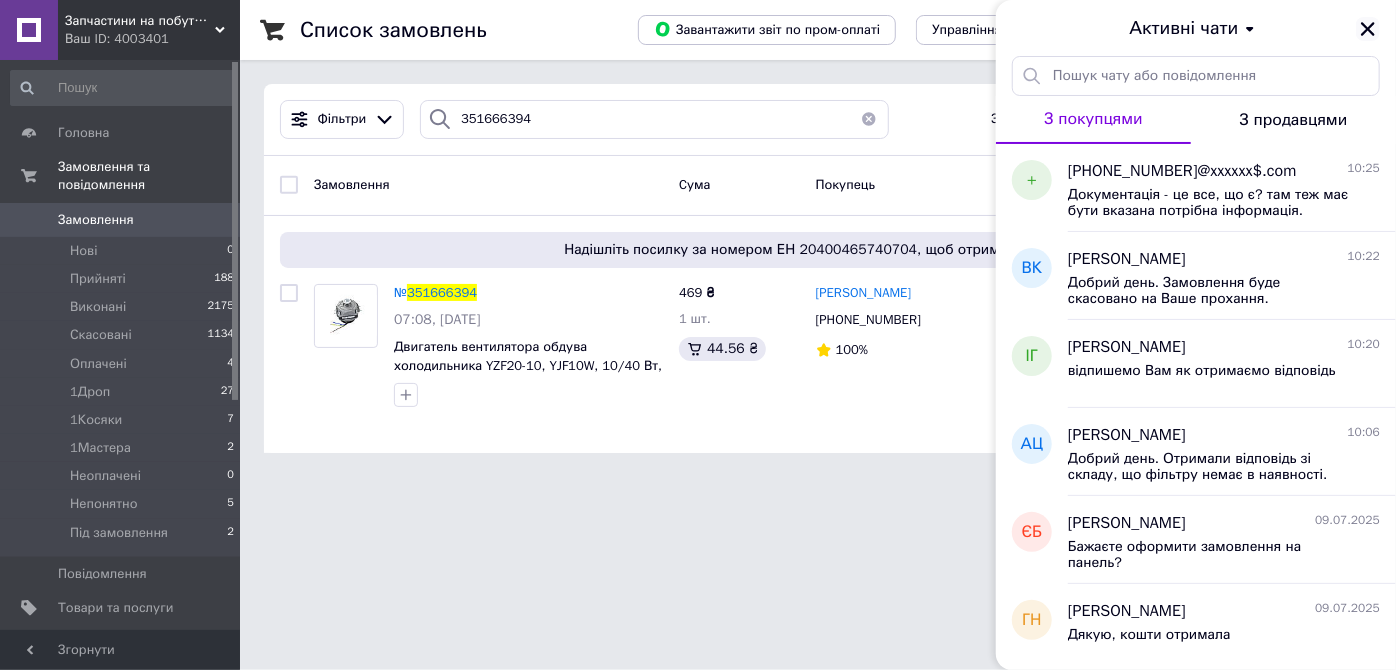 click 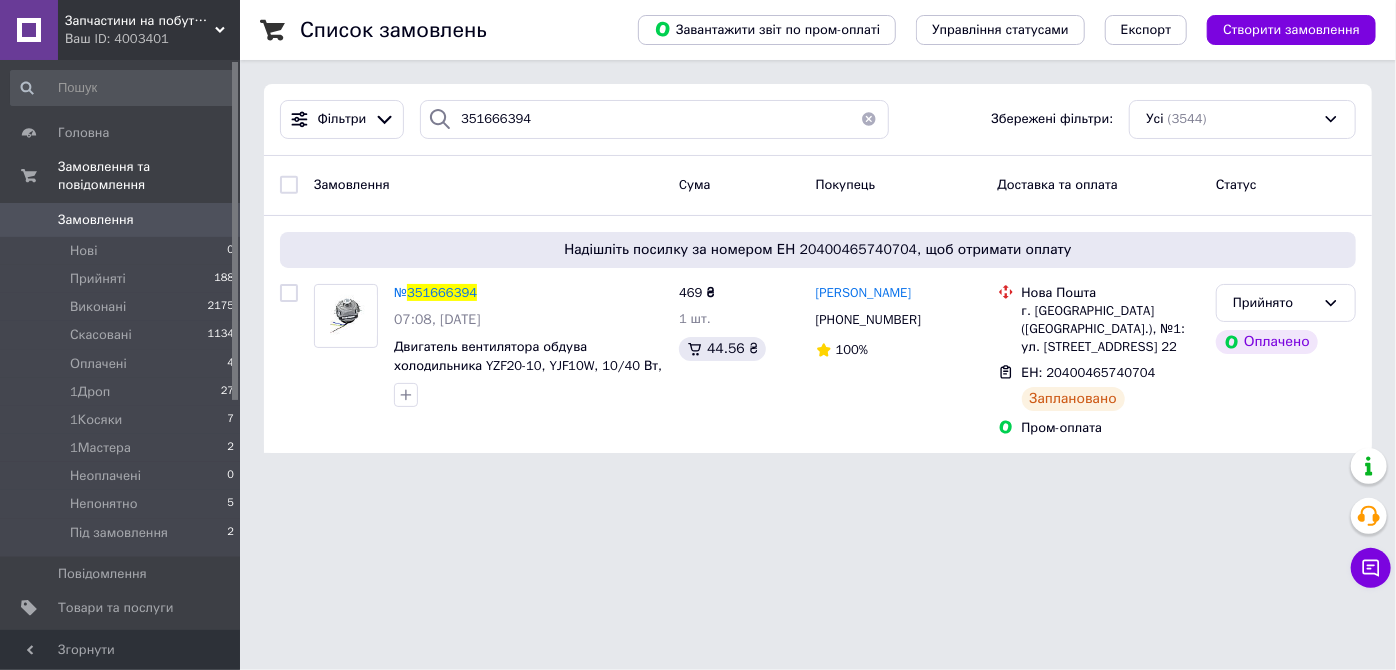click at bounding box center [29, 220] 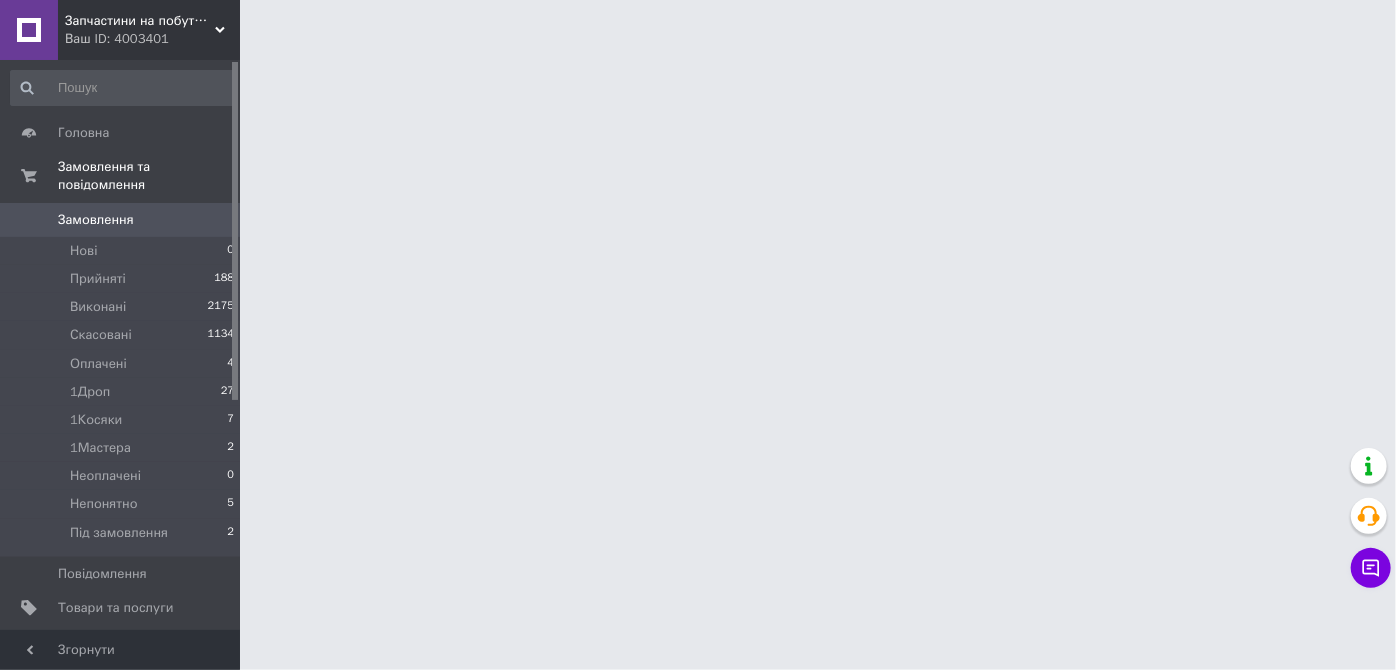 click 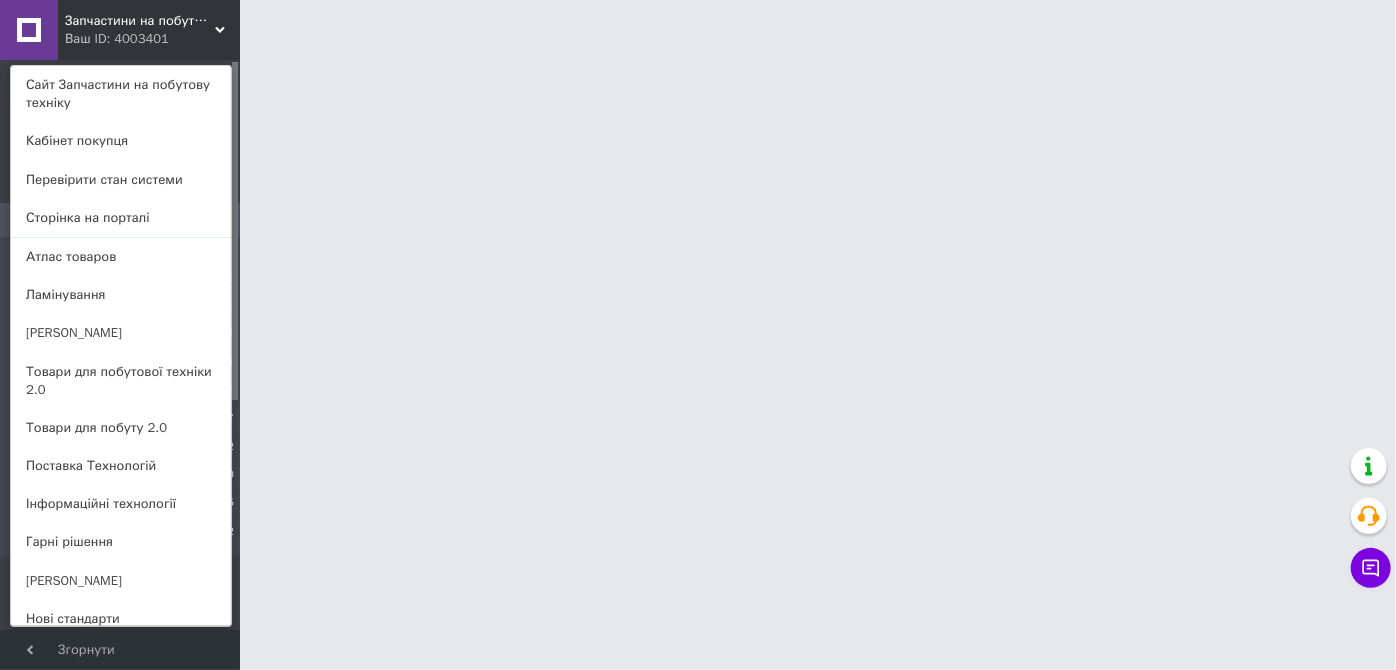 click on "Товари для побутової техніки 2.0" at bounding box center [121, 381] 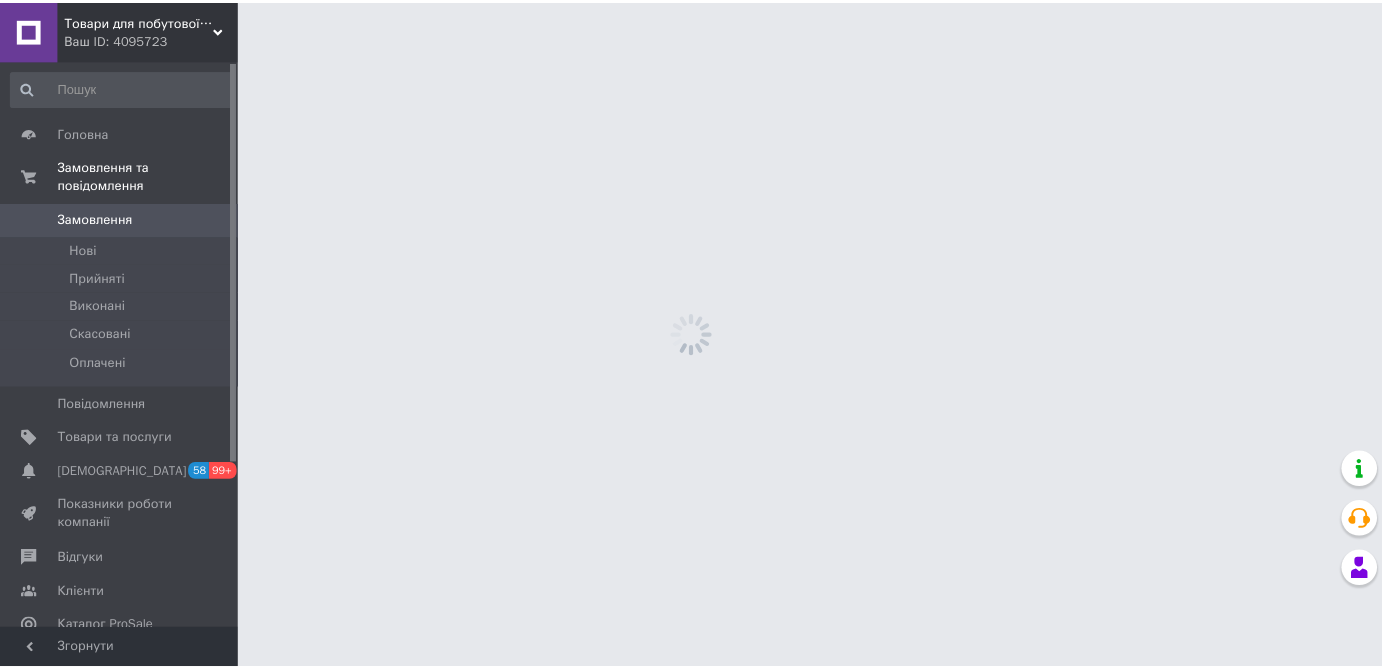 scroll, scrollTop: 0, scrollLeft: 0, axis: both 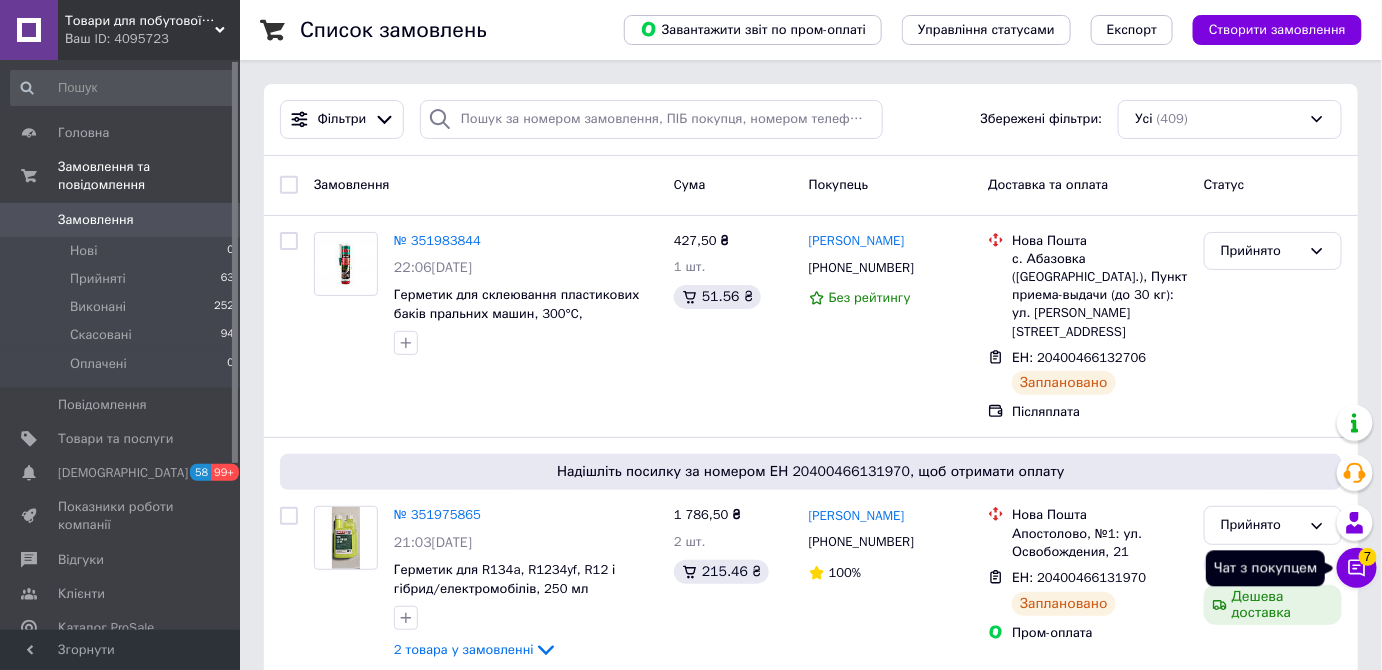 click 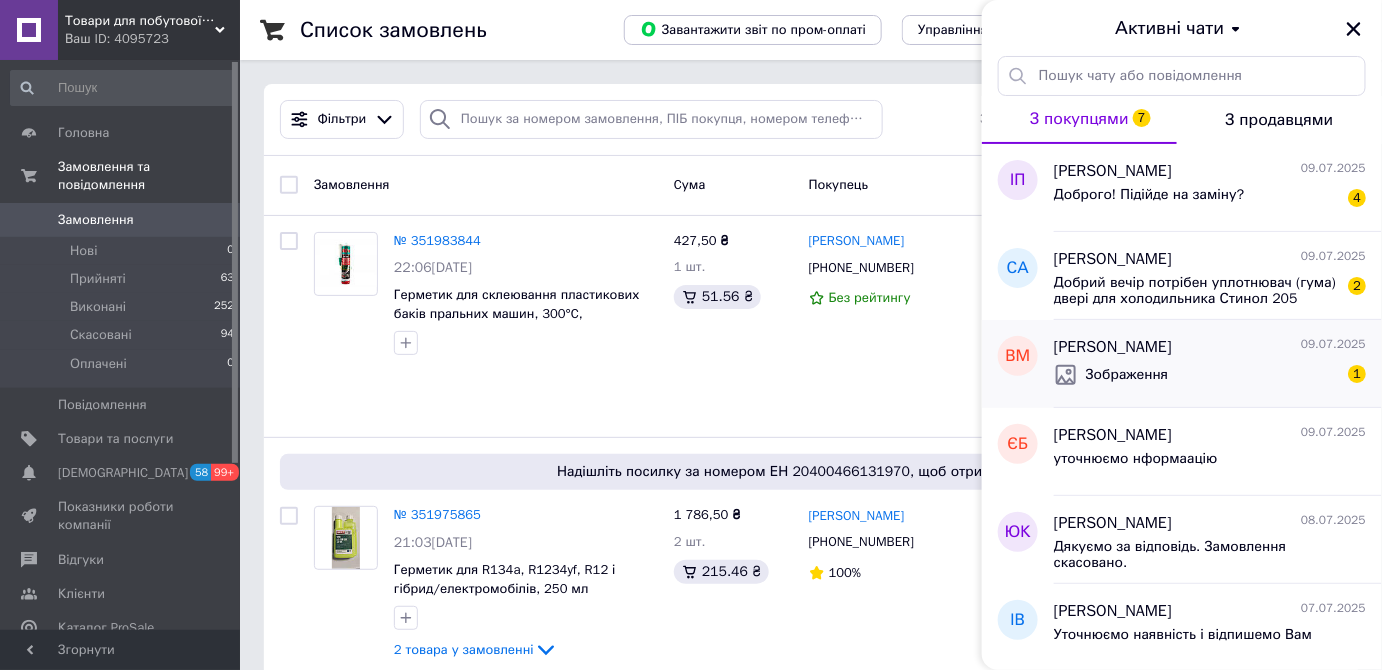 click on "Зображення" at bounding box center [1127, 375] 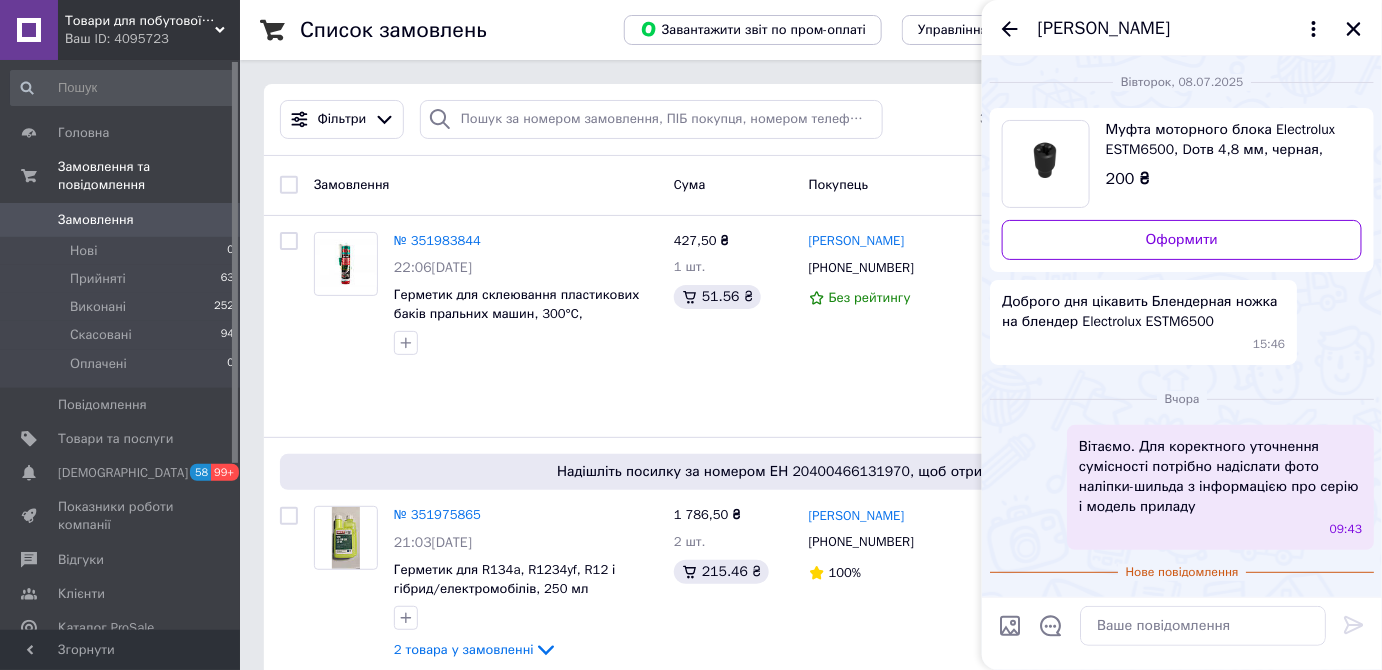 scroll, scrollTop: 253, scrollLeft: 0, axis: vertical 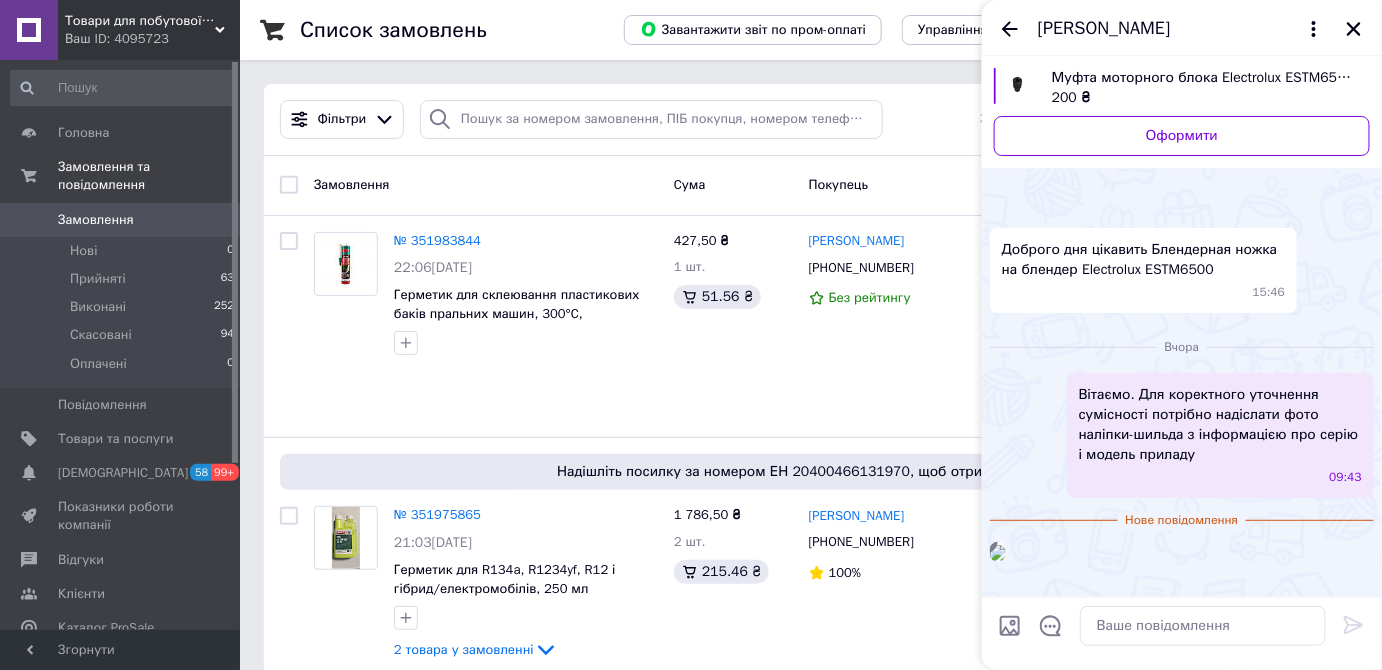 click at bounding box center [998, 553] 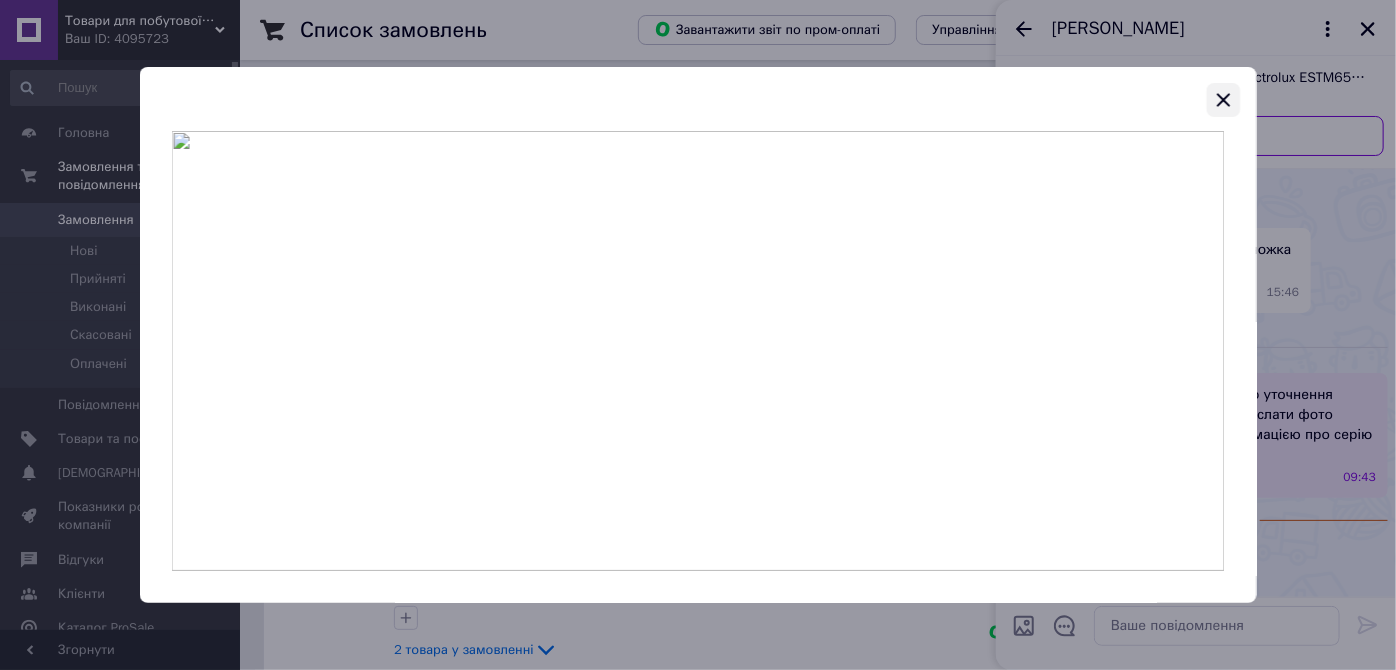click 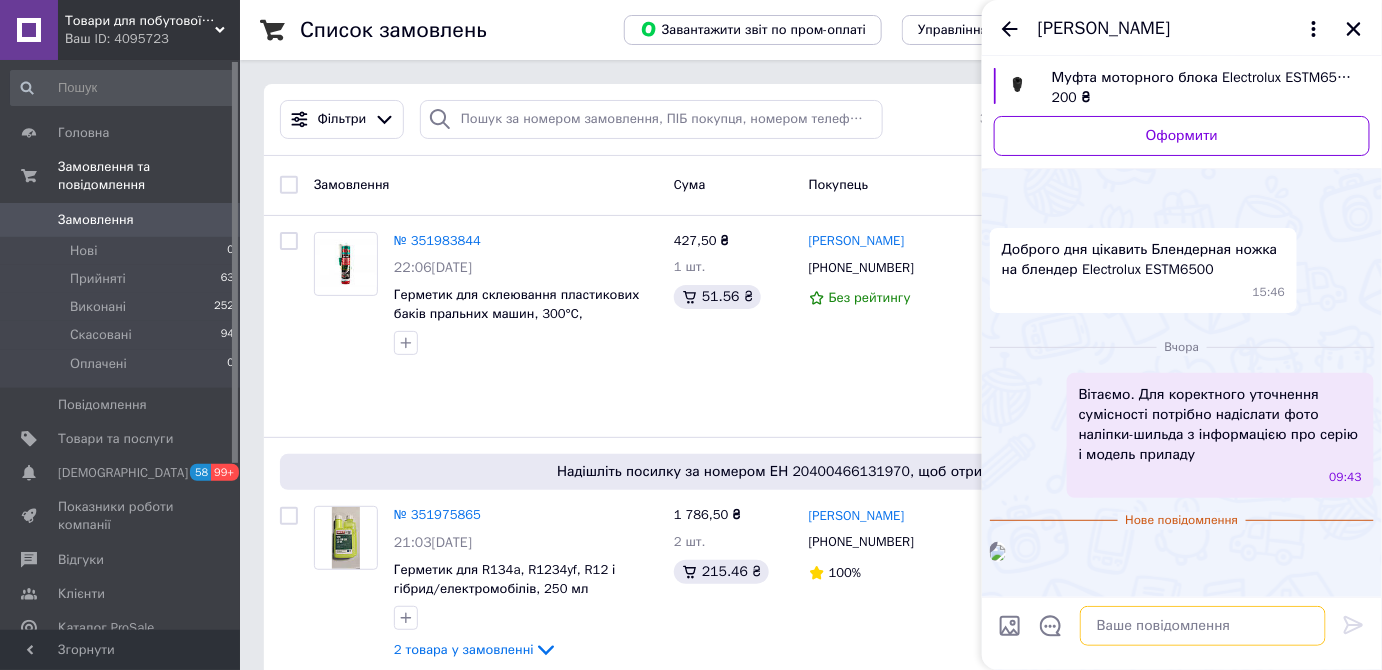 click at bounding box center [1203, 626] 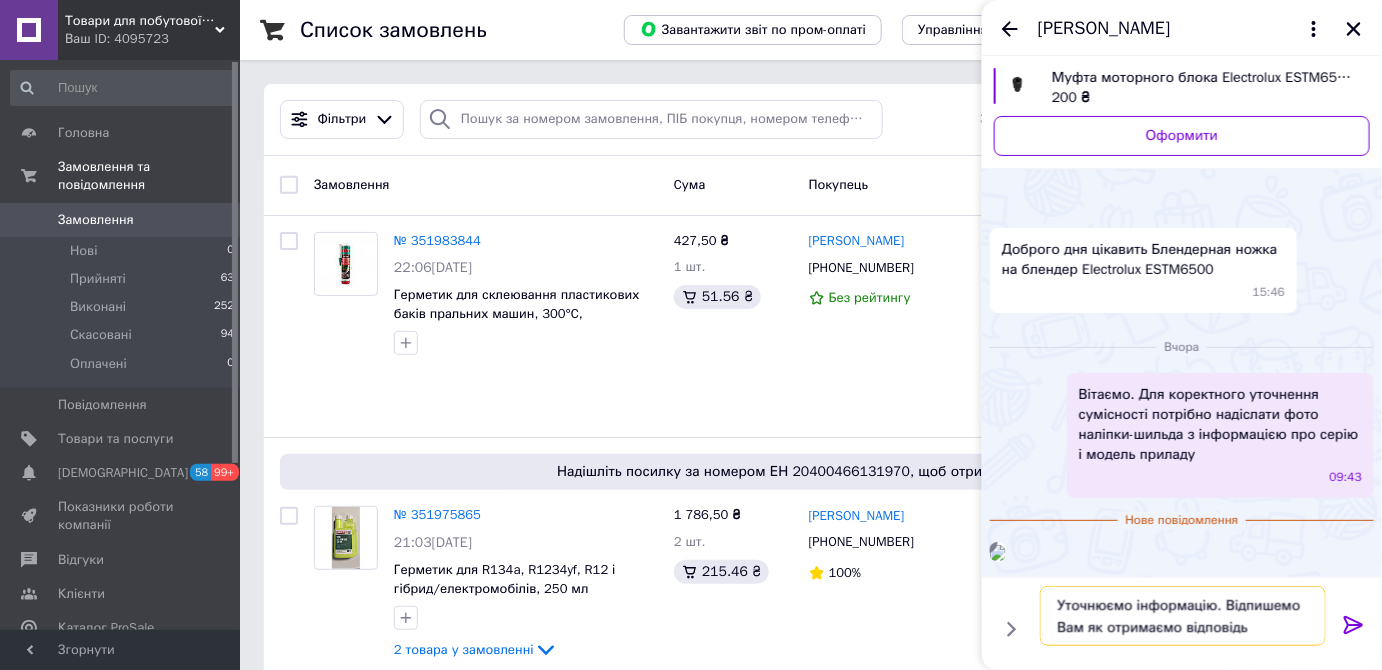 type on "Уточнюємо інформацію. Відпишемо Вам як отримаємо відповідь." 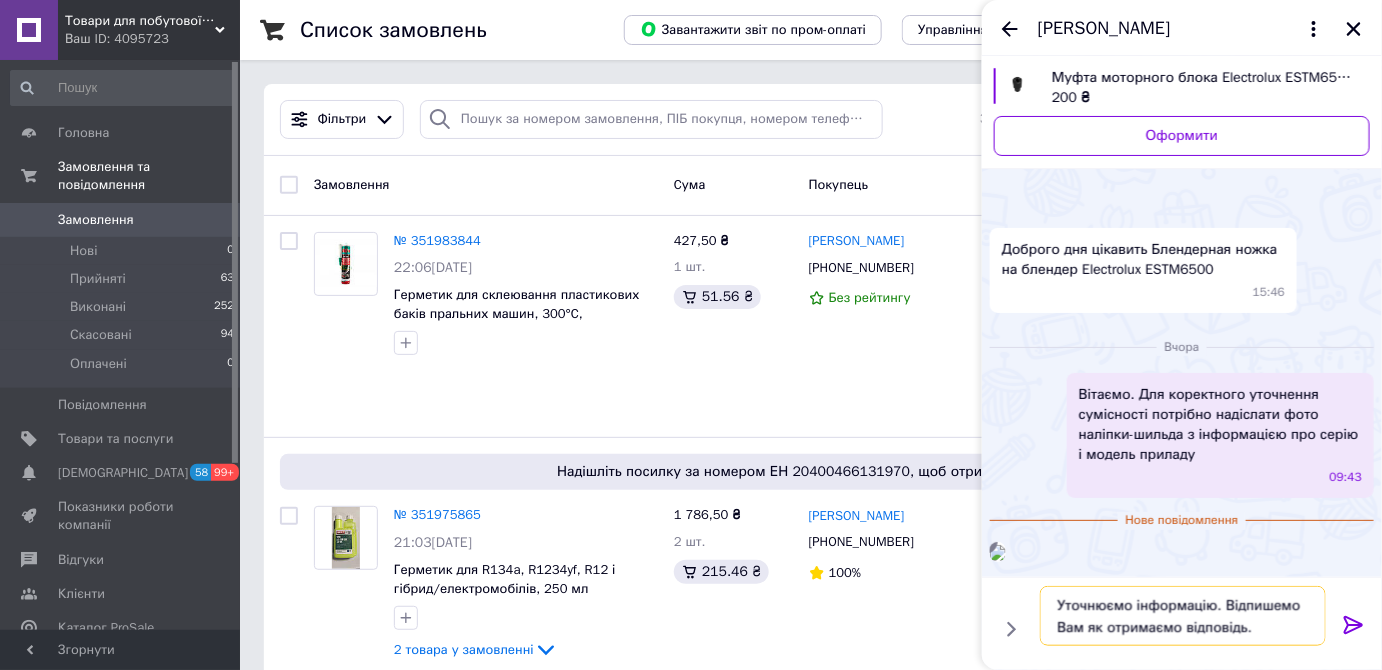 type 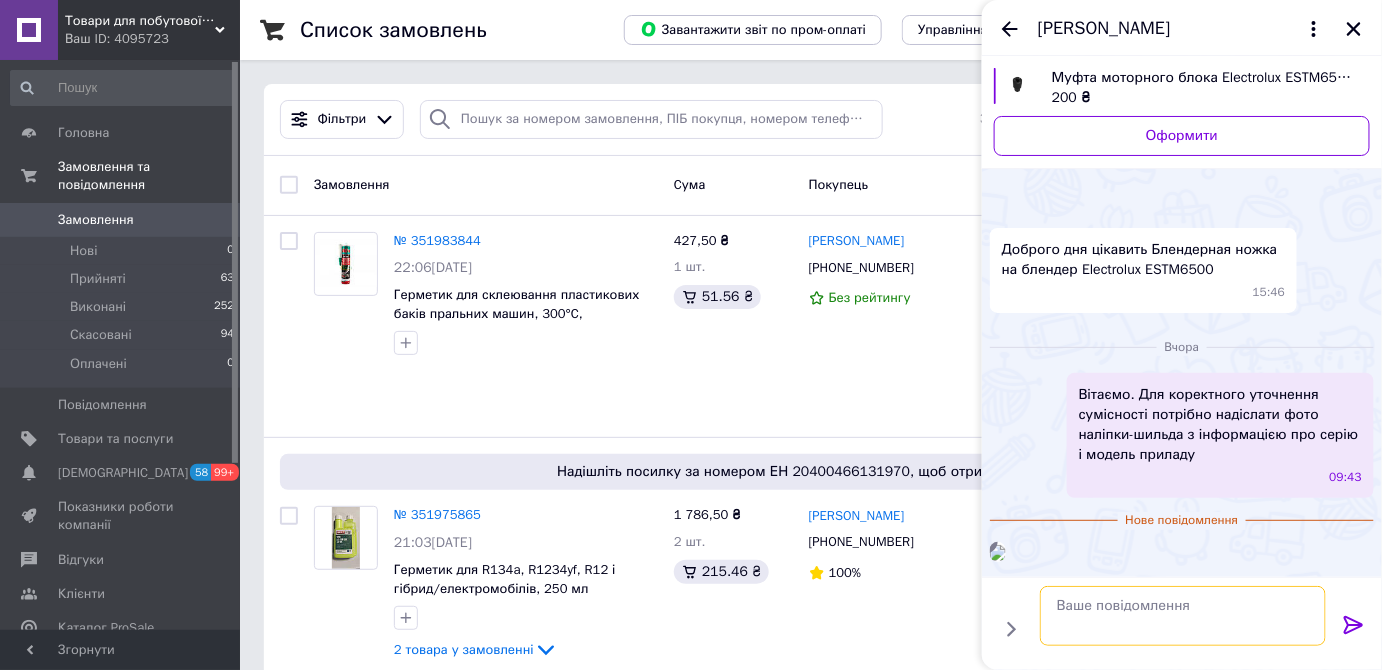 scroll, scrollTop: 362, scrollLeft: 0, axis: vertical 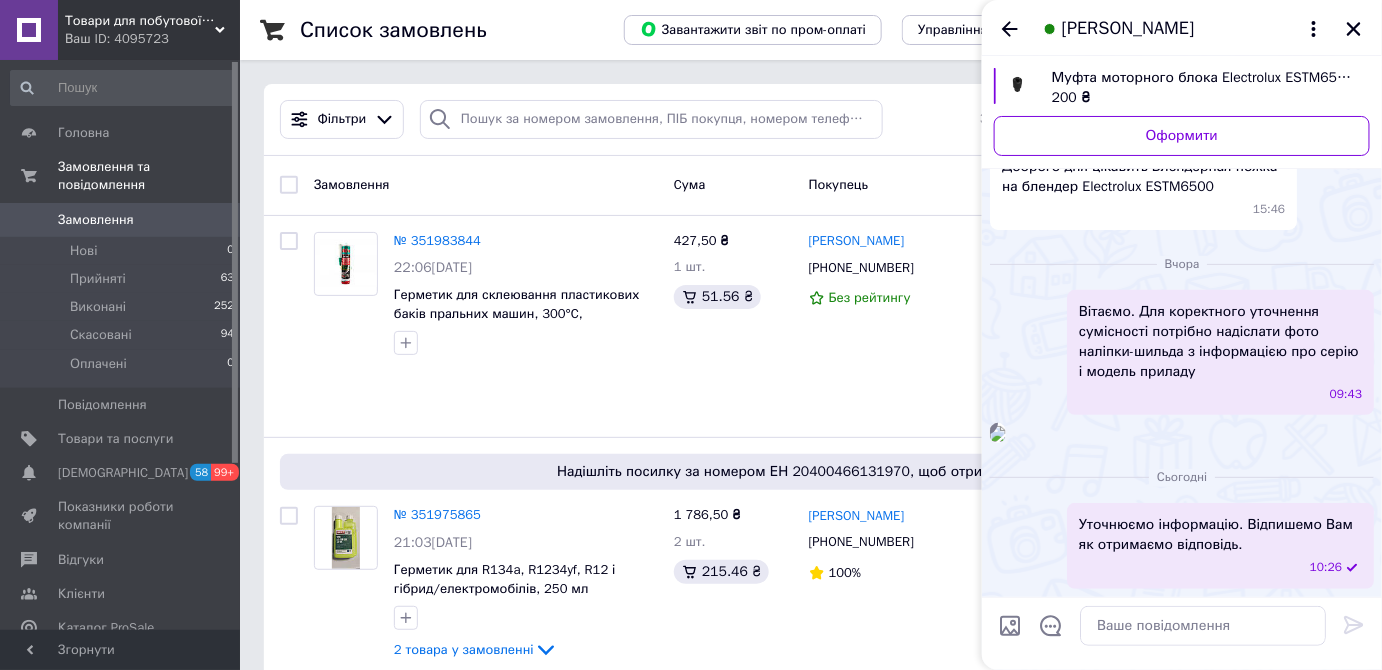 click at bounding box center (998, 434) 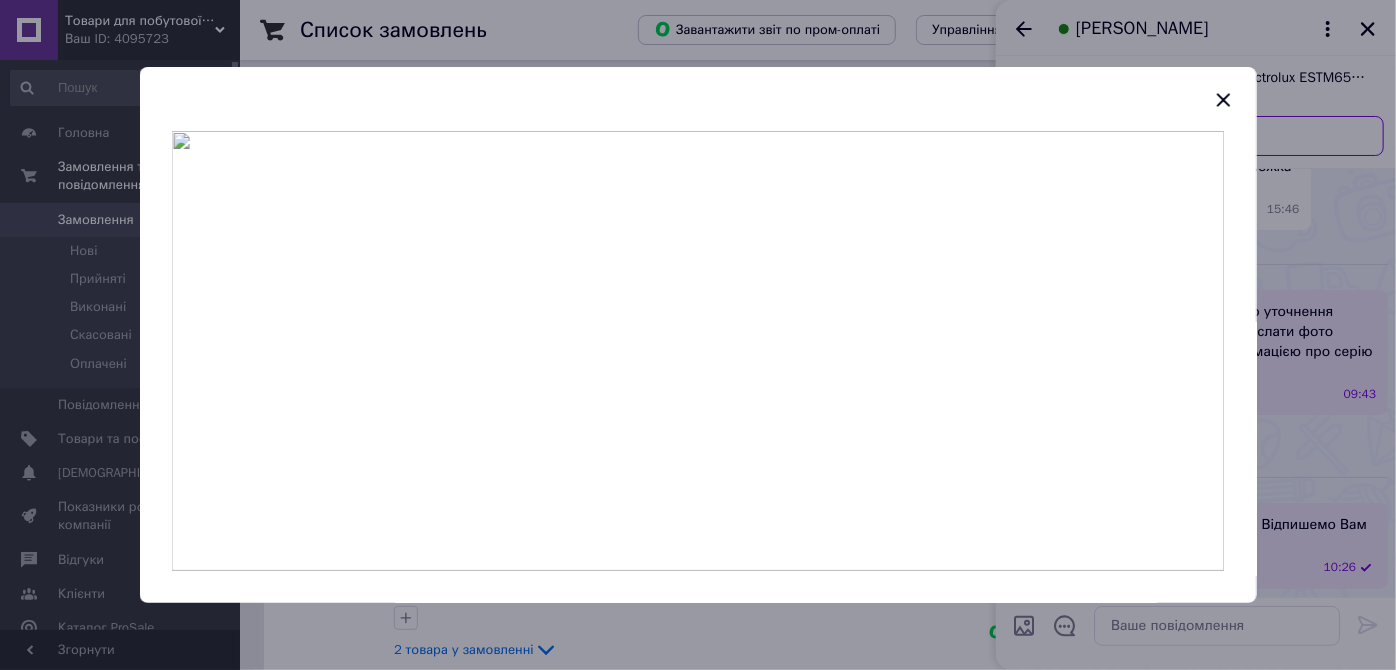 click at bounding box center (698, 351) 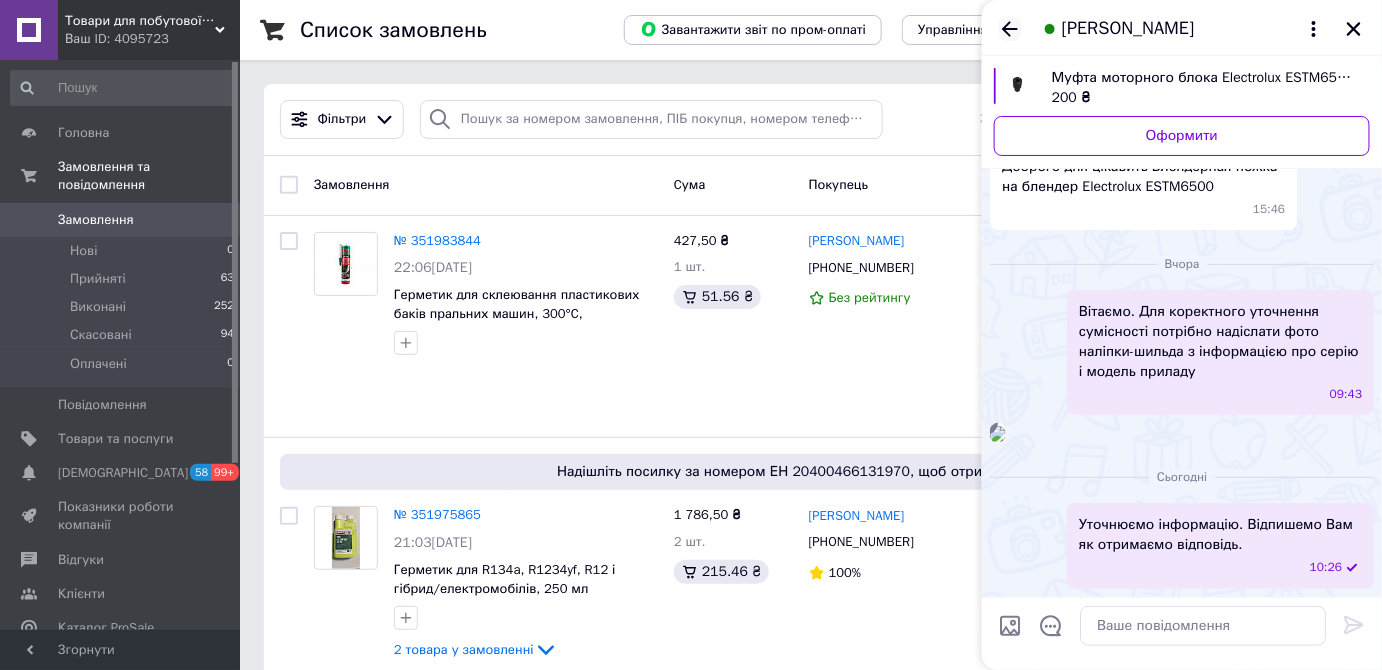 click 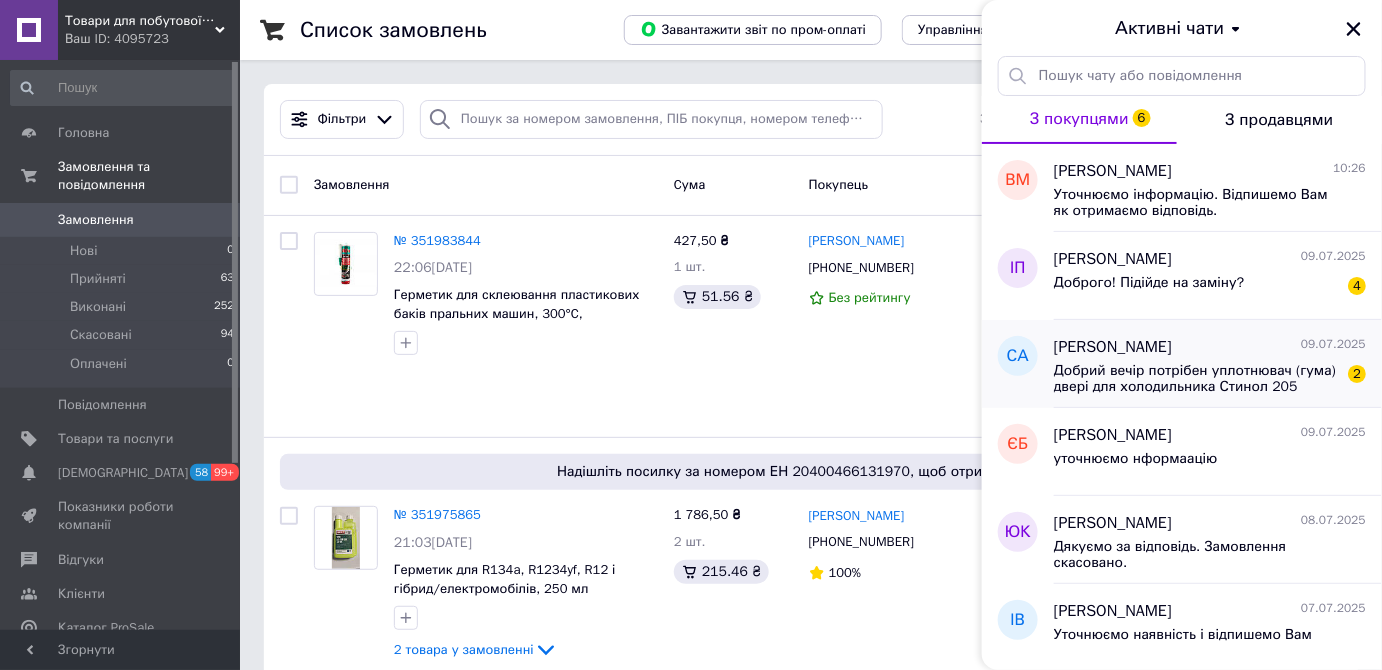 click on "Супрунчук Андрей" at bounding box center [1113, 347] 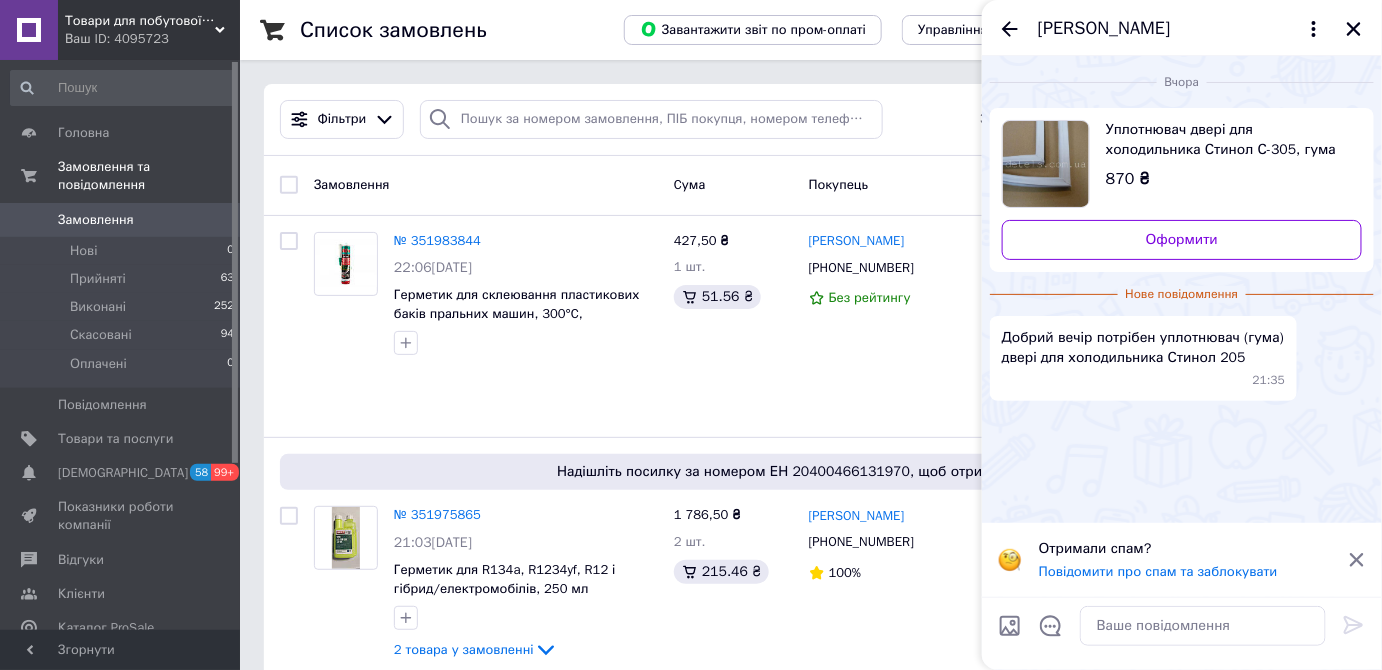 click 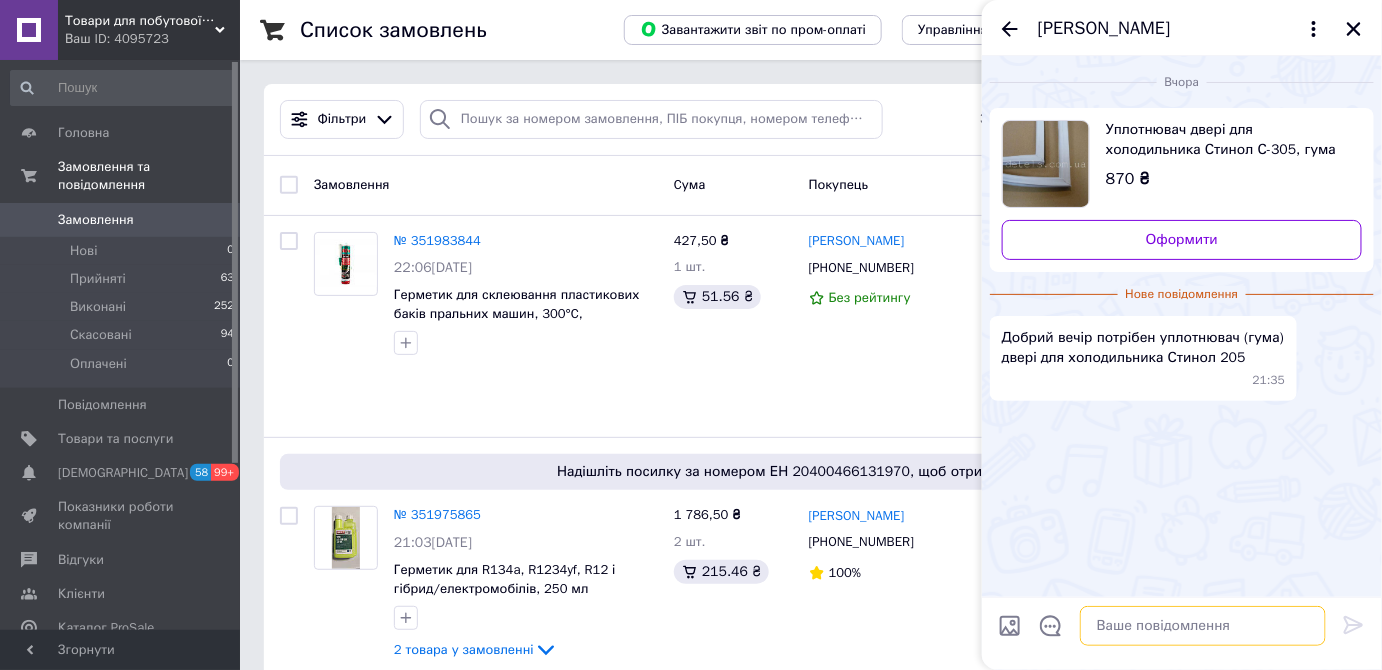 click at bounding box center (1203, 626) 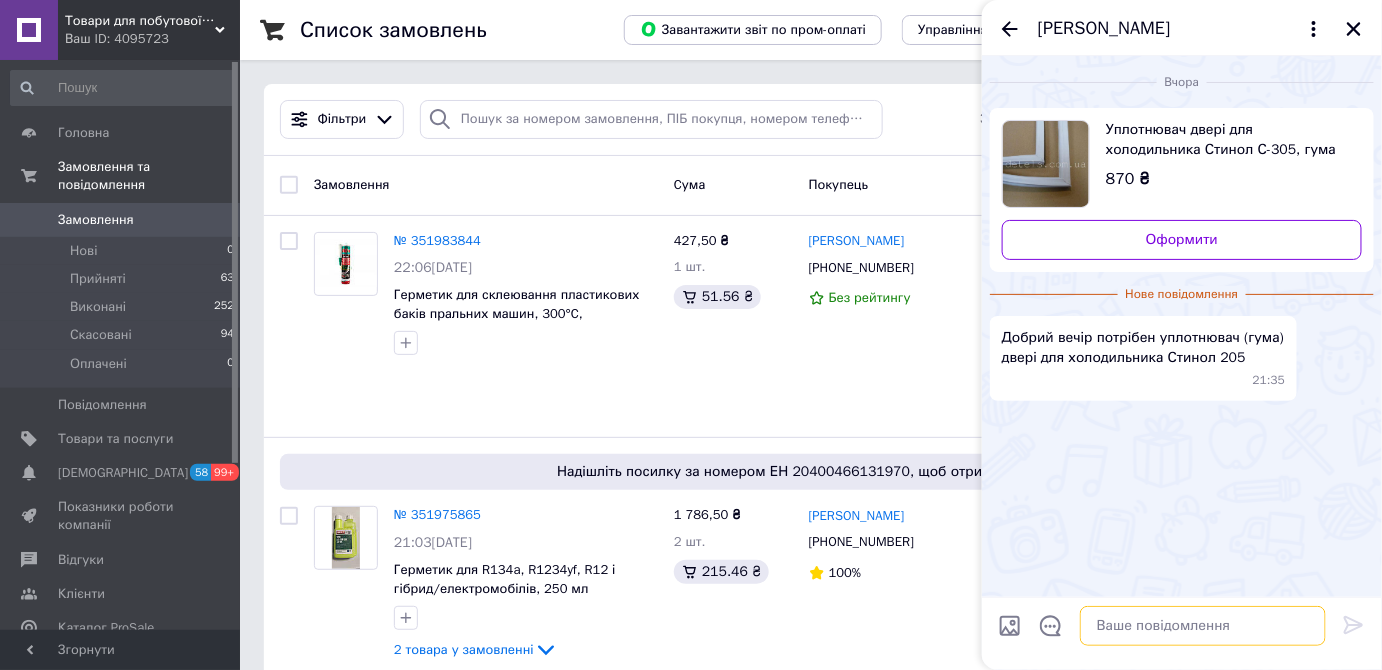 paste on "Вітаємо. Ущільнювачі не оригінальні. Виготовлення індивідуальне по замірам клієнта. Передплата 50% від суми, термін виготовлення 7 днів. Вам підходять такі умови?" 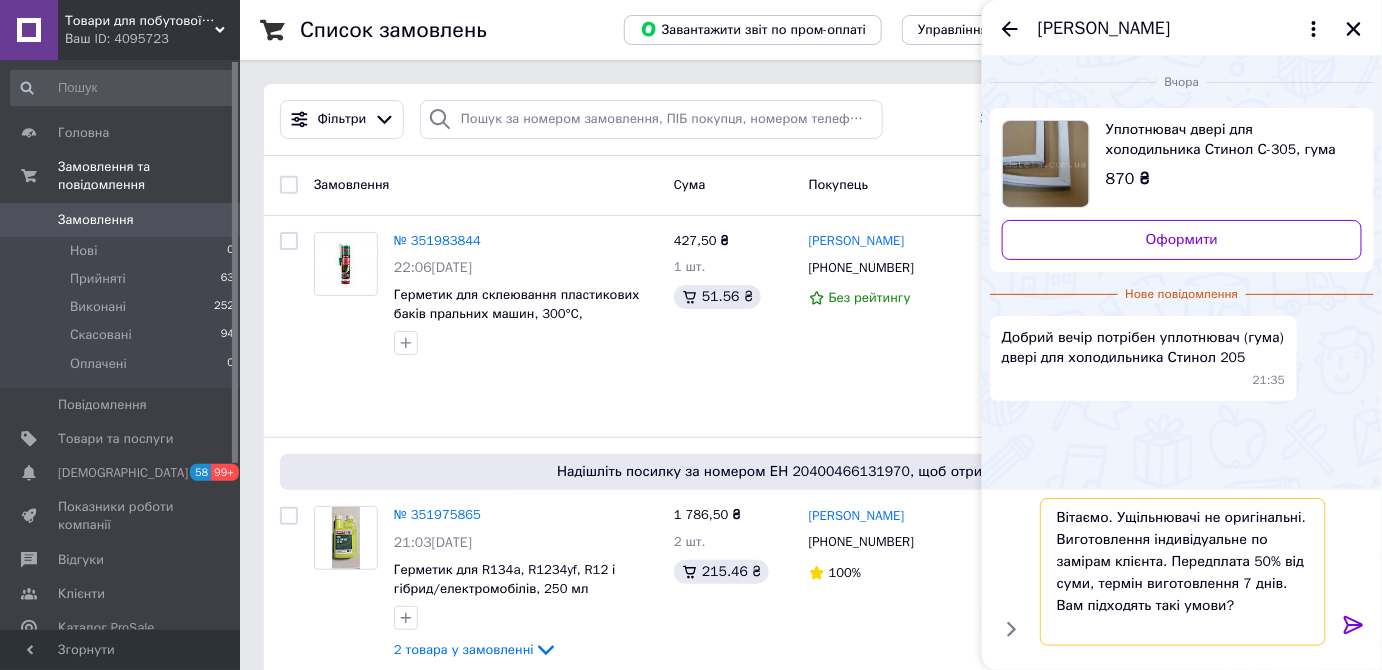 type on "Вітаємо. Ущільнювачі не оригінальні. Виготовлення індивідуальне по замірам клієнта. Передплата 50% від суми, термін виготовлення 7 днів. Вам підходять такі умови?" 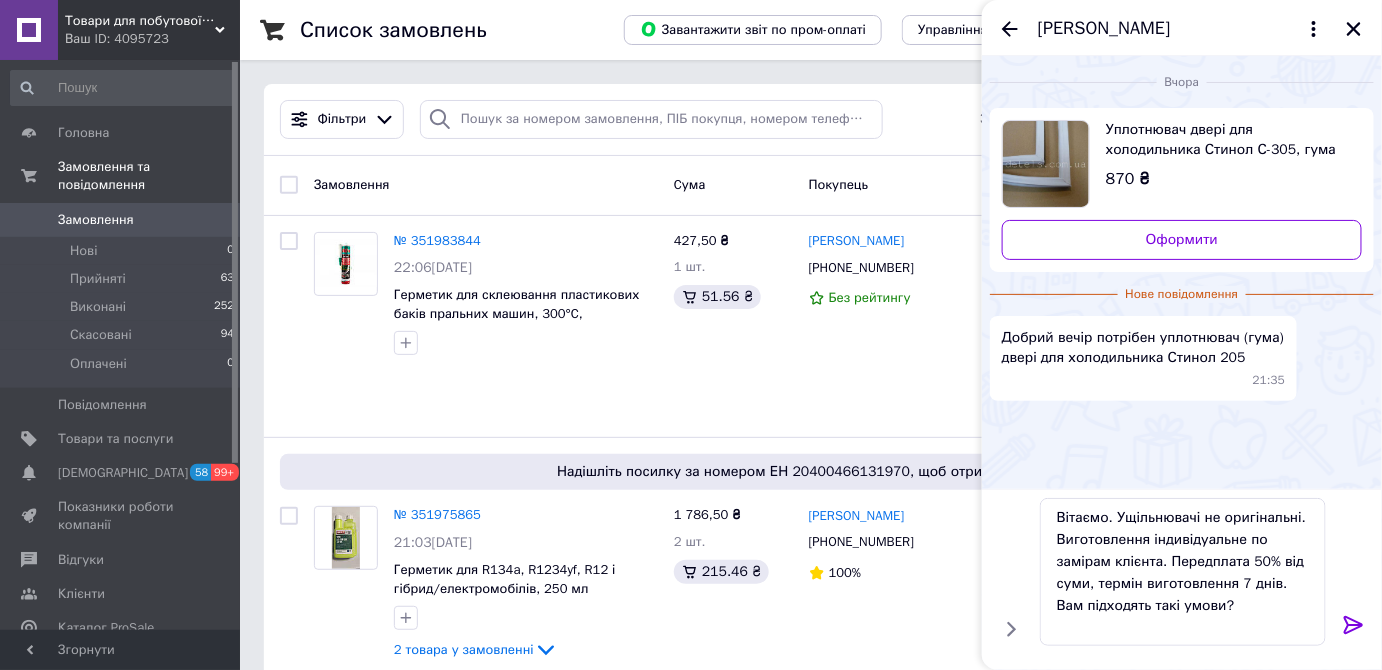 click 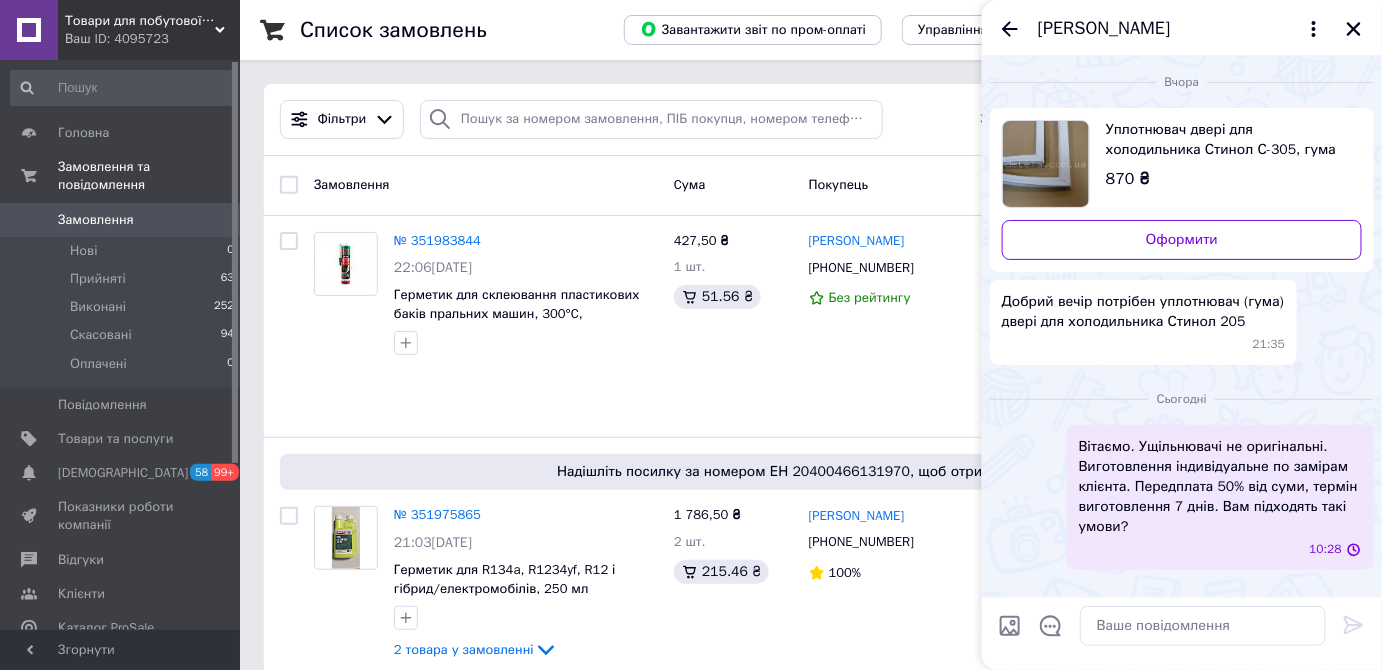 scroll, scrollTop: 0, scrollLeft: 0, axis: both 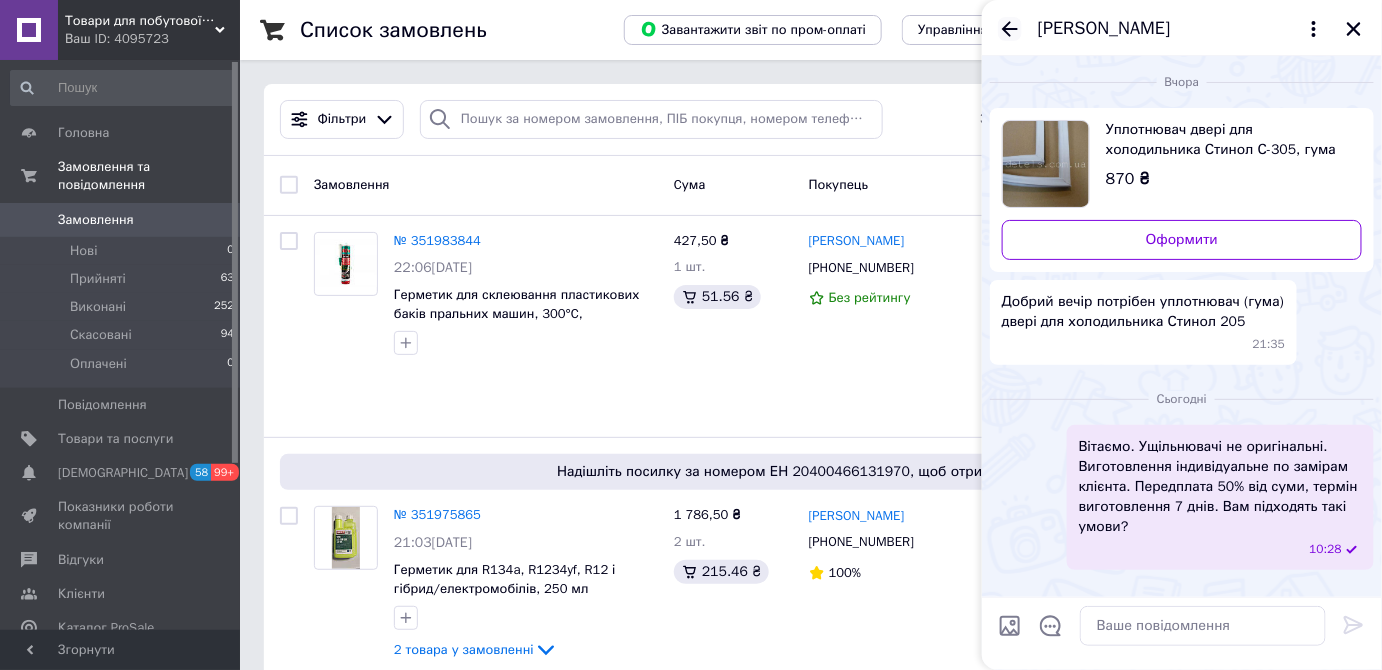 click 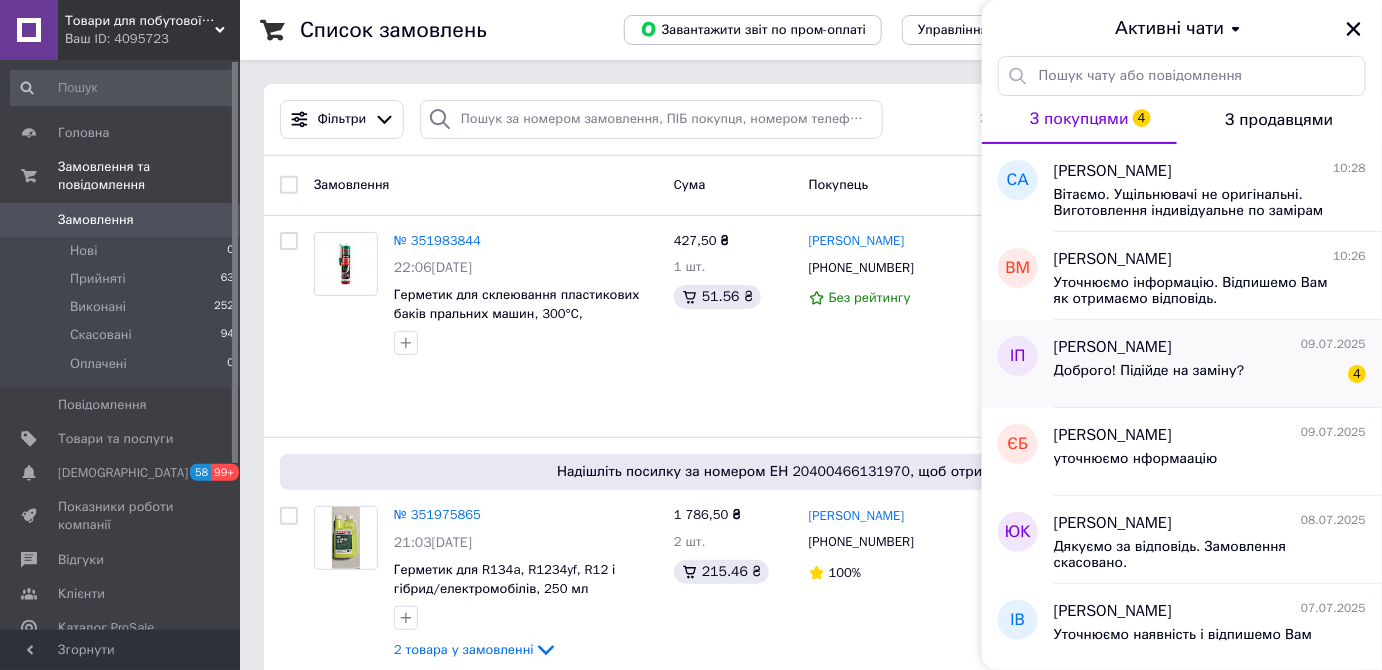 click on "Інна Позичайло" at bounding box center (1113, 347) 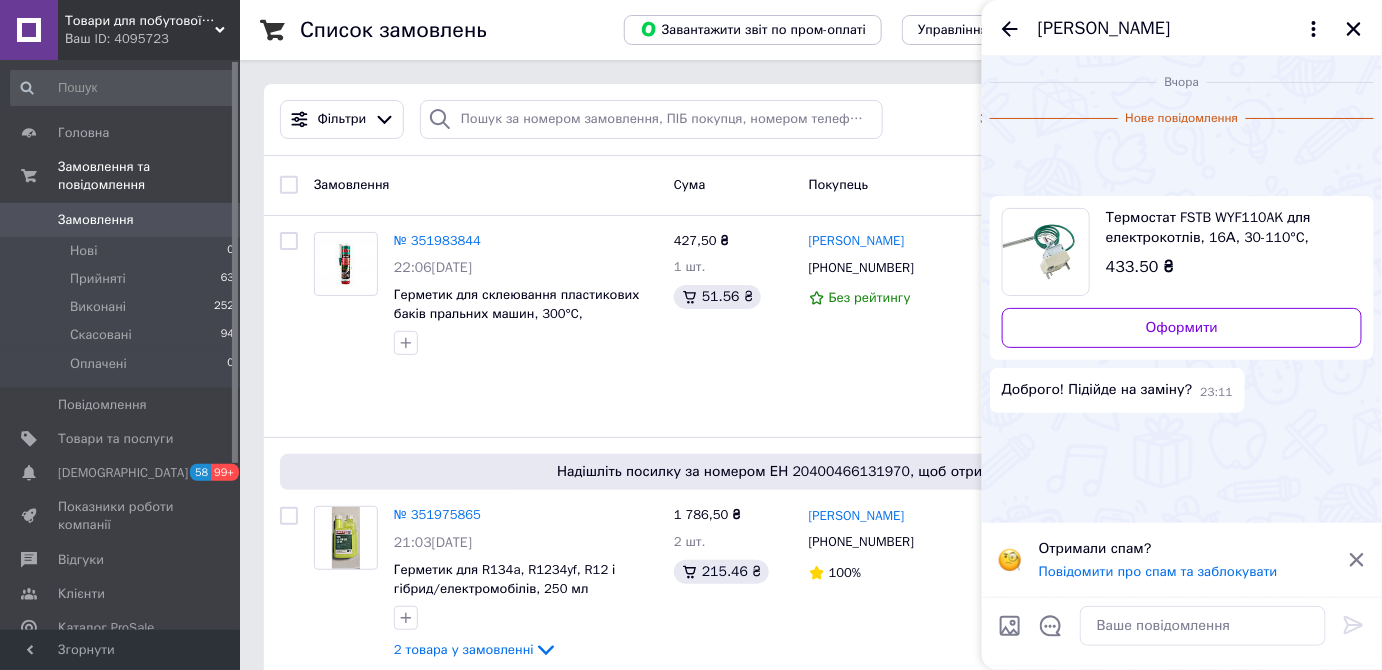 scroll, scrollTop: 456, scrollLeft: 0, axis: vertical 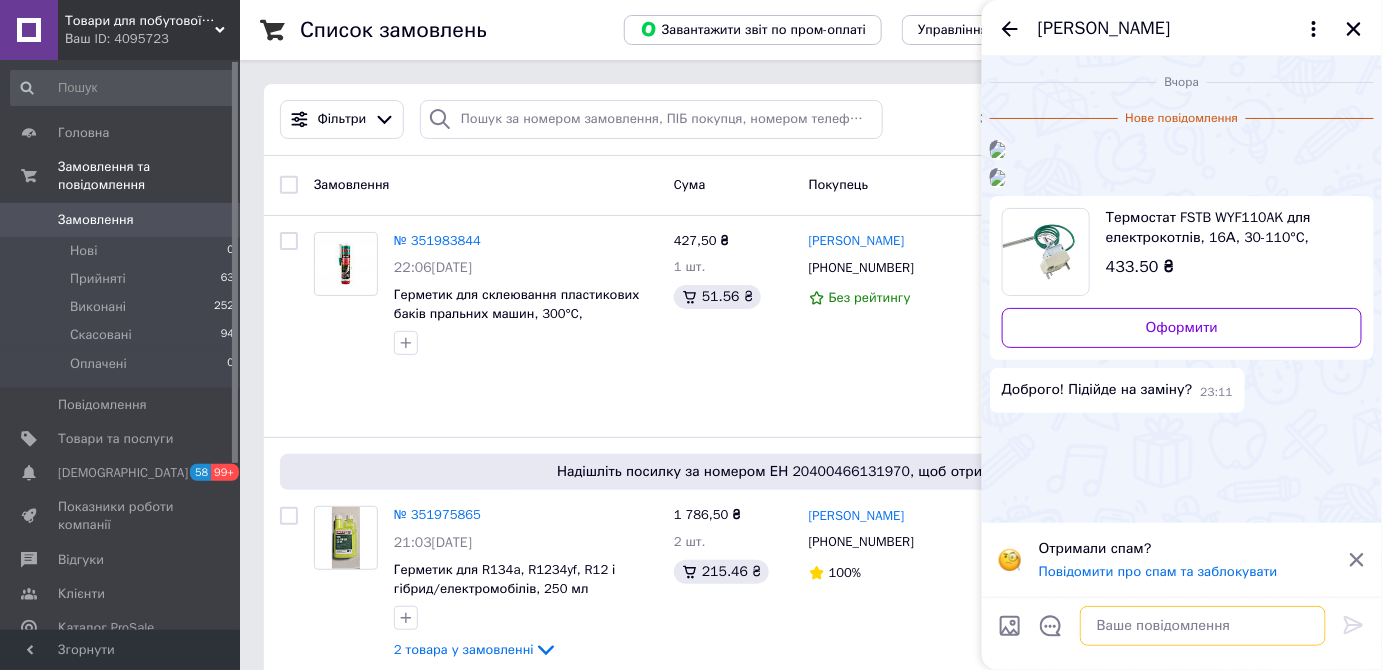 click at bounding box center (1203, 626) 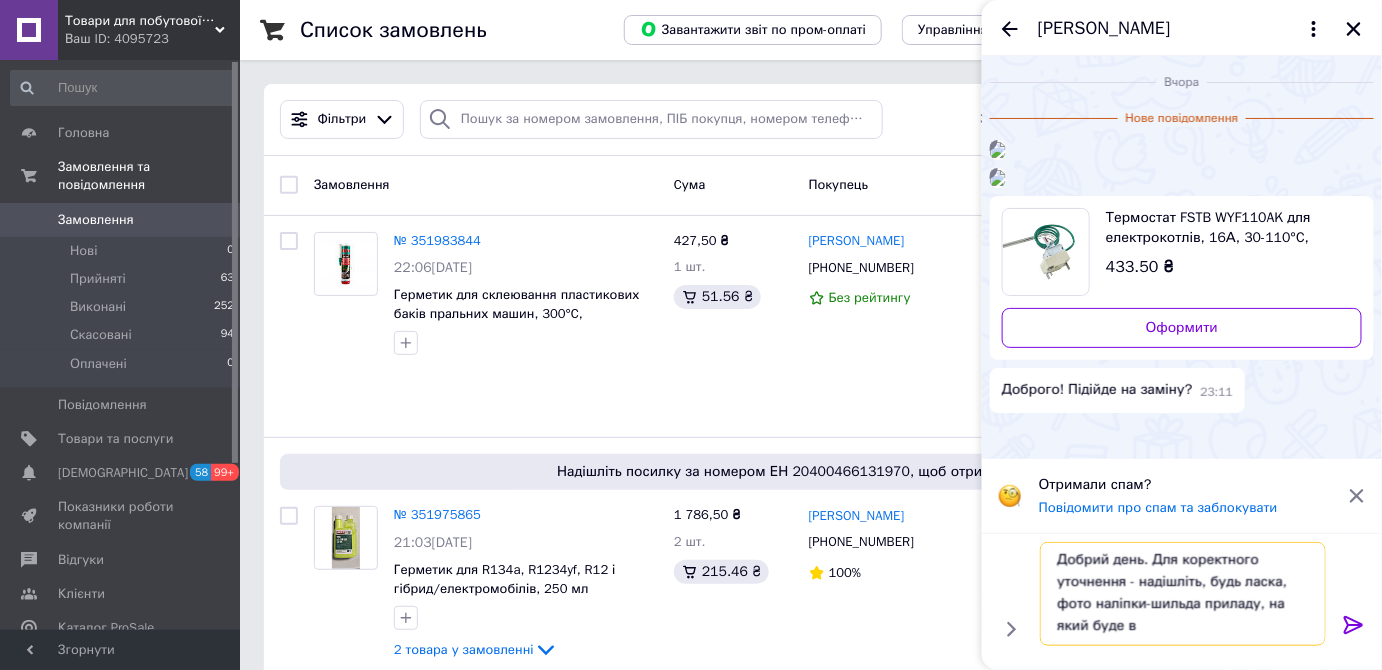 scroll, scrollTop: 1, scrollLeft: 0, axis: vertical 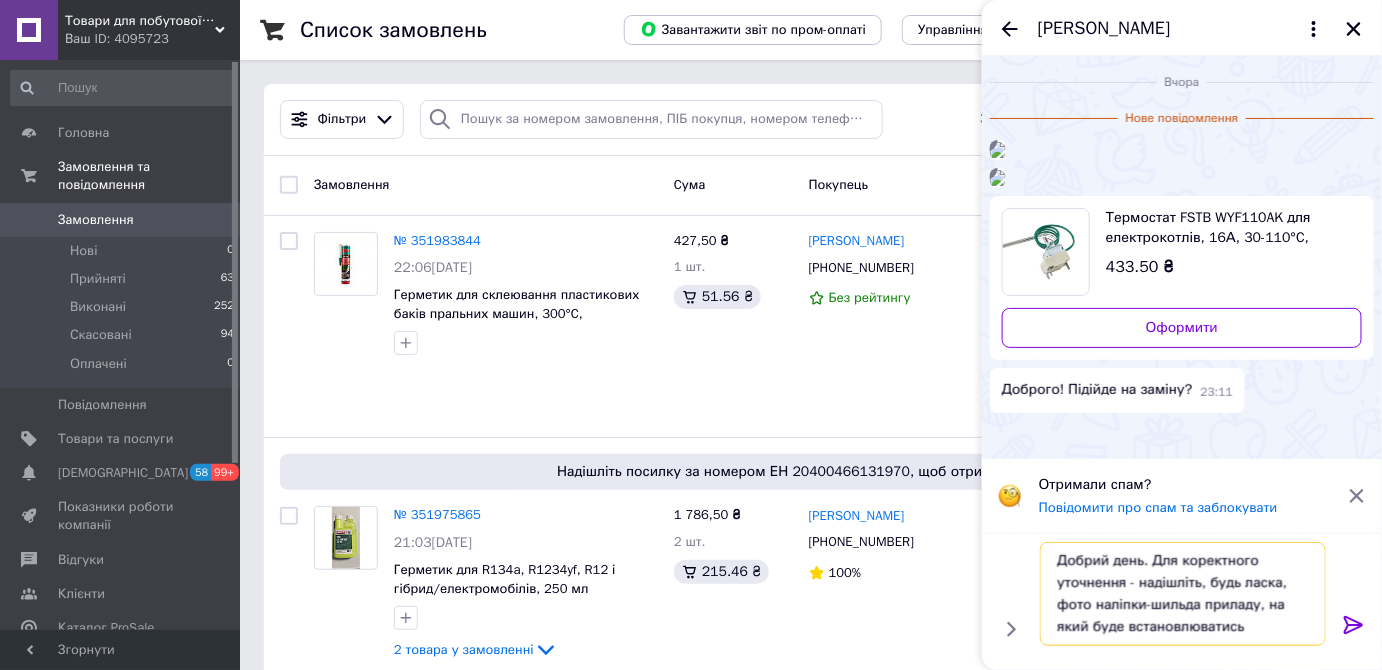 type on "Добрий день. Для коректного уточнення - надішліть, будь ласка, фото наліпки-шильда приладу, на який буде встановлюватись." 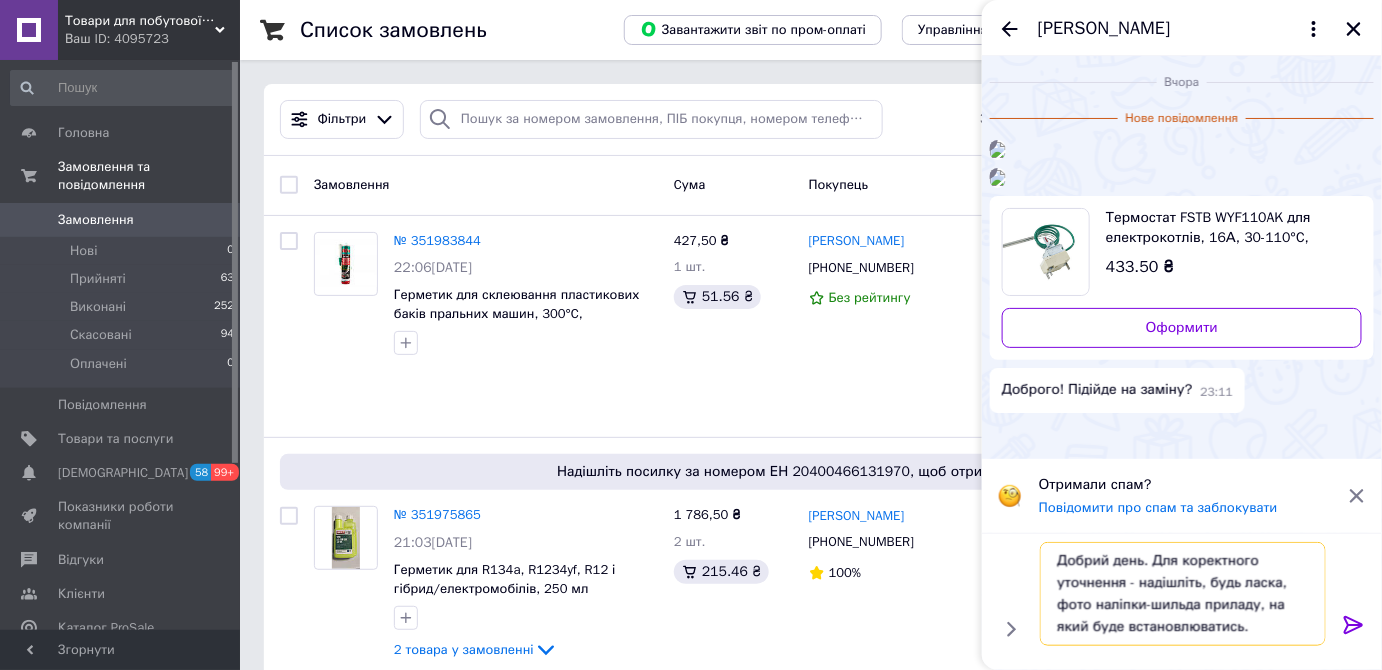 type 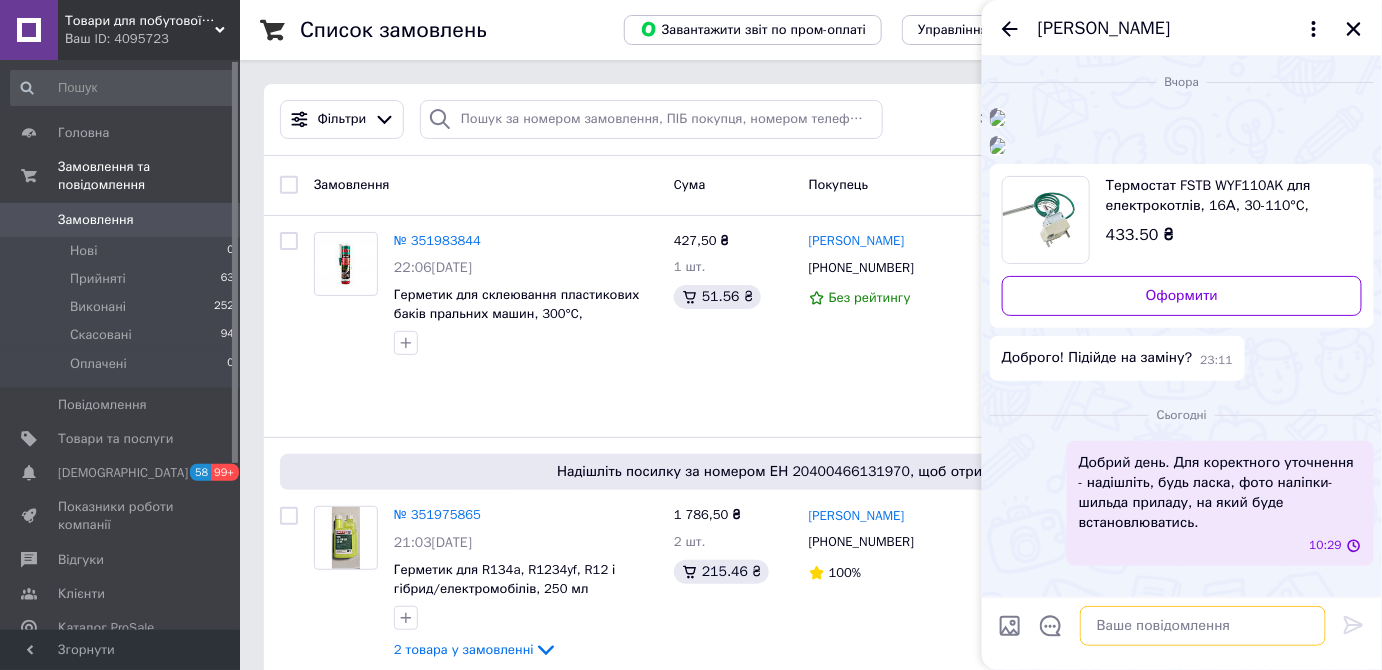 scroll, scrollTop: 0, scrollLeft: 0, axis: both 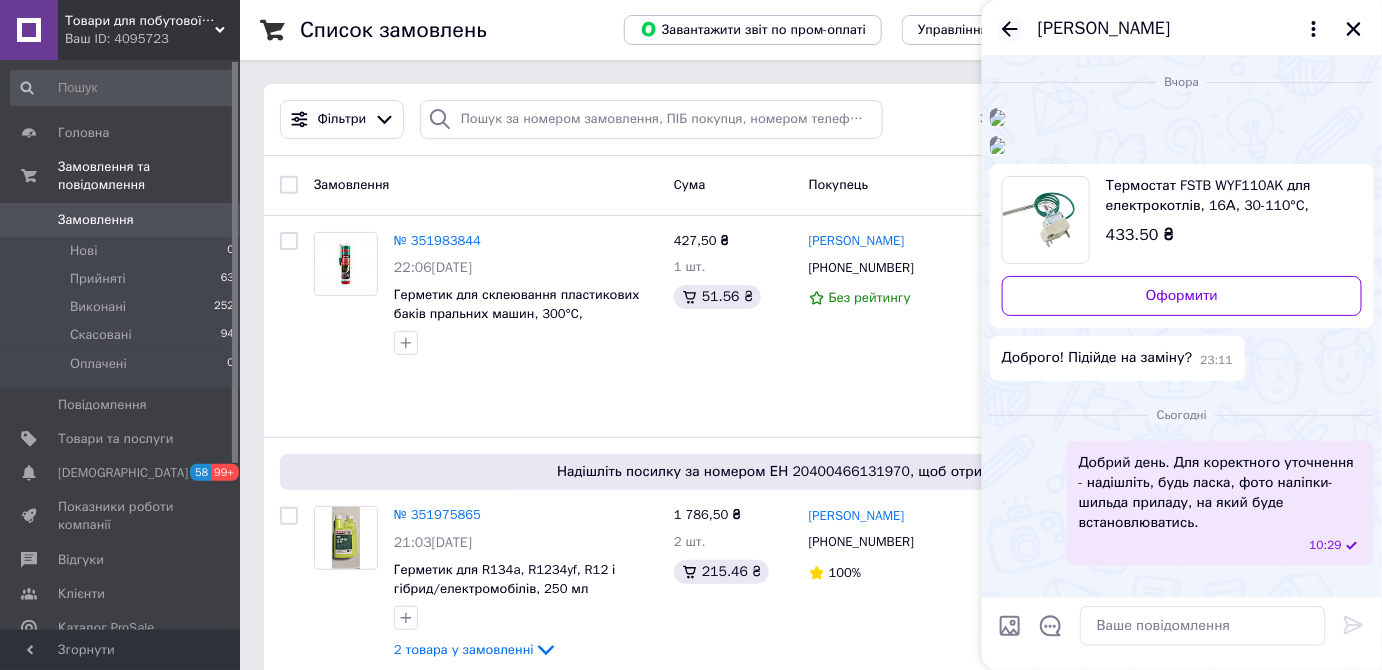 click 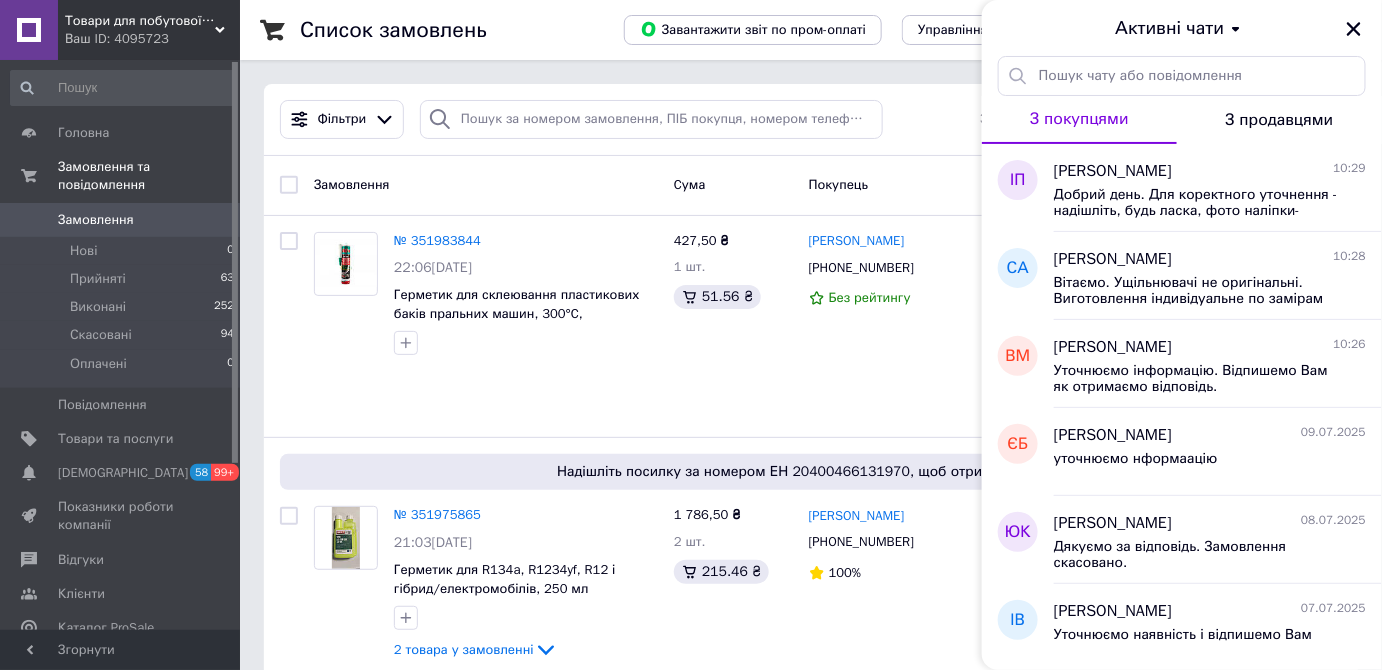 click 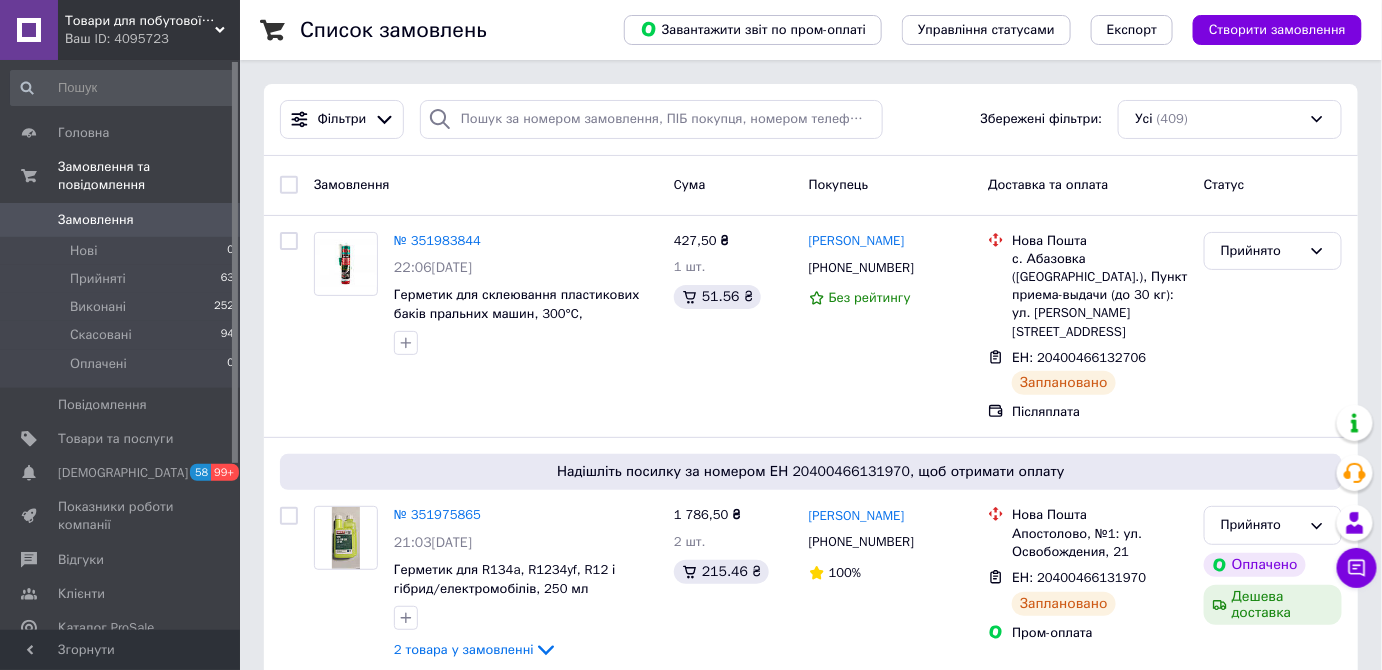 click 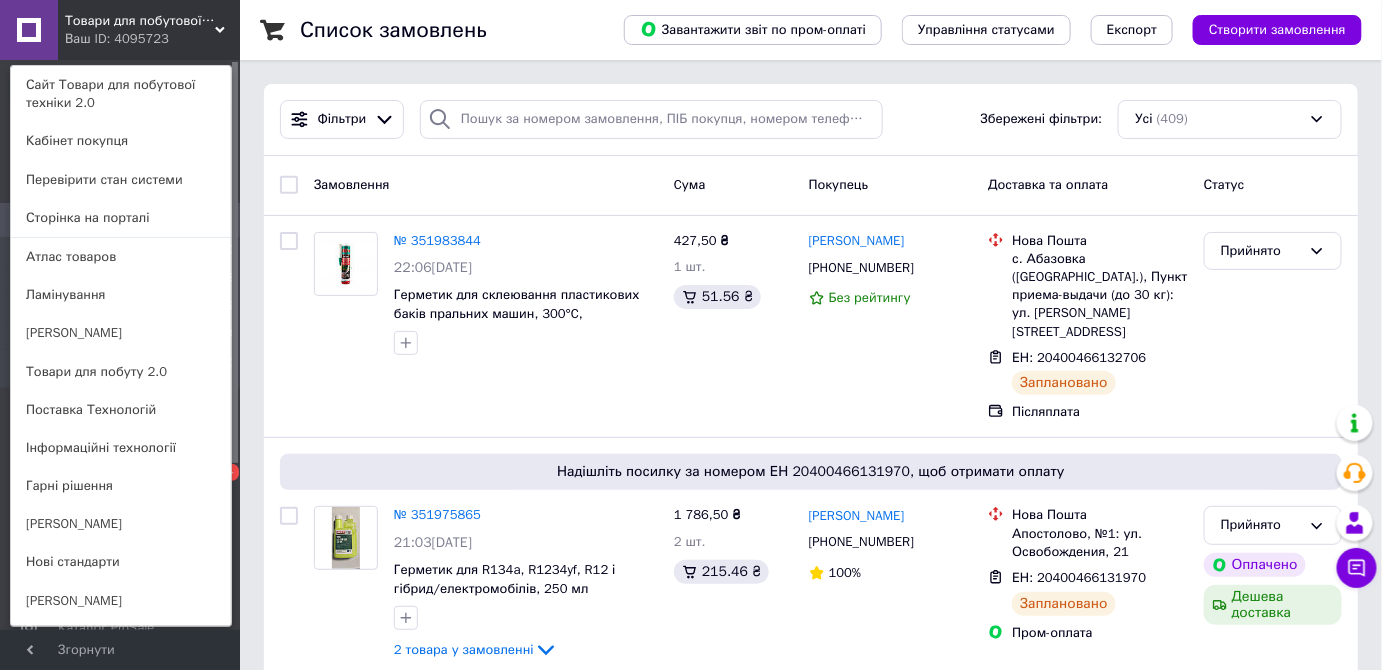 scroll, scrollTop: 545, scrollLeft: 0, axis: vertical 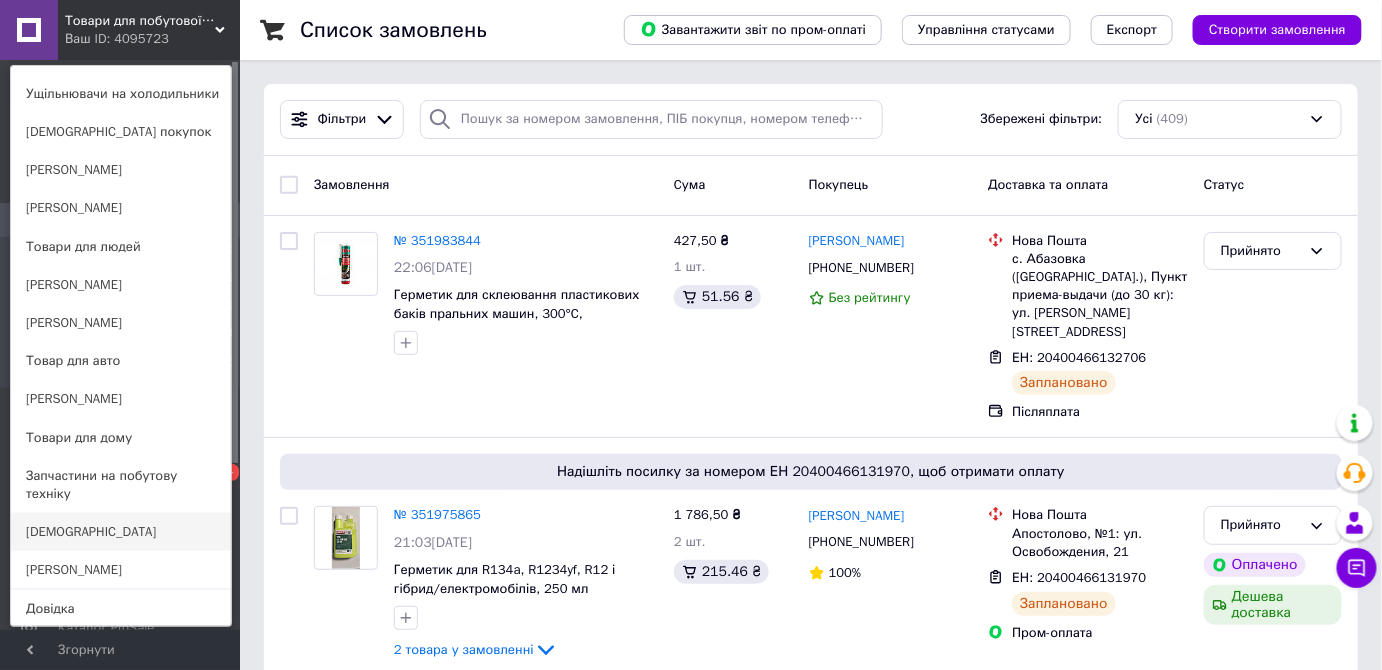 click on "[DEMOGRAPHIC_DATA]" at bounding box center [121, 532] 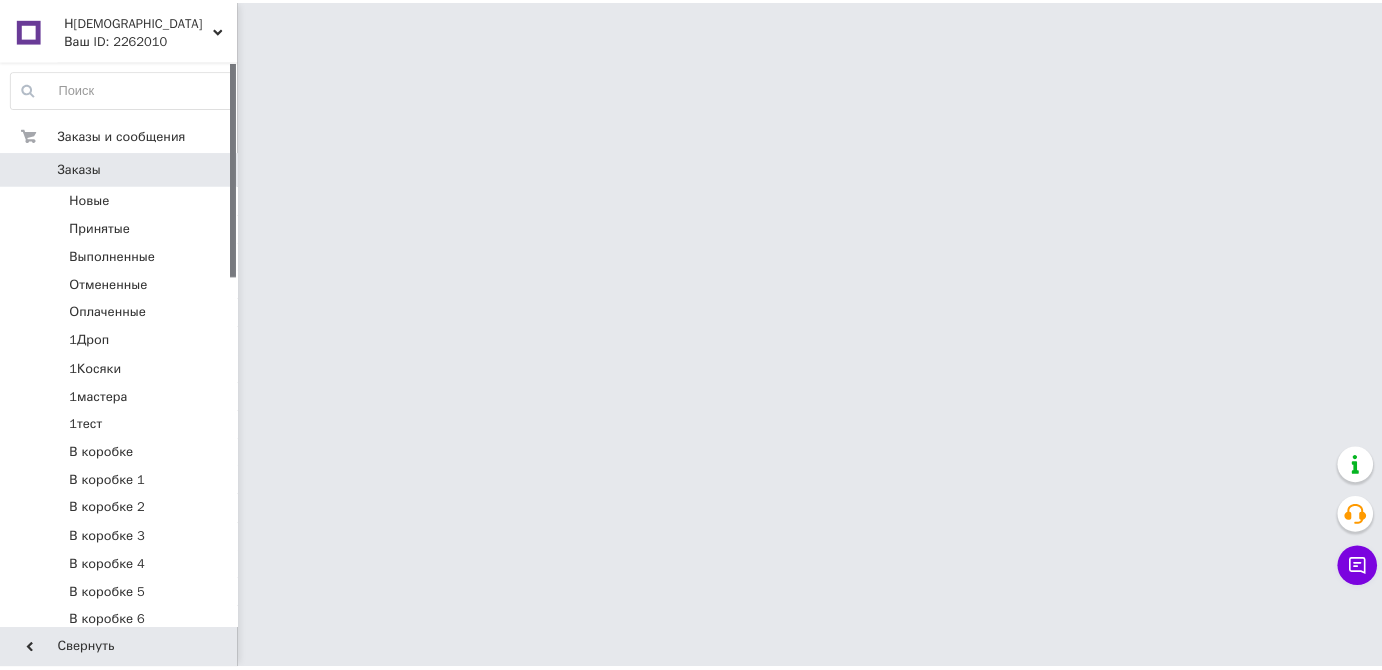 scroll, scrollTop: 0, scrollLeft: 0, axis: both 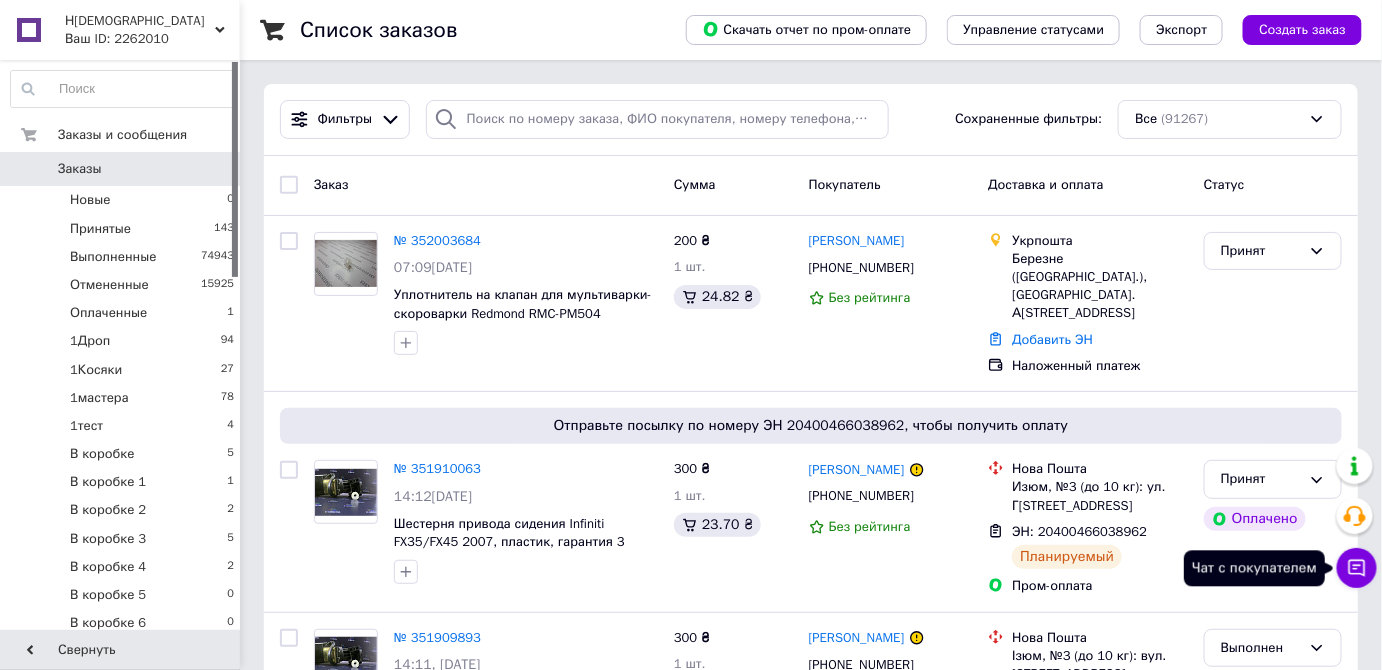 click 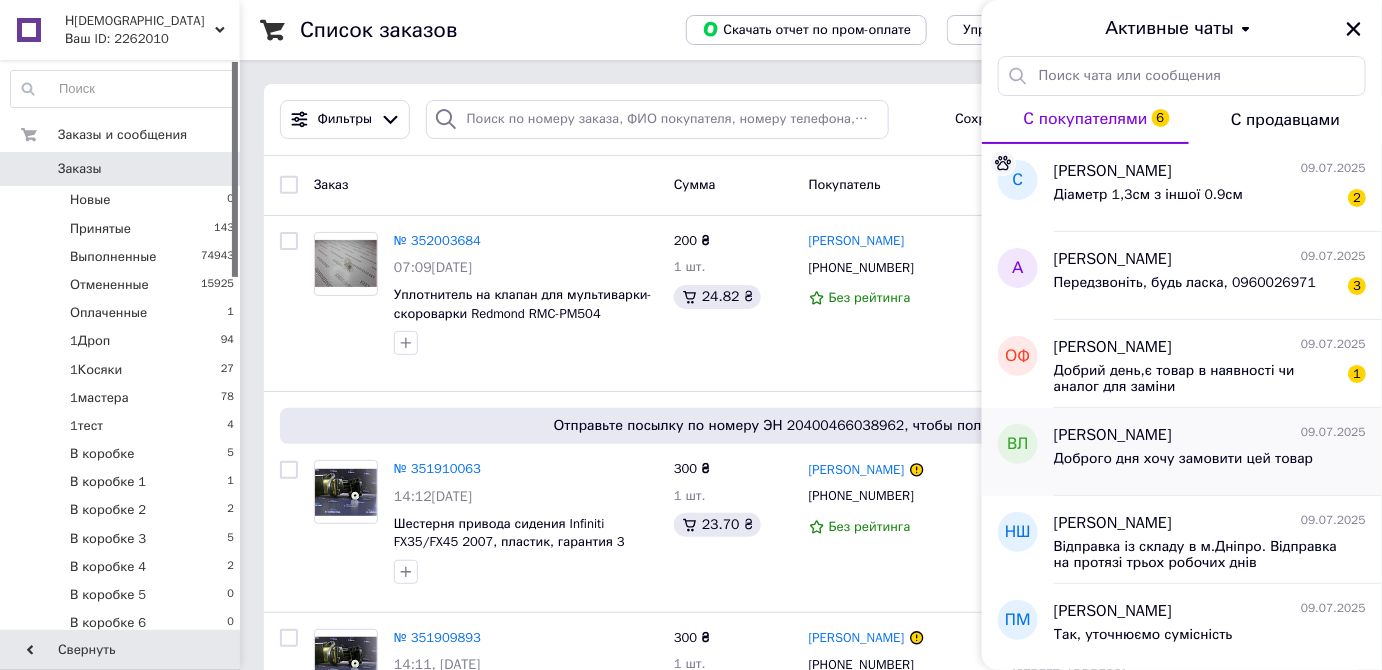 click on "Доброго дня хочу замовити цей товар" at bounding box center (1184, 459) 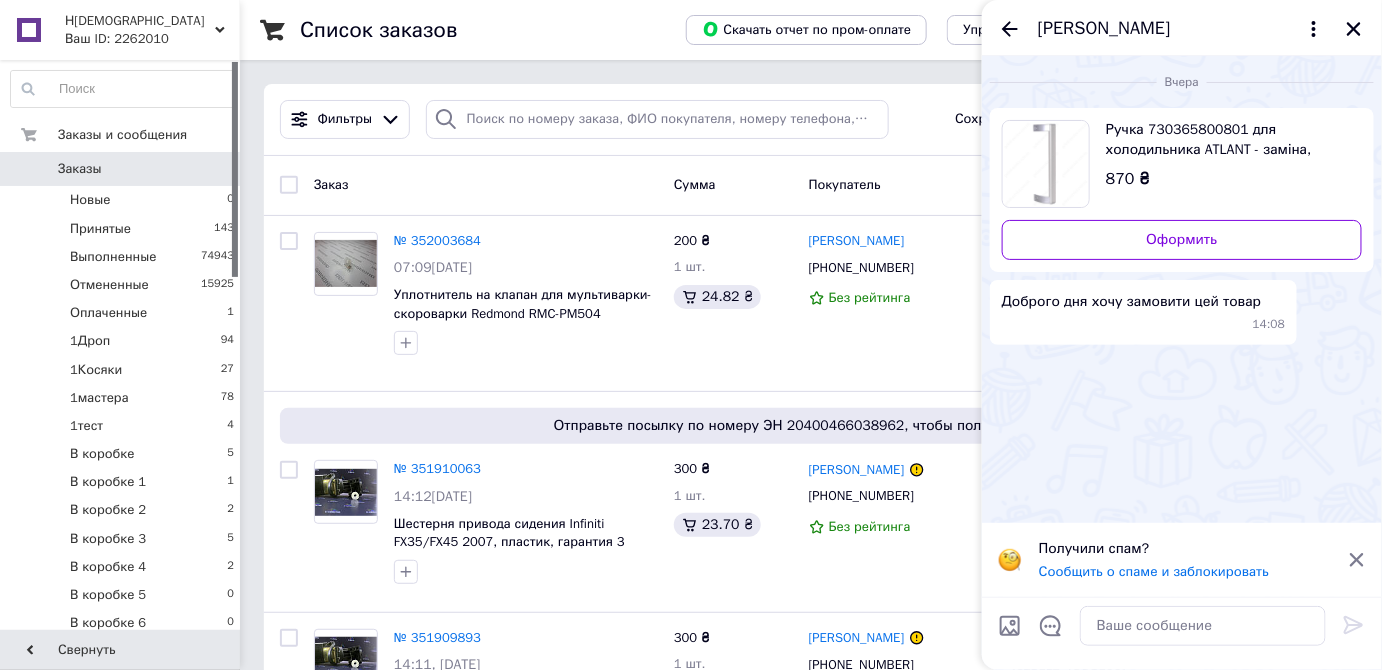 click 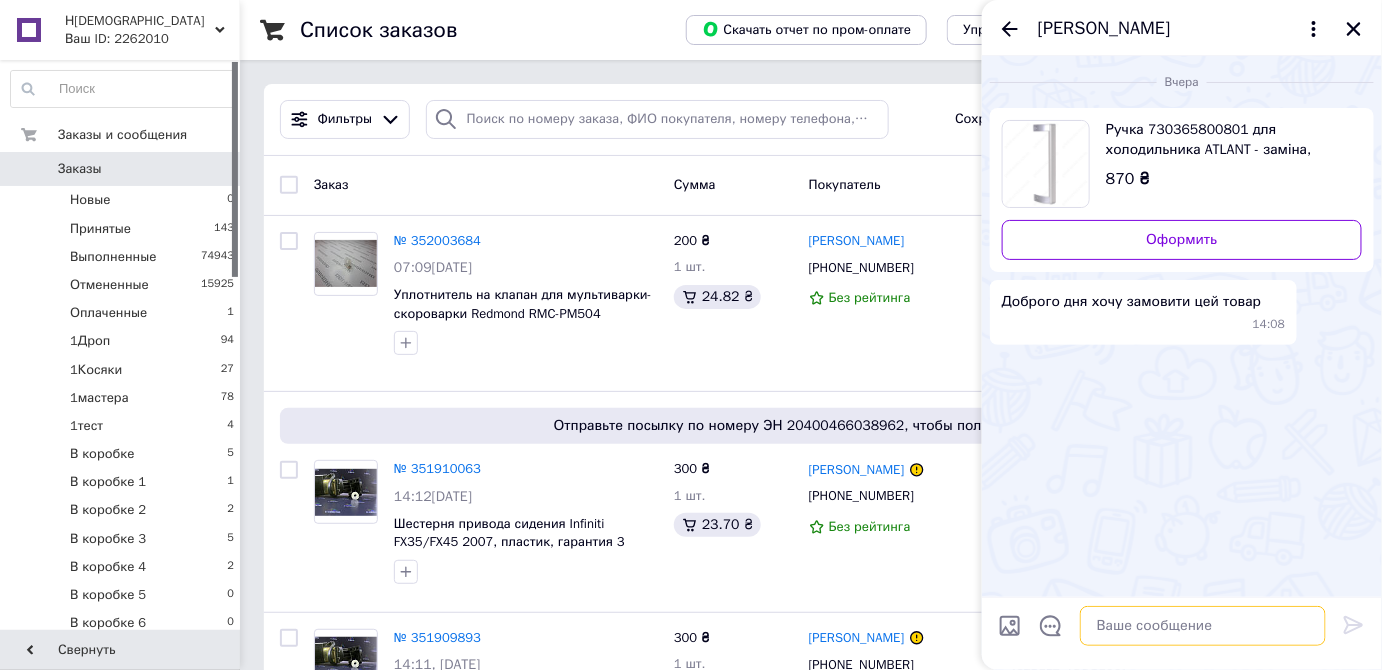 click at bounding box center (1203, 626) 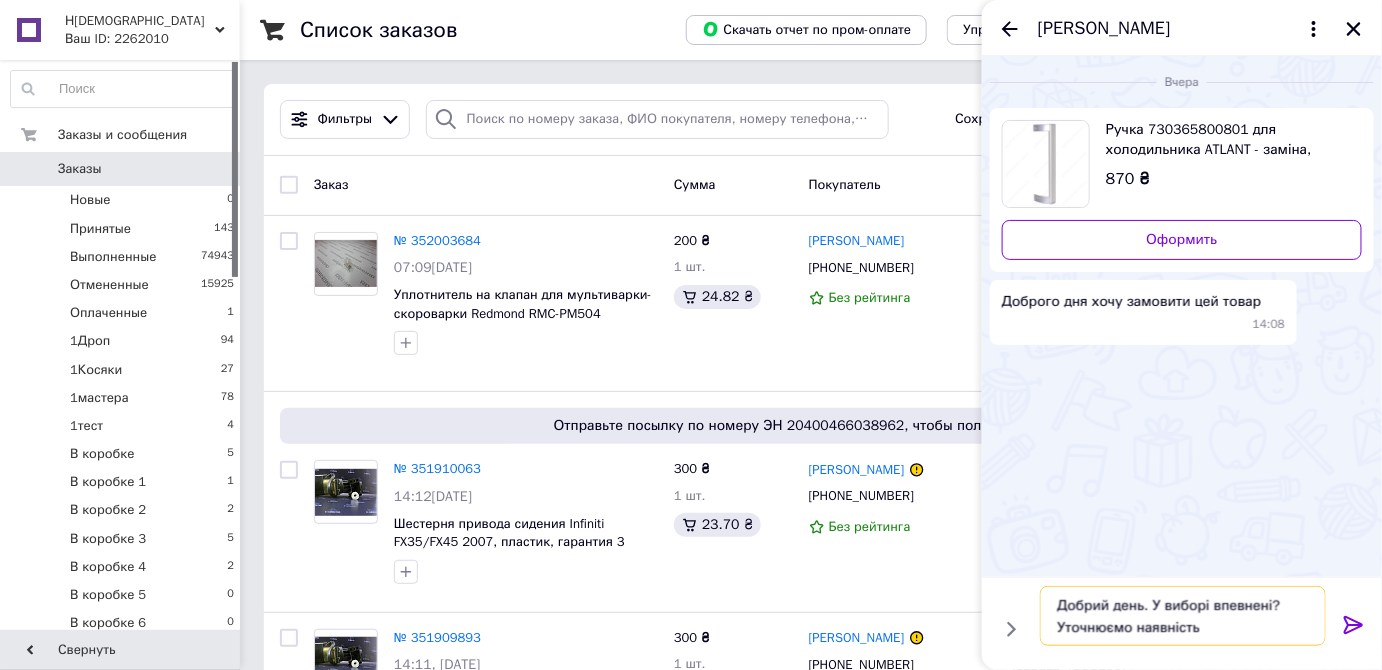 type on "Добрий день. У виборі впевнені? Уточнюємо наявність." 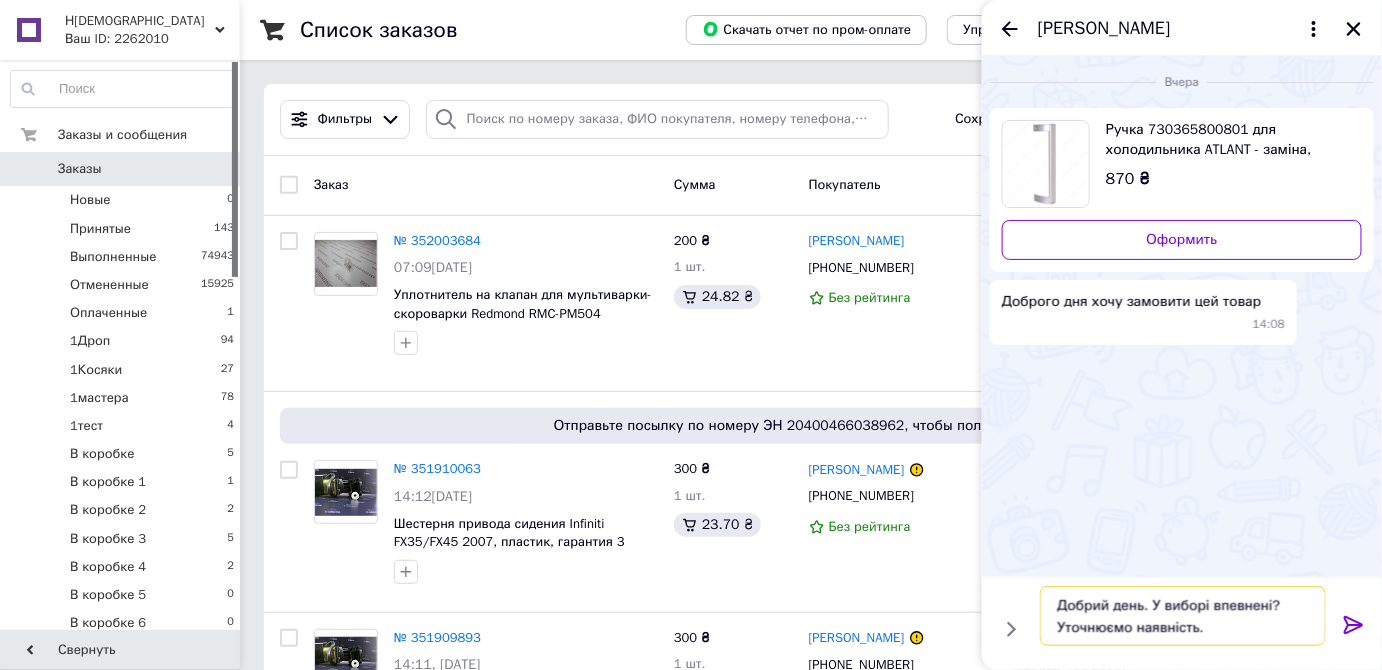 type 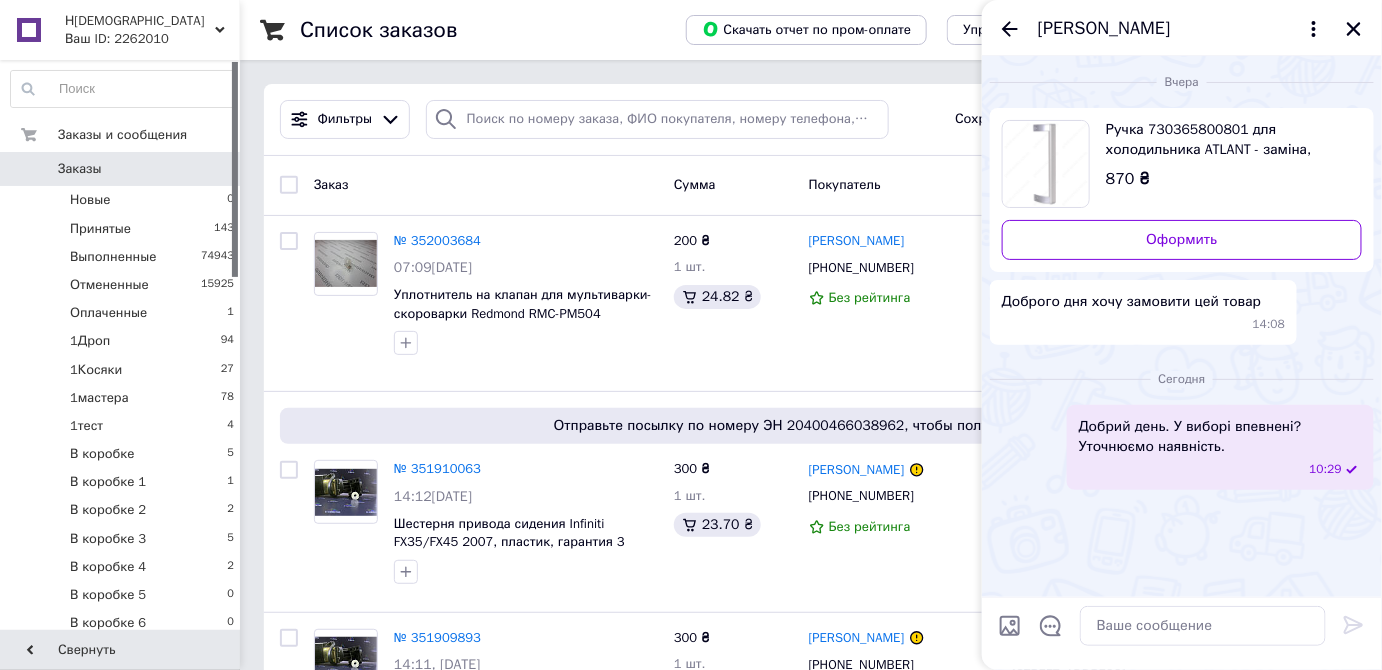 click on "Ручка 730365800801 для холодильника ATLANT - заміна, зручність та надійність" at bounding box center (1226, 140) 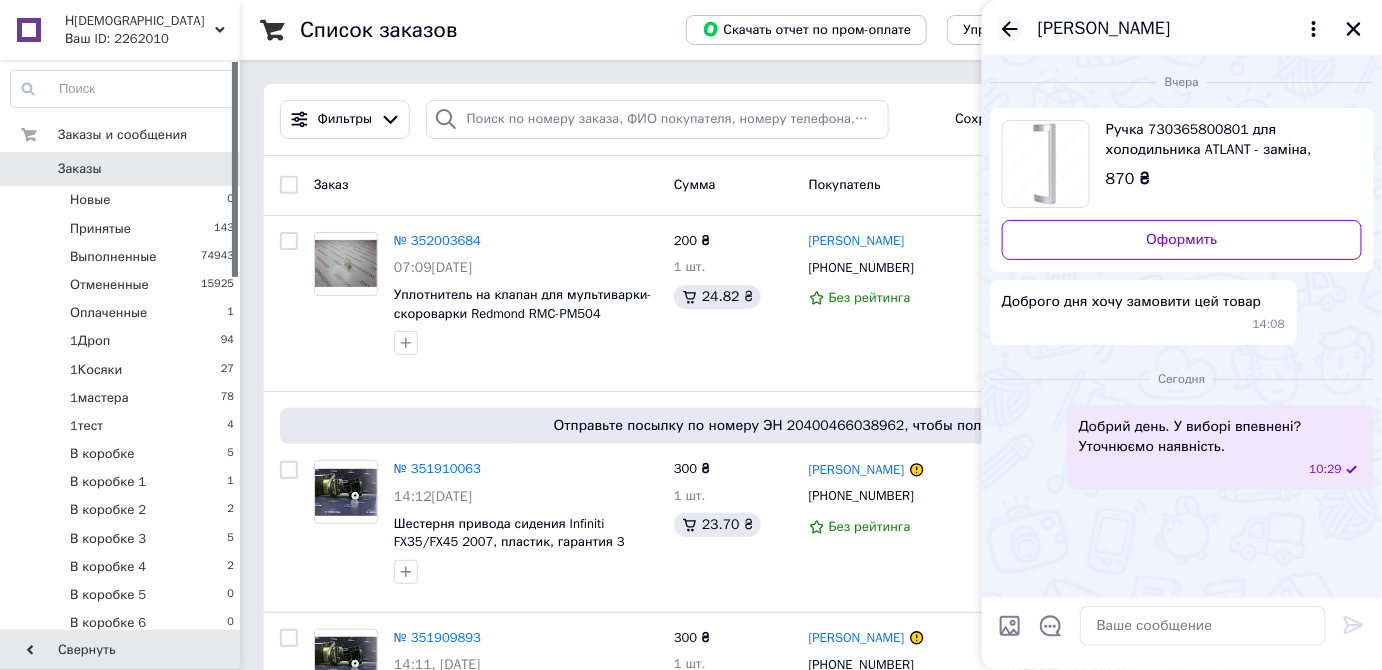 drag, startPoint x: 1010, startPoint y: 20, endPoint x: 994, endPoint y: 37, distance: 23.345236 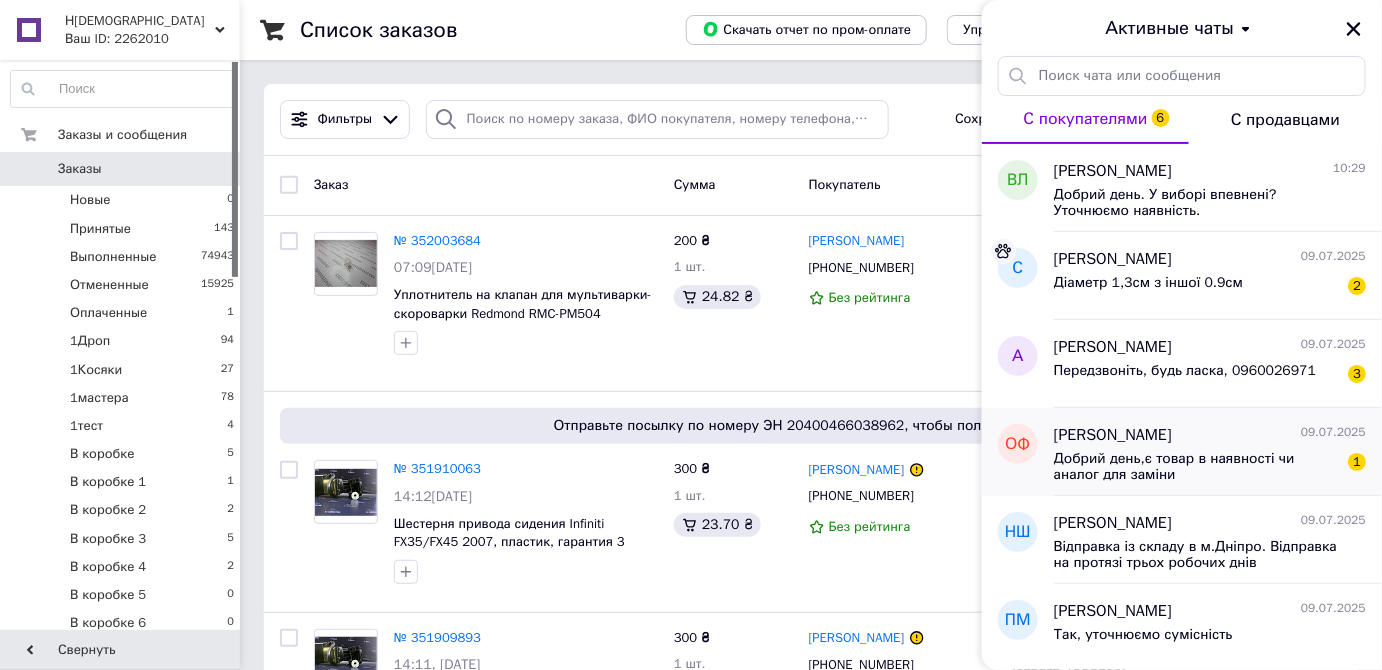 click on "Добрий день,є товар в наявності чи аналог для заміни" at bounding box center (1196, 467) 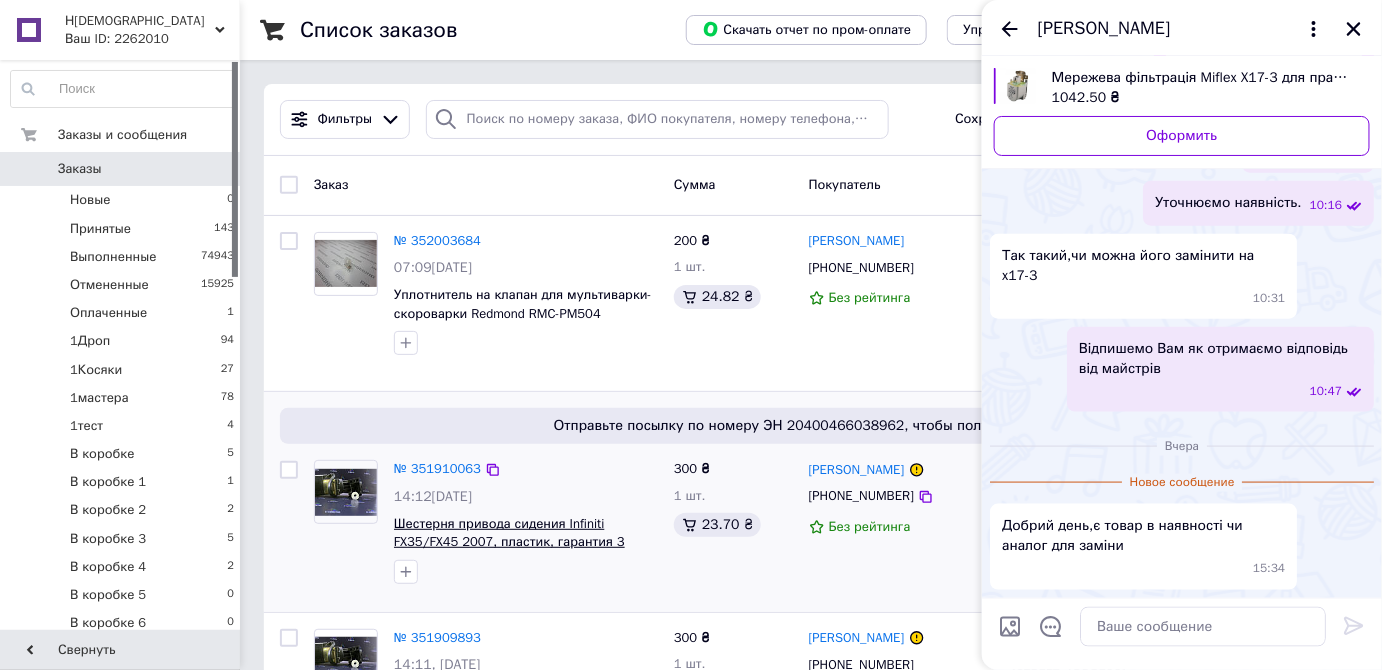 scroll, scrollTop: 583, scrollLeft: 0, axis: vertical 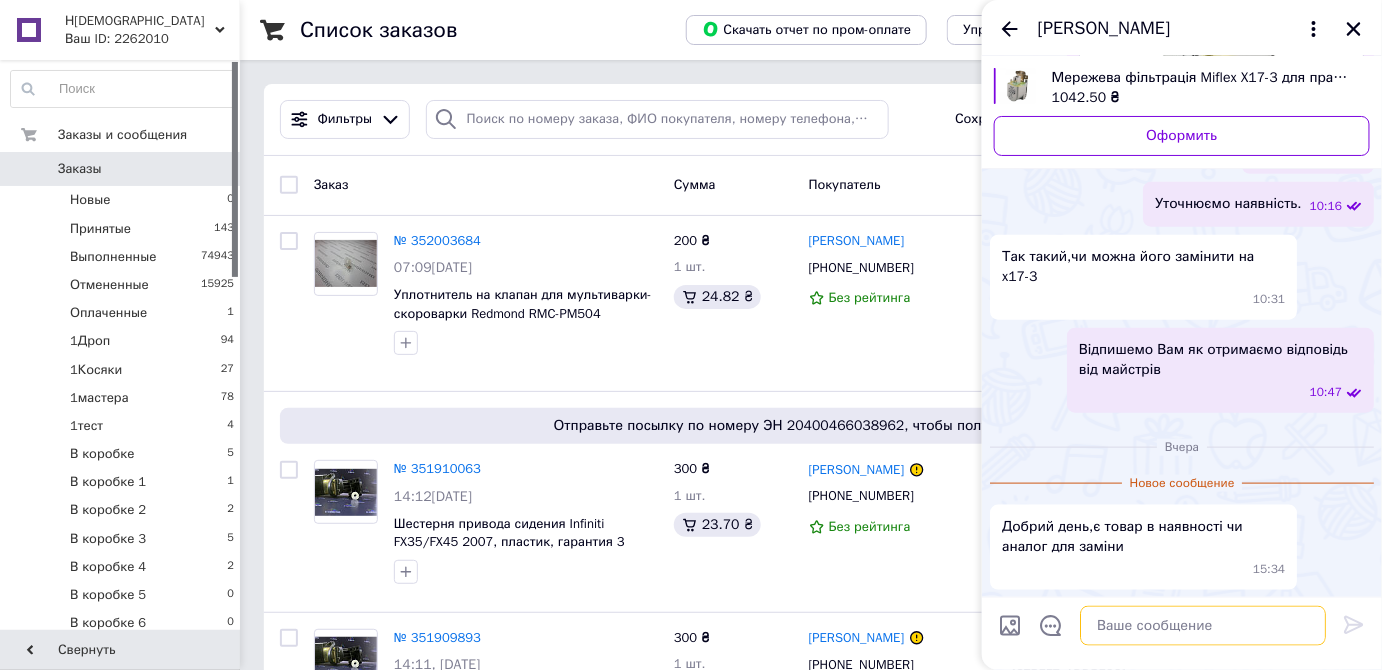 click at bounding box center [1203, 626] 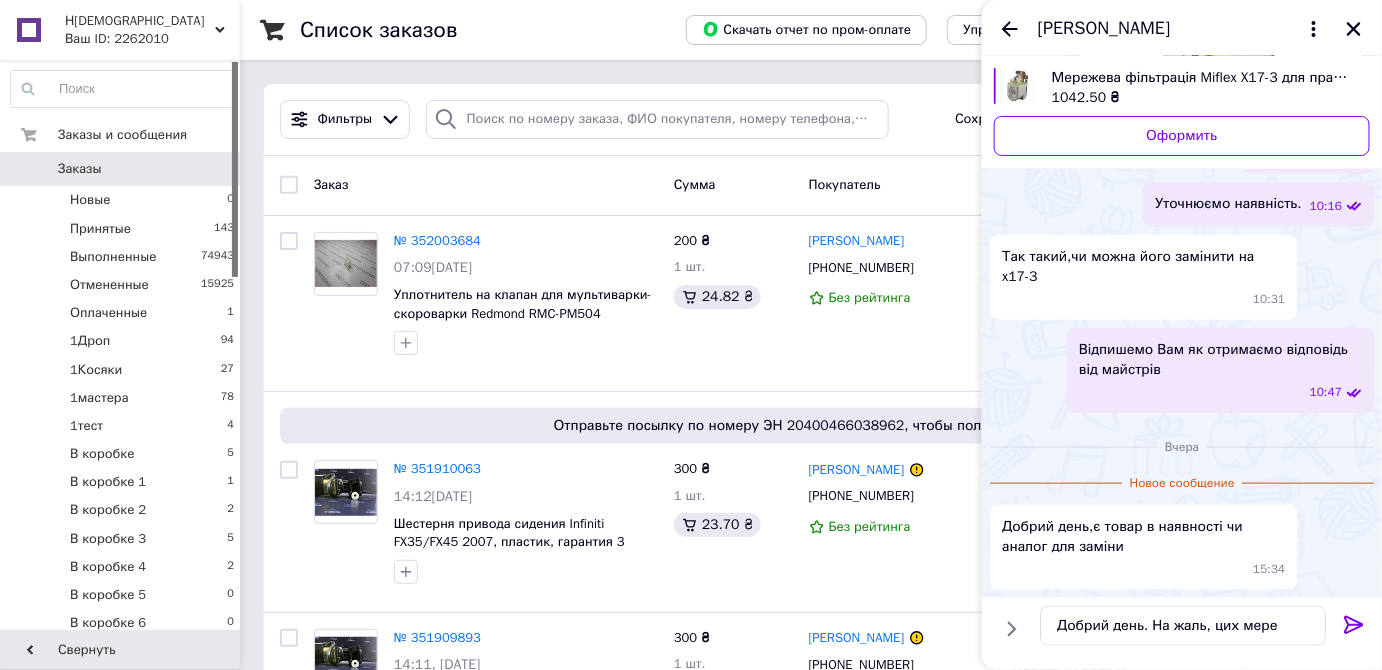 click on "вторник, 08.07.2025 Мережева фільтрація Miflex X17-3 для пральної машини Whirlpool, 0.47мкФ 1042.50 ₴ Оформить Добрий день ,є в наявності фільтр Miflex X17-1,чи можна його замінити на x17-3 изменено   09:30 Вітаємо. Уточнюємо інформацію. 10:14 https://xn--80aaxhfhc0c8b.xn--j1amh/ua/p2400450304-filtr-pomehopodavlyayuschij-miflex.html Фільтр шумопоглинальний Miflex ... Заказать Фільтр шумопоглинальний Miflex X17-1 0.47uF для пральних машин Whirlpool, Bauknecht с доставкой по Украине. Большой ассортимент запчастей от компании "НашКлимат", консультируем при выборе ... 10:15 Такий? 10:15 Уточнюємо наявність. 10:16 Так такий,чи можна його замінити на x17-3 10:31 10:47" at bounding box center (1182, -53) 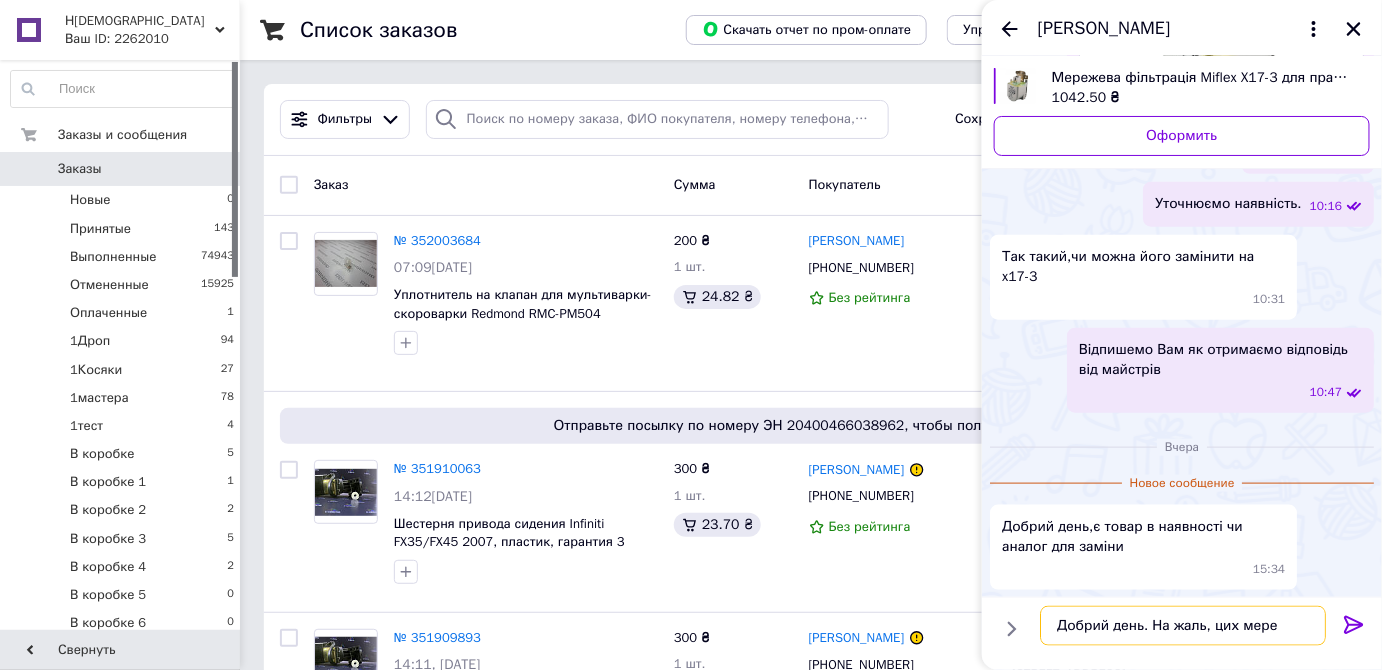 click on "Добрий день. На жаль, цих мере" at bounding box center (1183, 626) 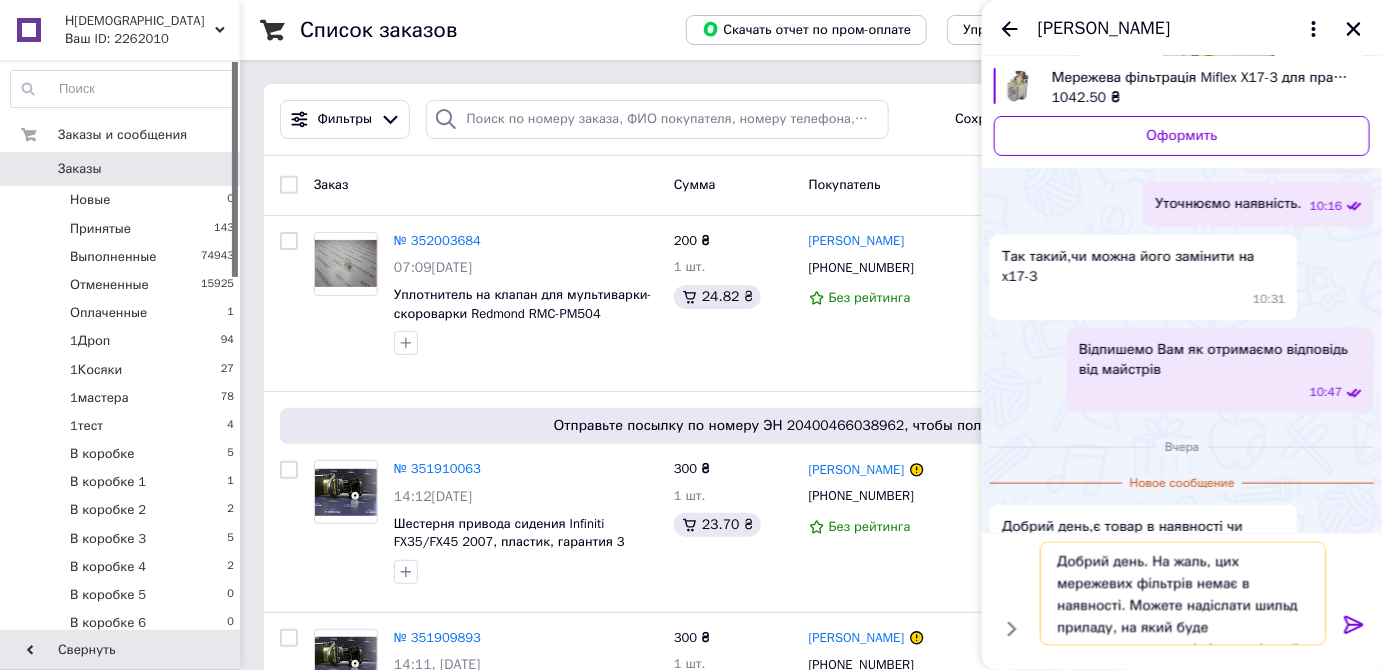 type on "Добрий день. На жаль, цих мережевих фільтрів немає в наявності. Можете надіслати шильд приладу, на який буде встановлюватись - підберемо інший." 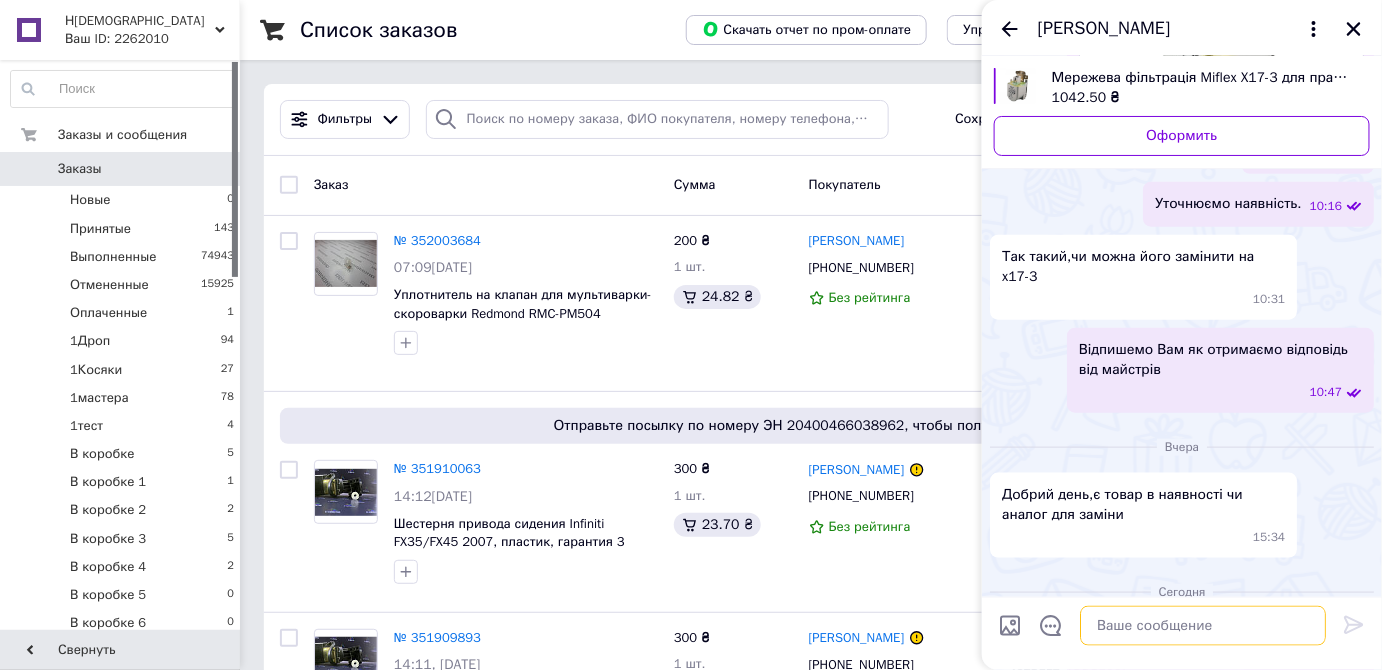 scroll, scrollTop: 736, scrollLeft: 0, axis: vertical 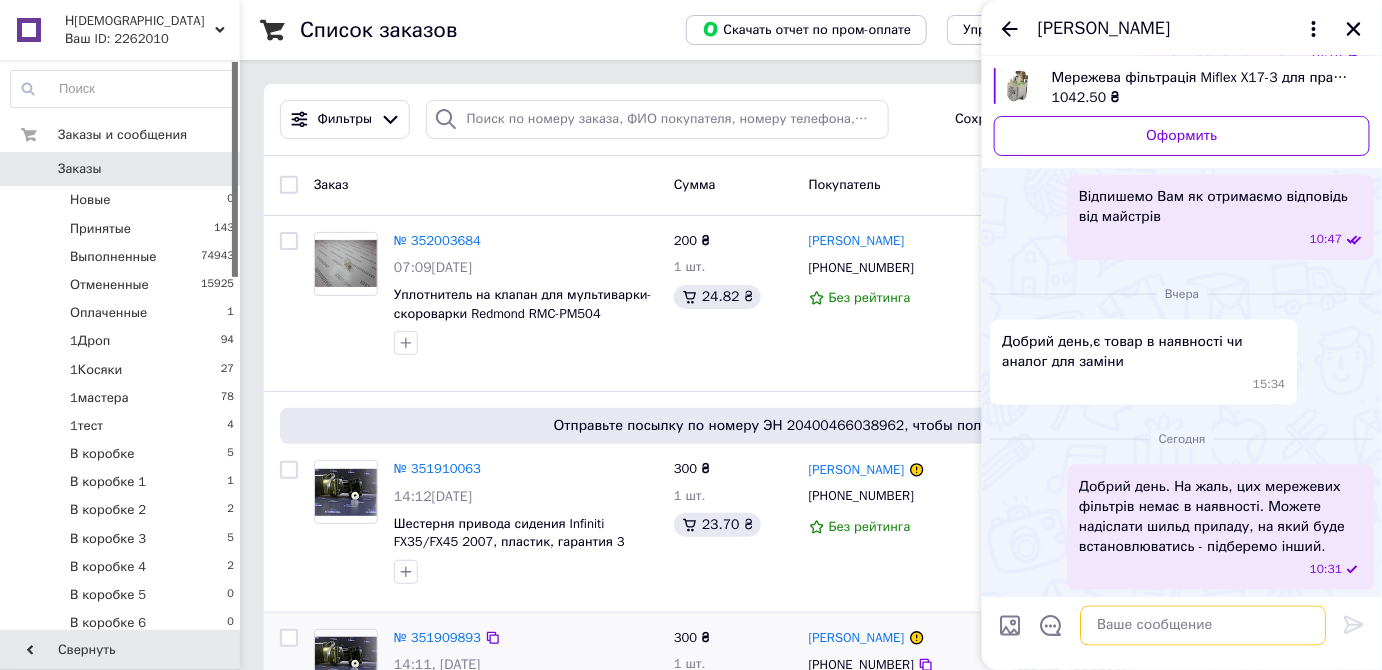 type 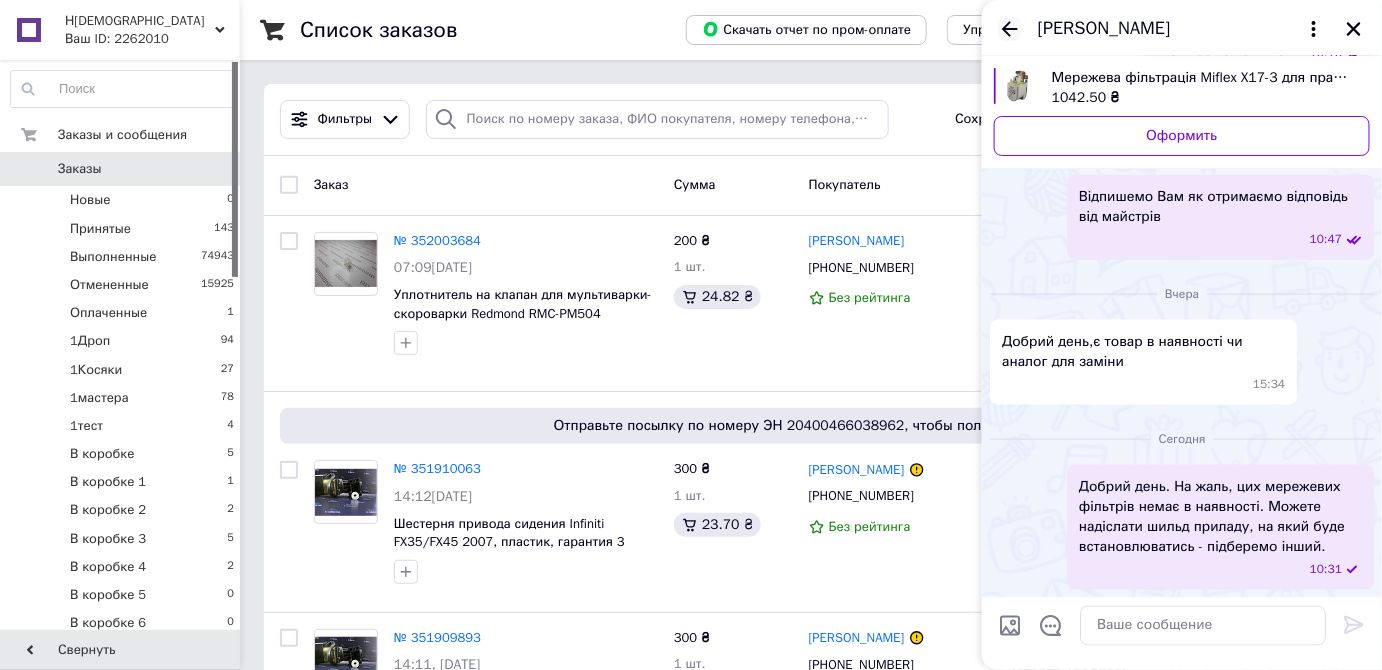 click 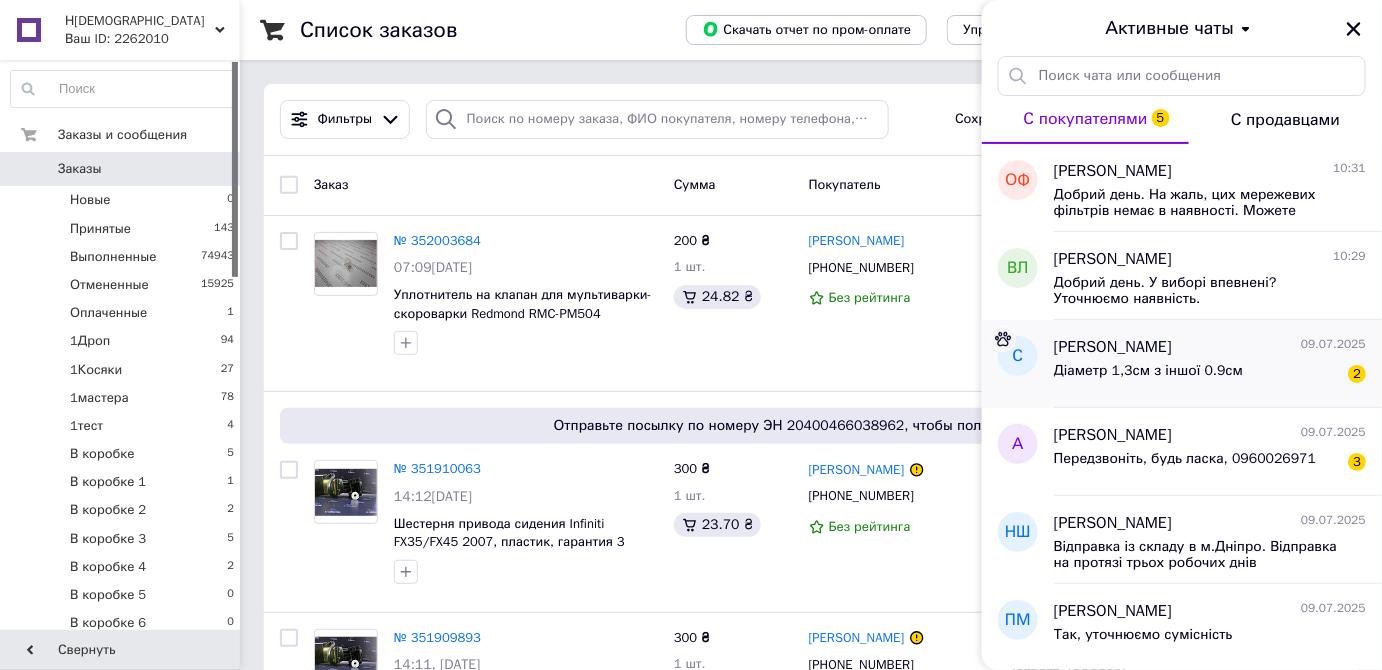 click on "Діаметр 1,3см з іншої 0.9см" at bounding box center [1148, 371] 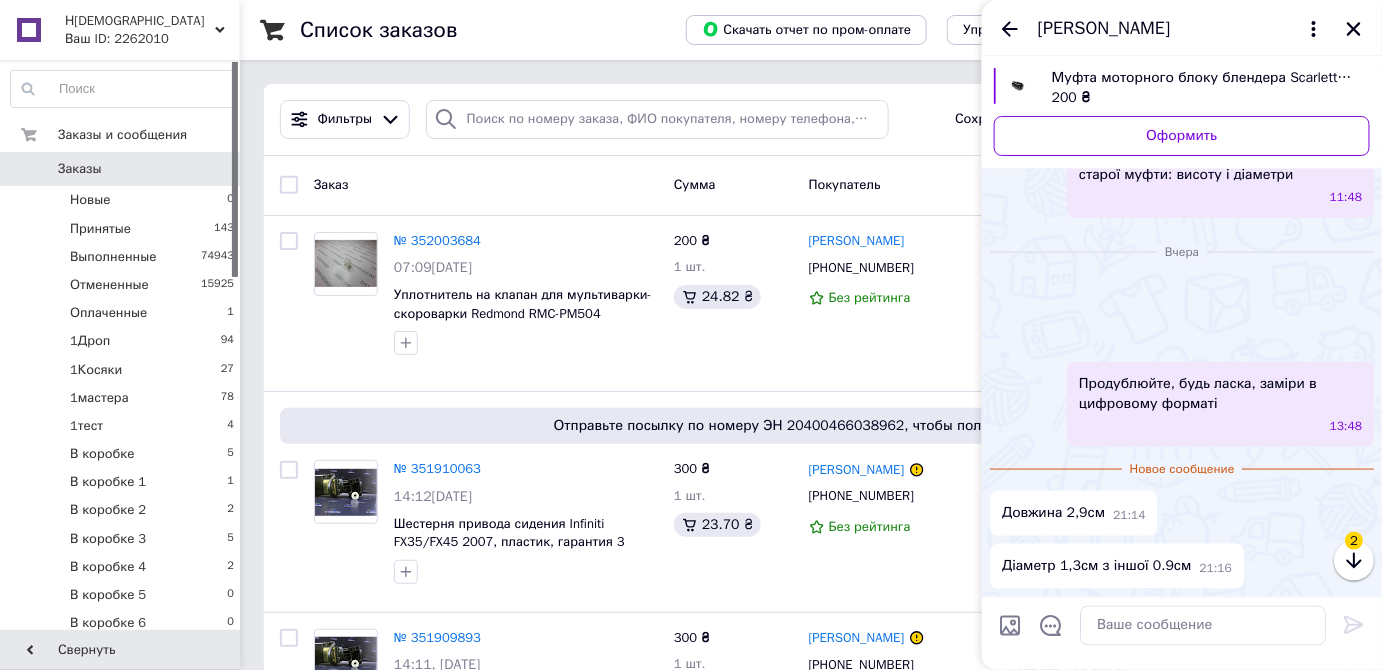 scroll, scrollTop: 2368, scrollLeft: 0, axis: vertical 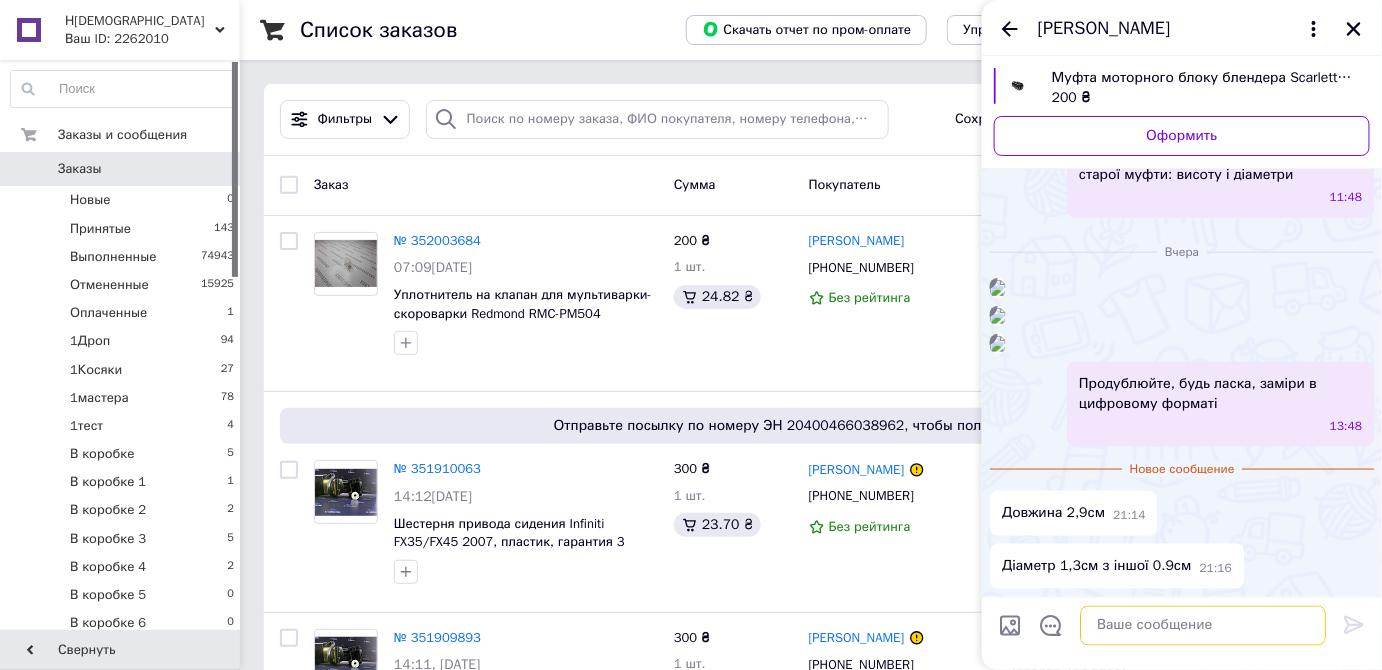 click at bounding box center (1203, 626) 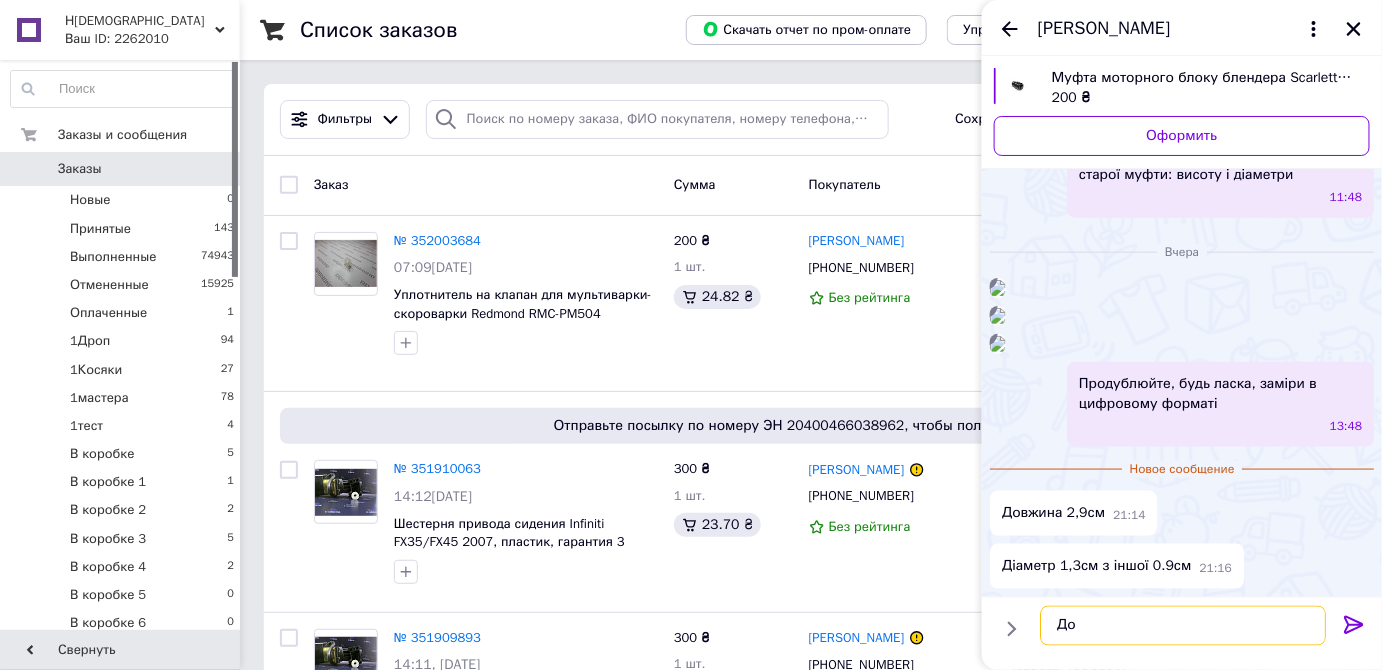 type on "Д" 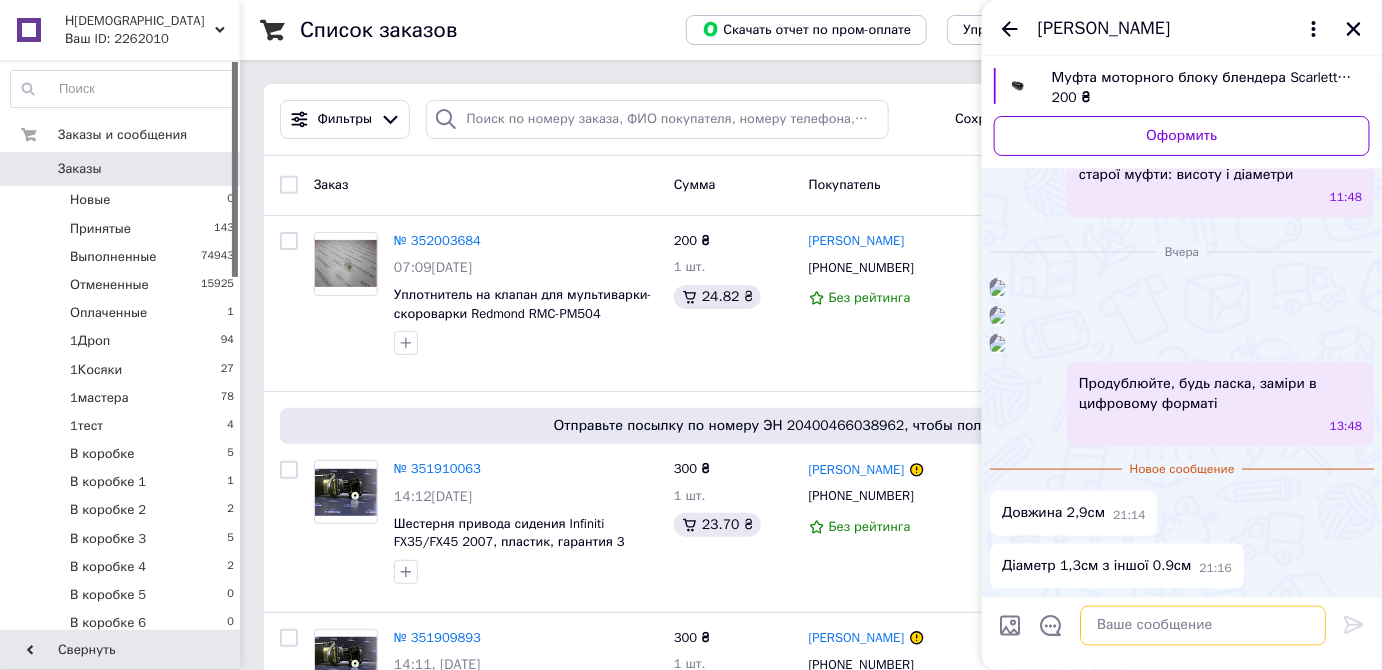 click at bounding box center (1203, 626) 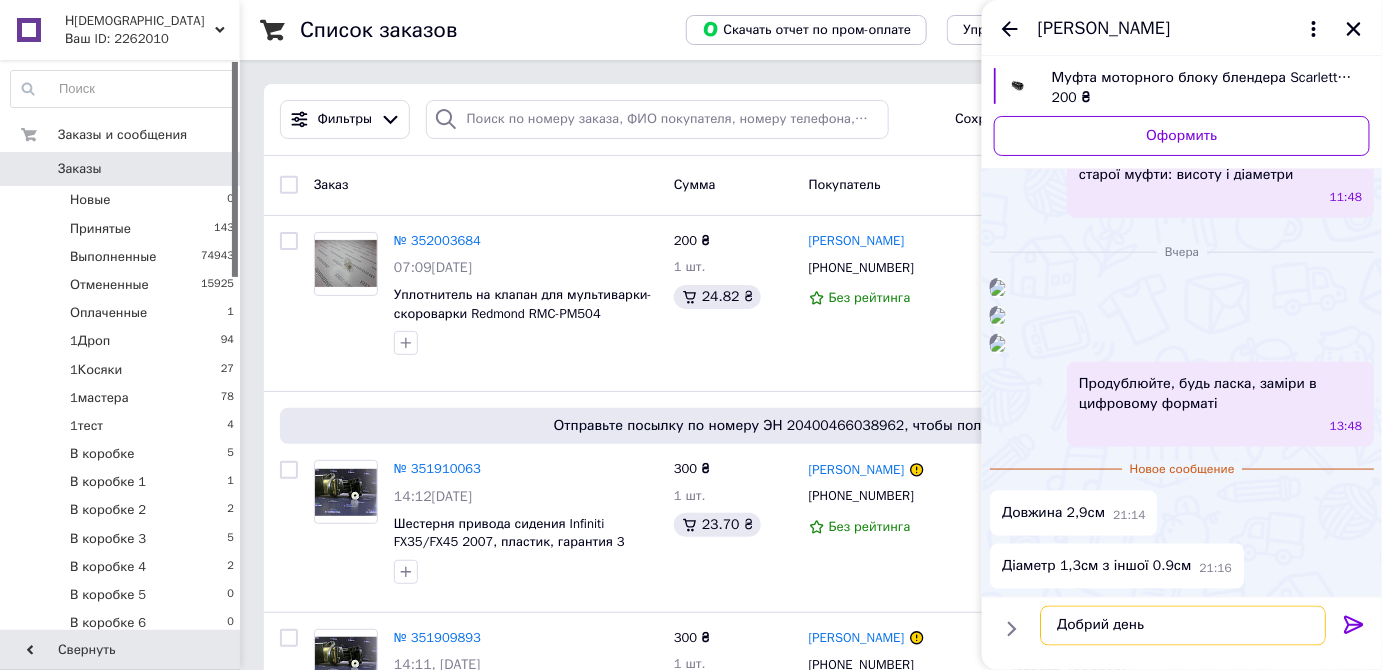 click on "Добрий день" at bounding box center [1183, 626] 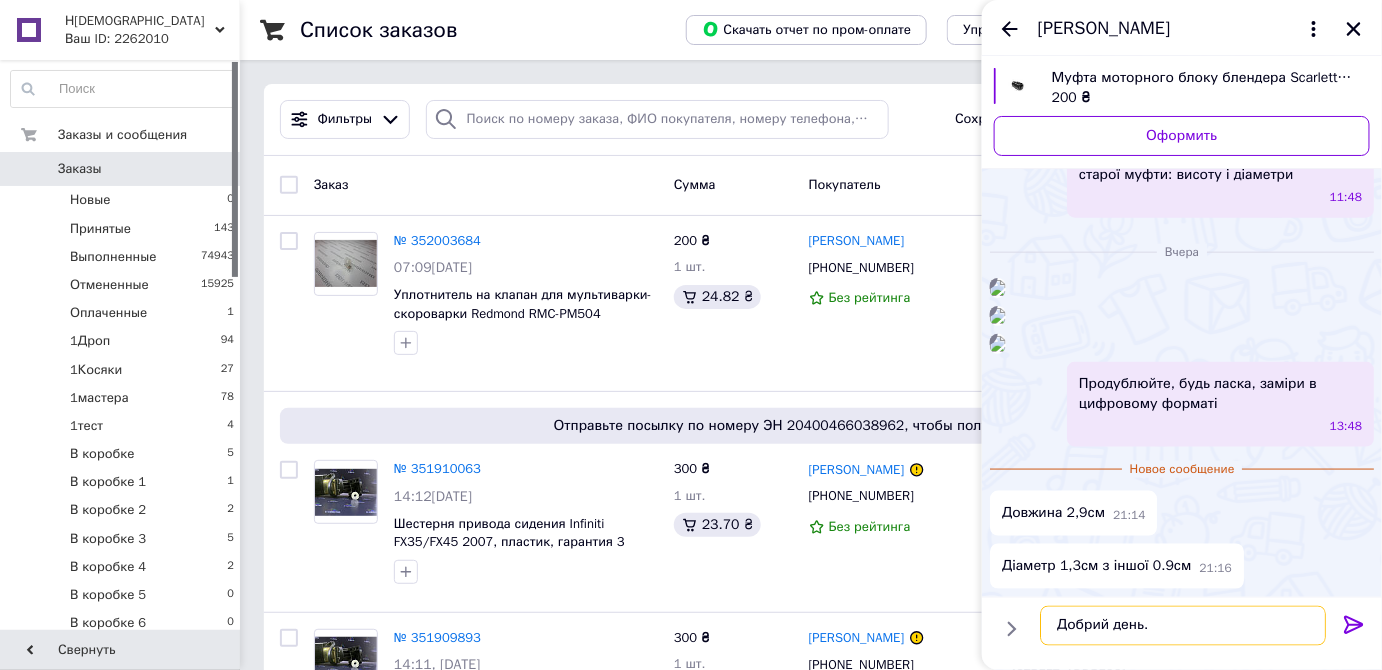 paste on "краще надіслати блендер+блендерну ногу+муфти" 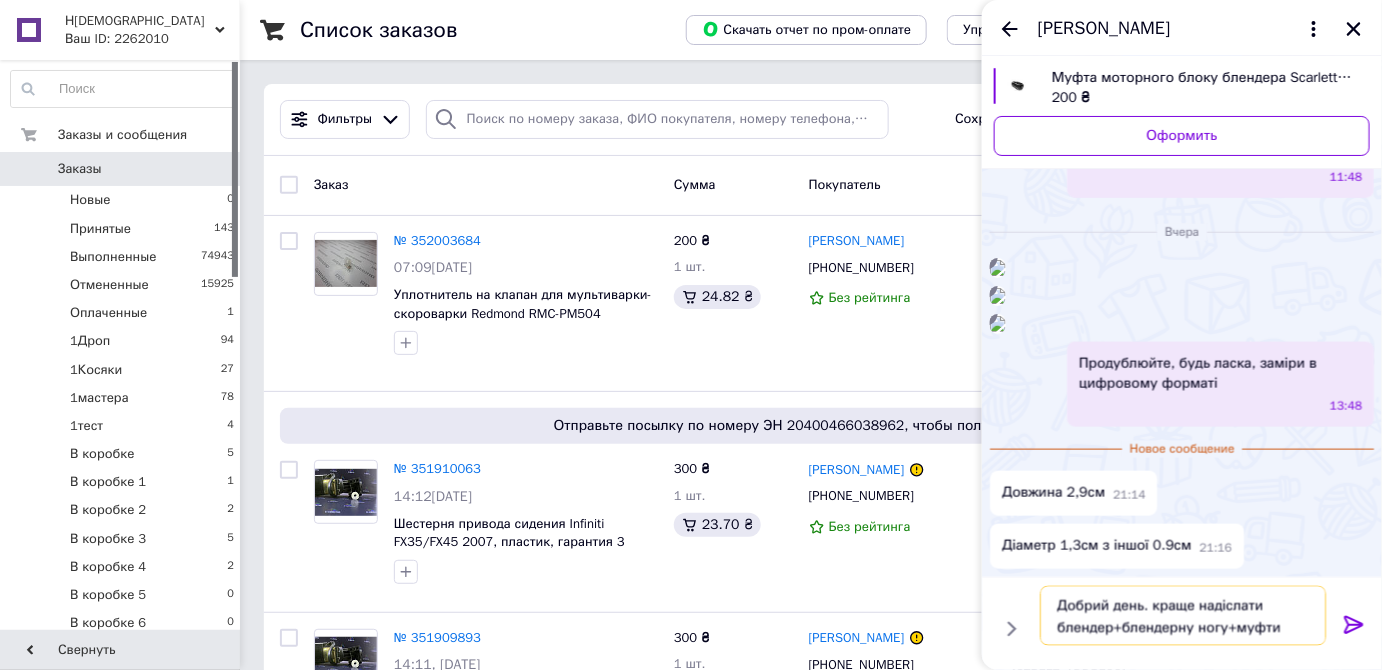 click on "Добрий день. краще надіслати блендер+блендерну ногу+муфти" at bounding box center [1183, 616] 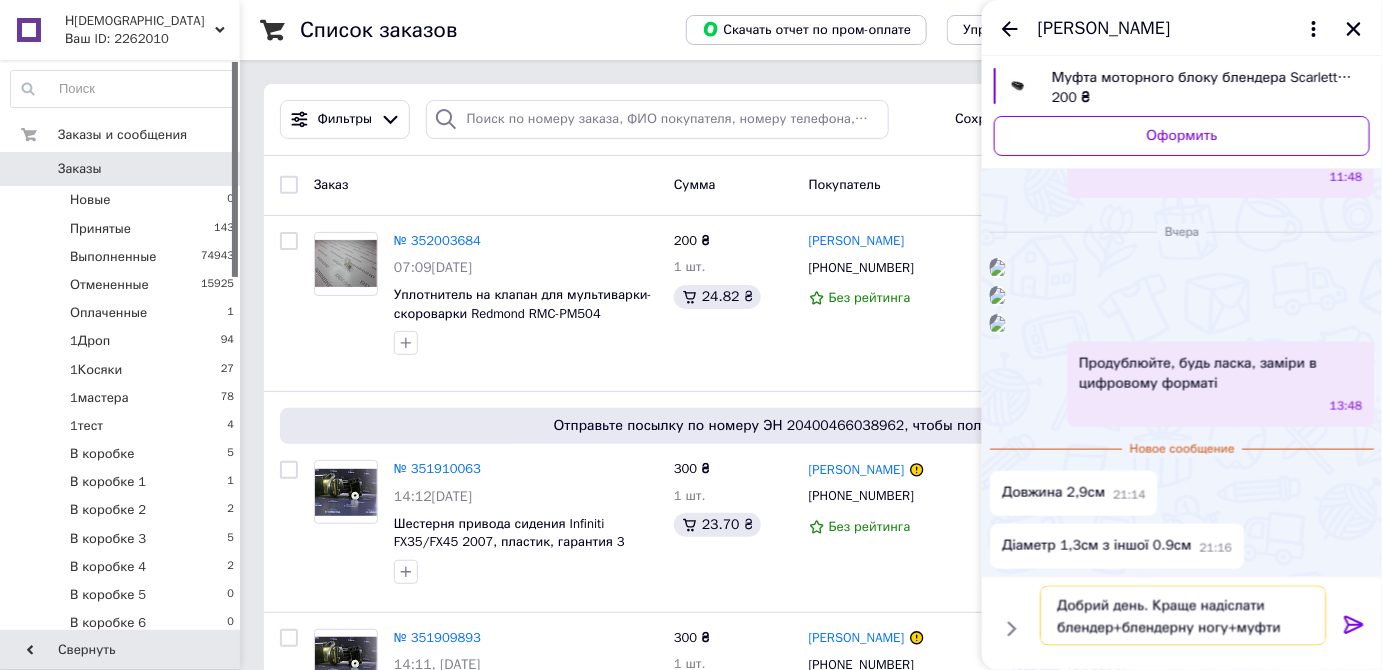 click on "Добрий день. Краще надіслати блендер+блендерну ногу+муфти" at bounding box center (1183, 616) 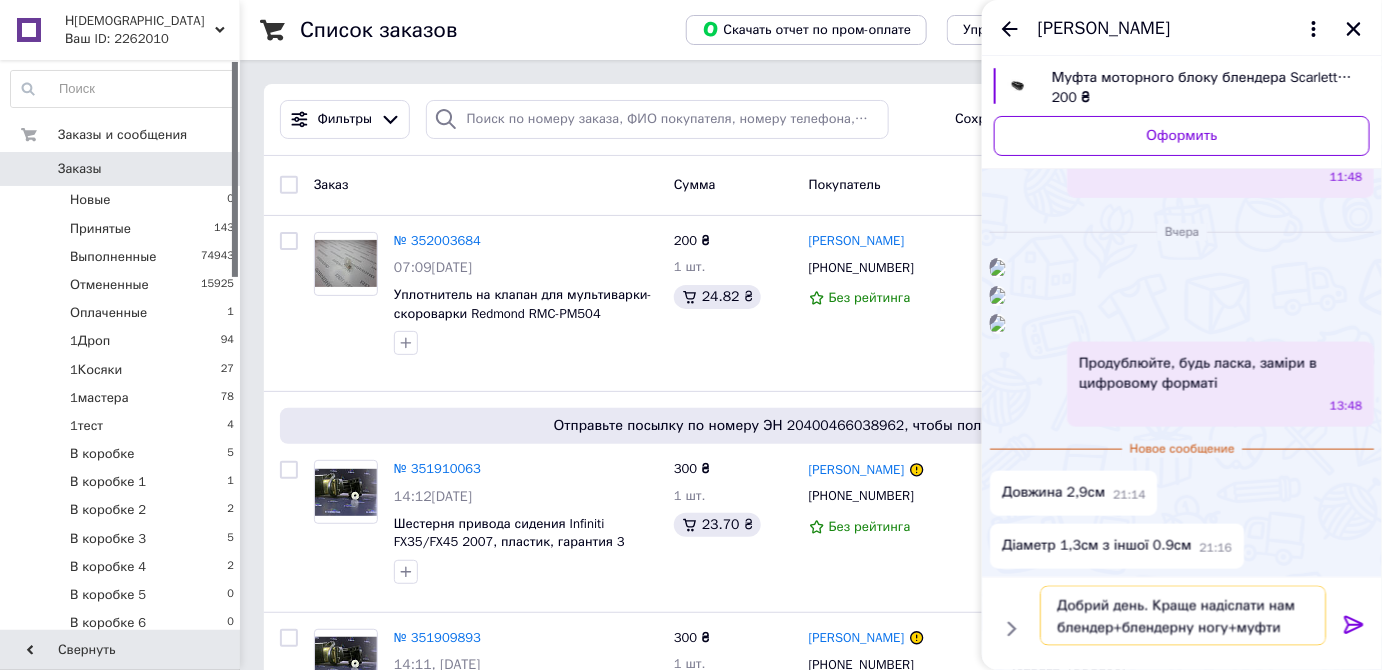 click on "Добрий день. Краще надіслати нам блендер+блендерну ногу+муфти" at bounding box center (1183, 616) 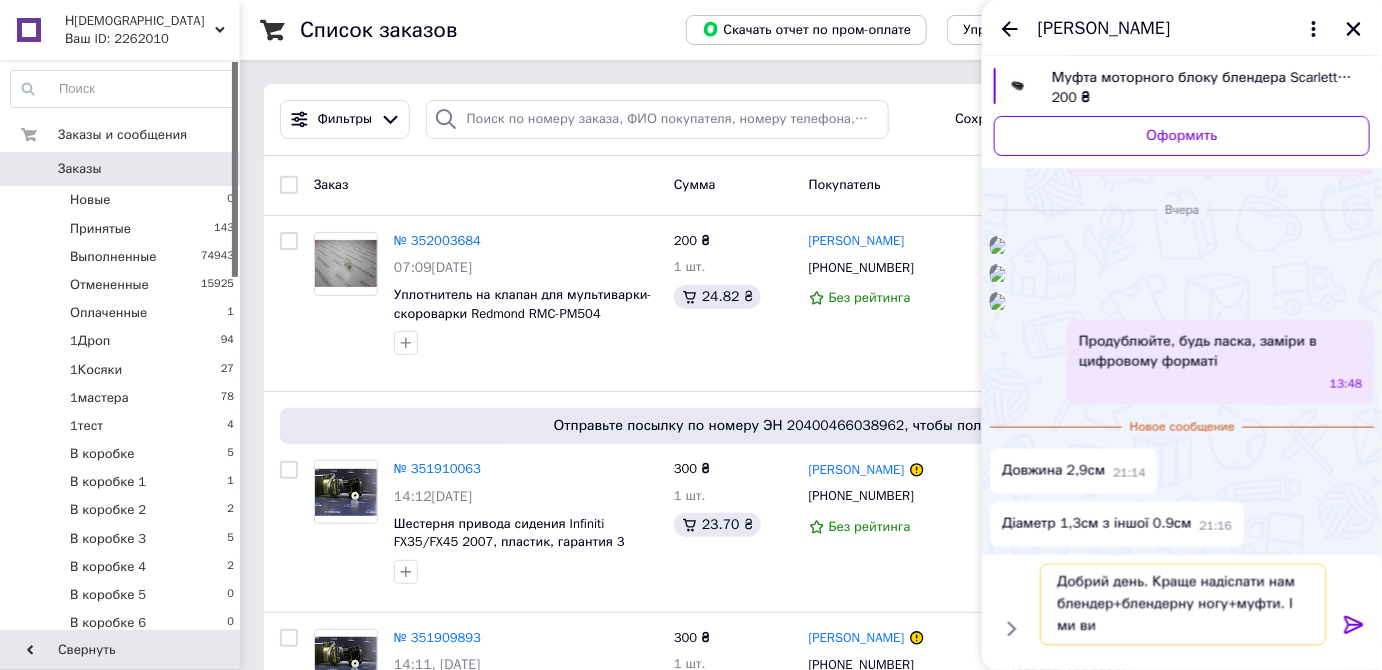 scroll, scrollTop: 1, scrollLeft: 0, axis: vertical 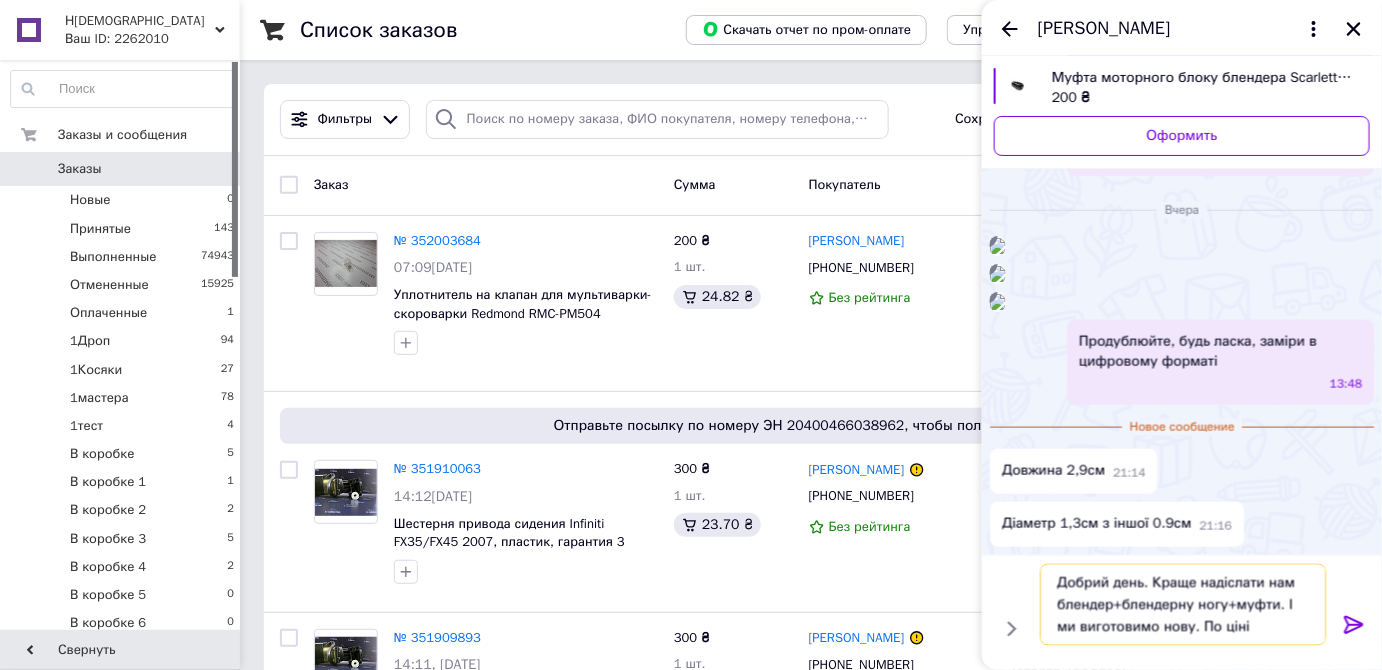 click on "Добрий день. Краще надіслати нам блендер+блендерну ногу+муфти. І ми виготовимо нову. По ціні" at bounding box center (1183, 605) 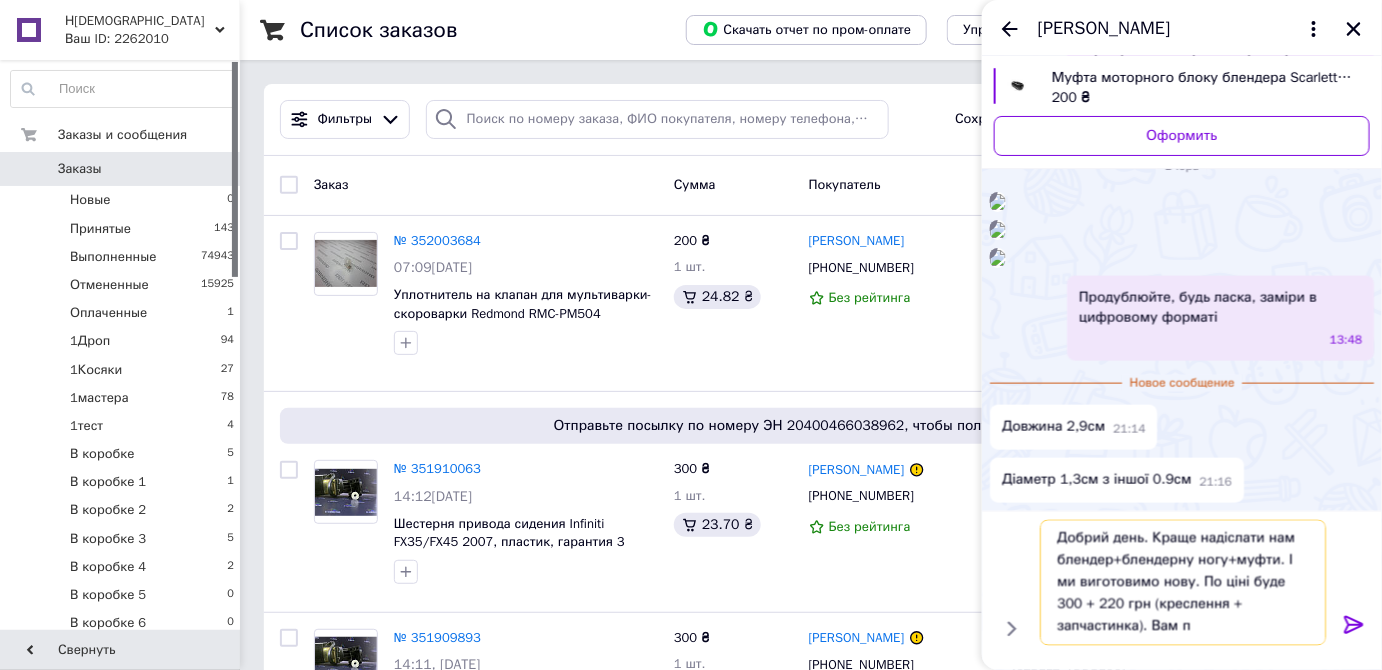 scroll, scrollTop: 1, scrollLeft: 0, axis: vertical 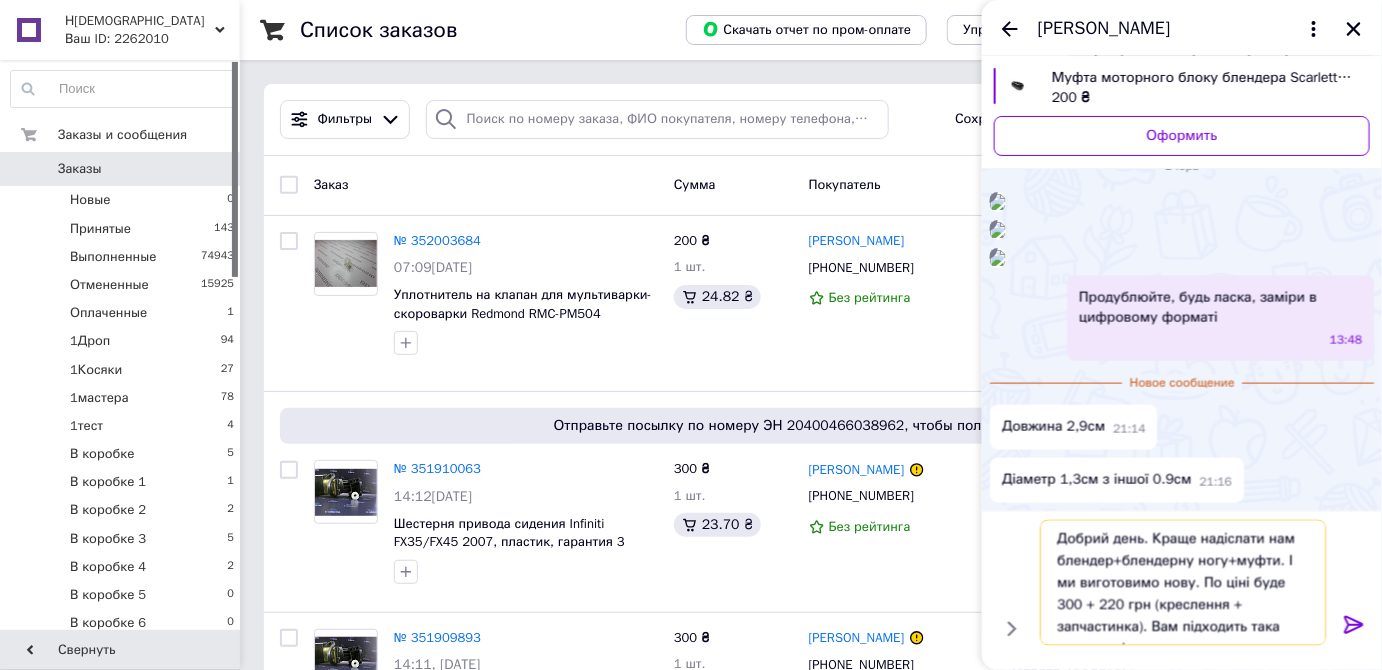 type on "Добрий день. Краще надіслати нам блендер+блендерну ногу+муфти. І ми виготовимо нову. По ціні буде 300 + 220 грн (креслення + запчастинка). Вам підходить така пропозиція?" 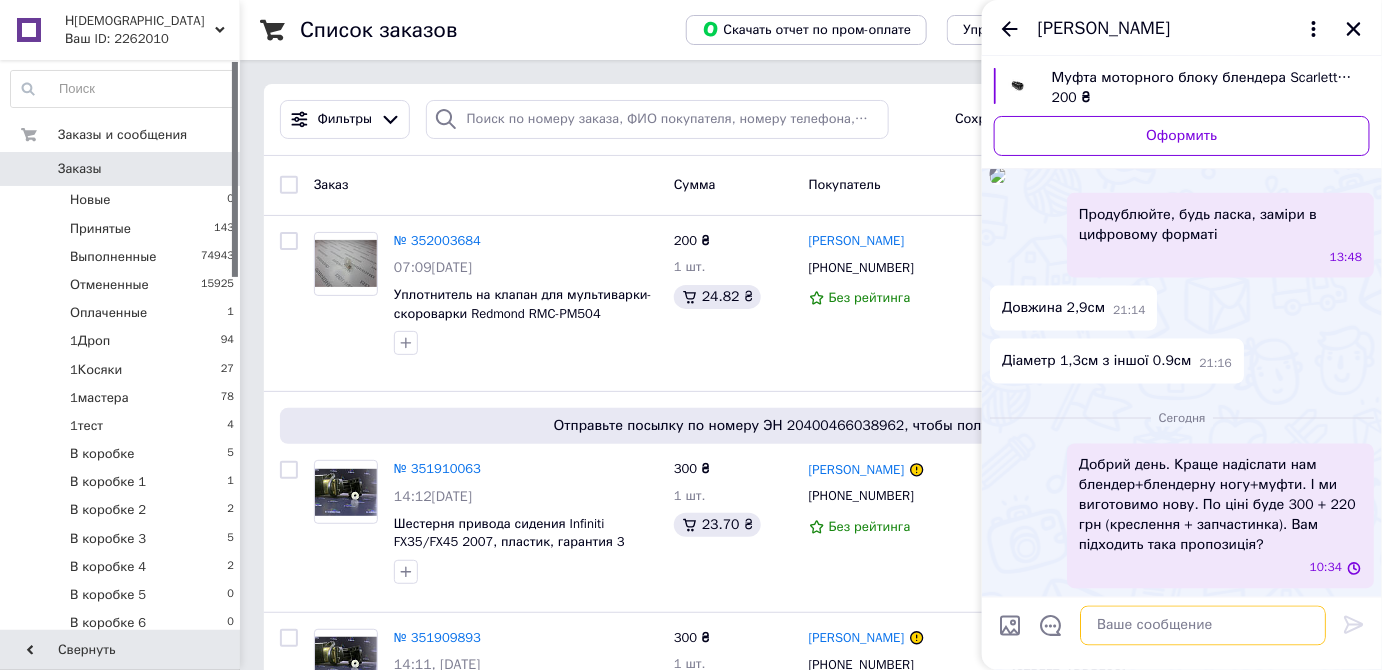 scroll, scrollTop: 0, scrollLeft: 0, axis: both 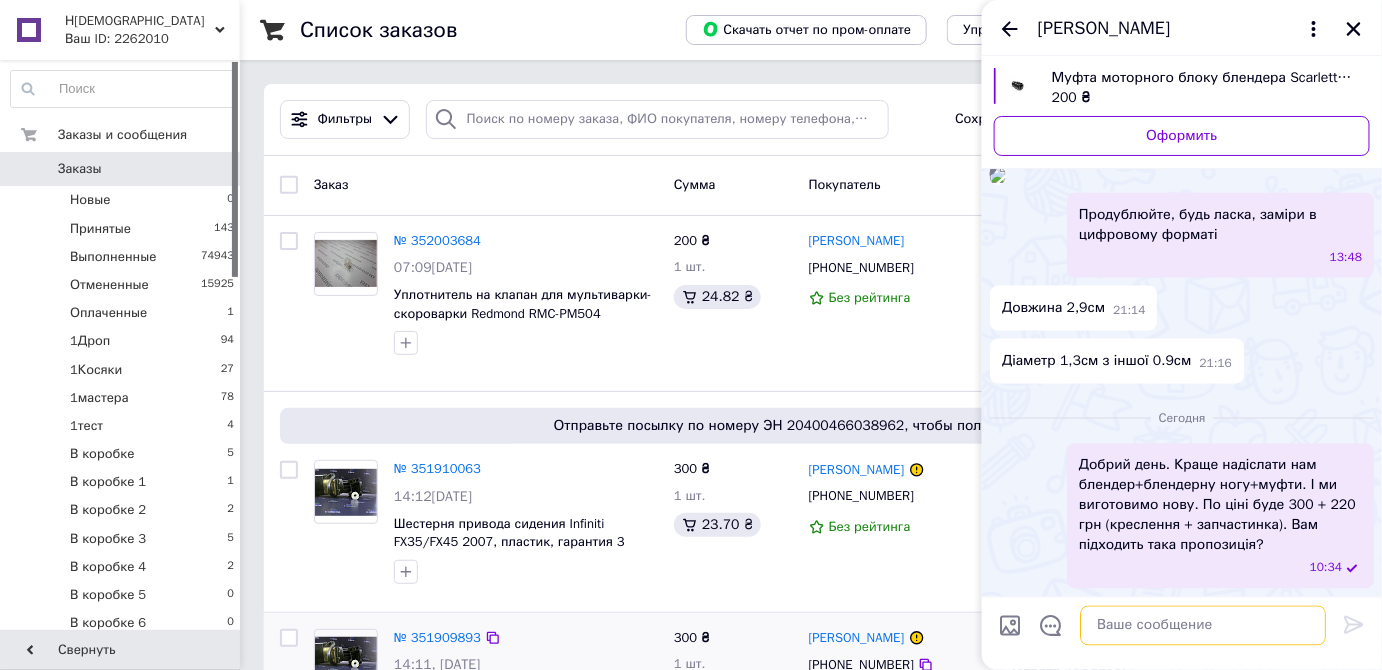 type 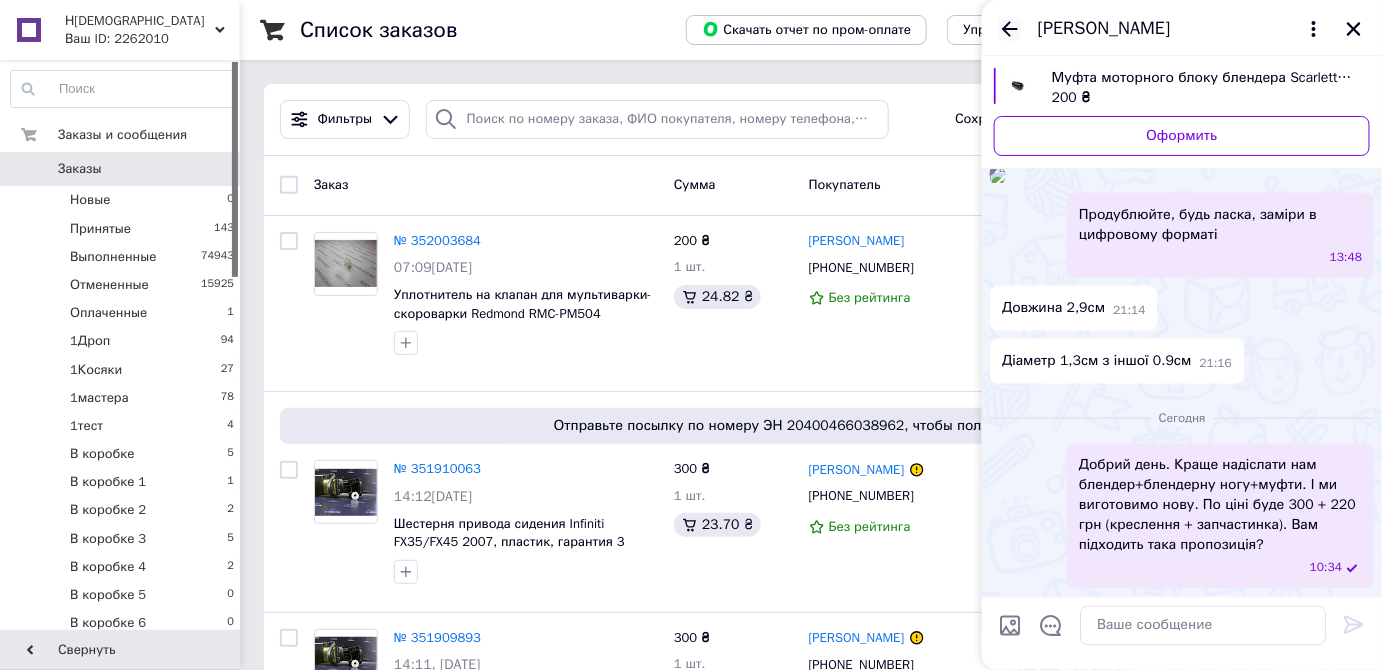 click 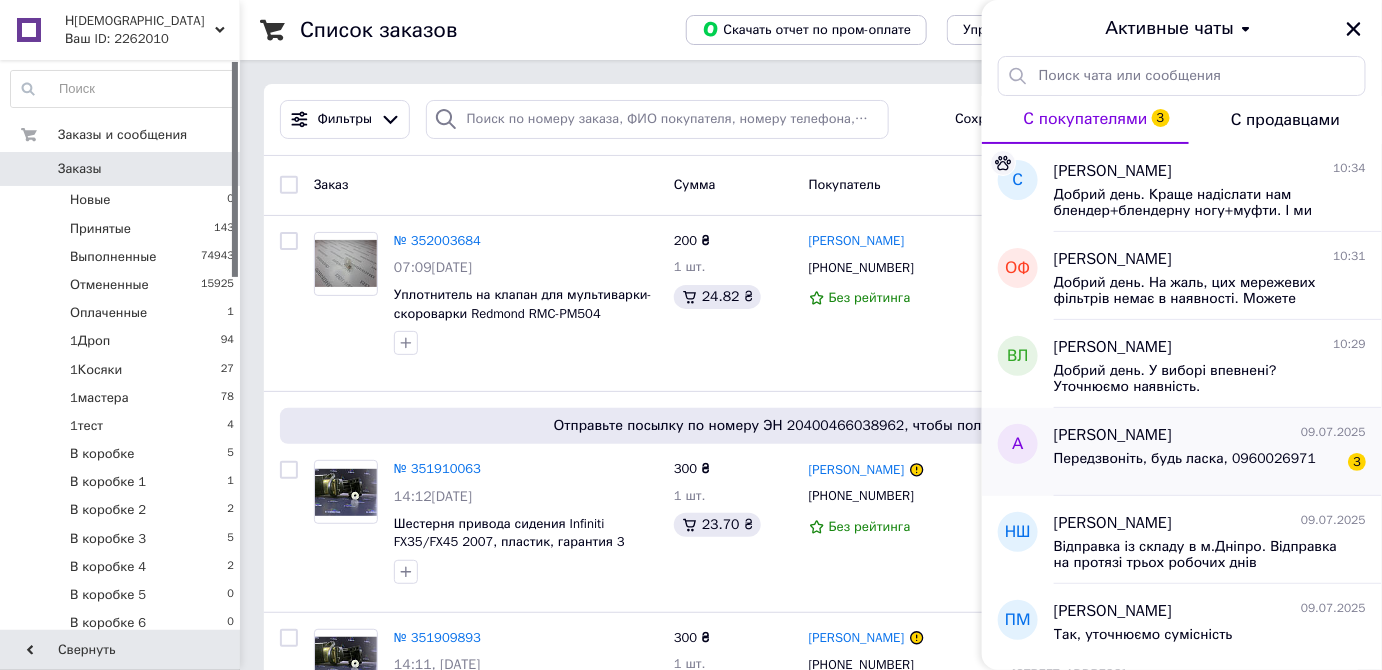 click on "Антонина  Новицкая" at bounding box center [1113, 435] 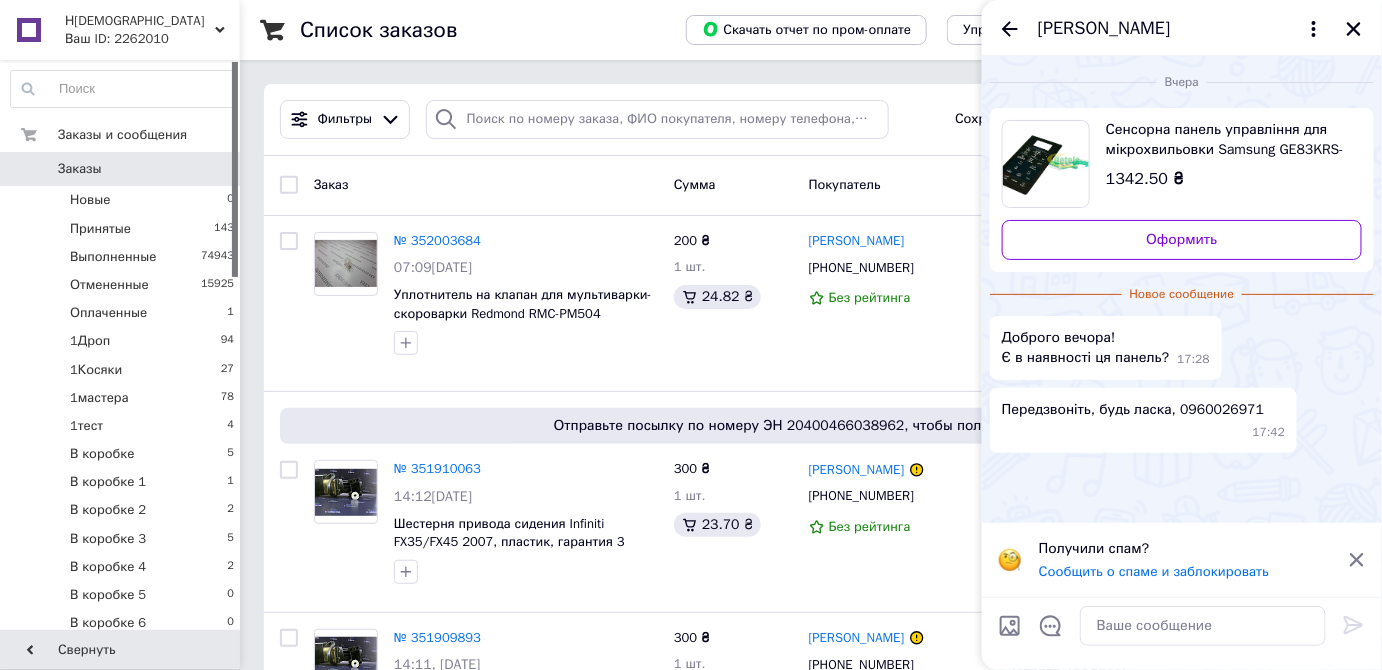 click 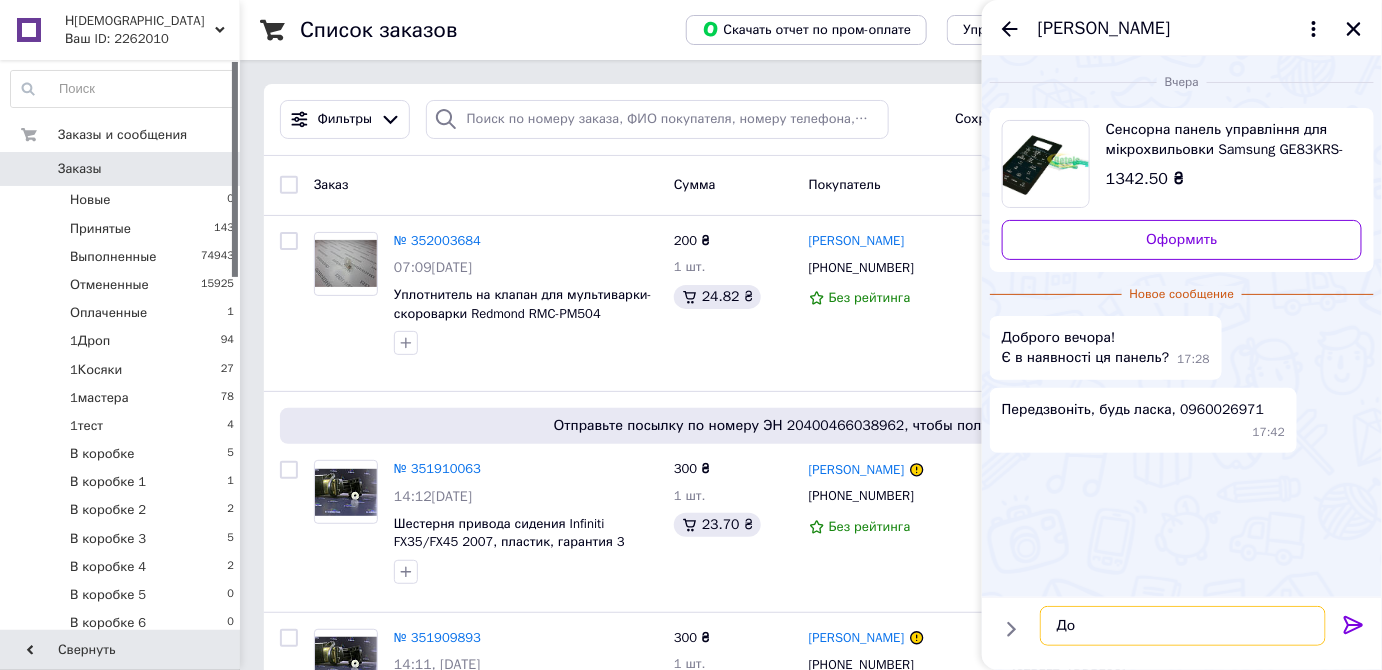 click on "До" at bounding box center (1183, 626) 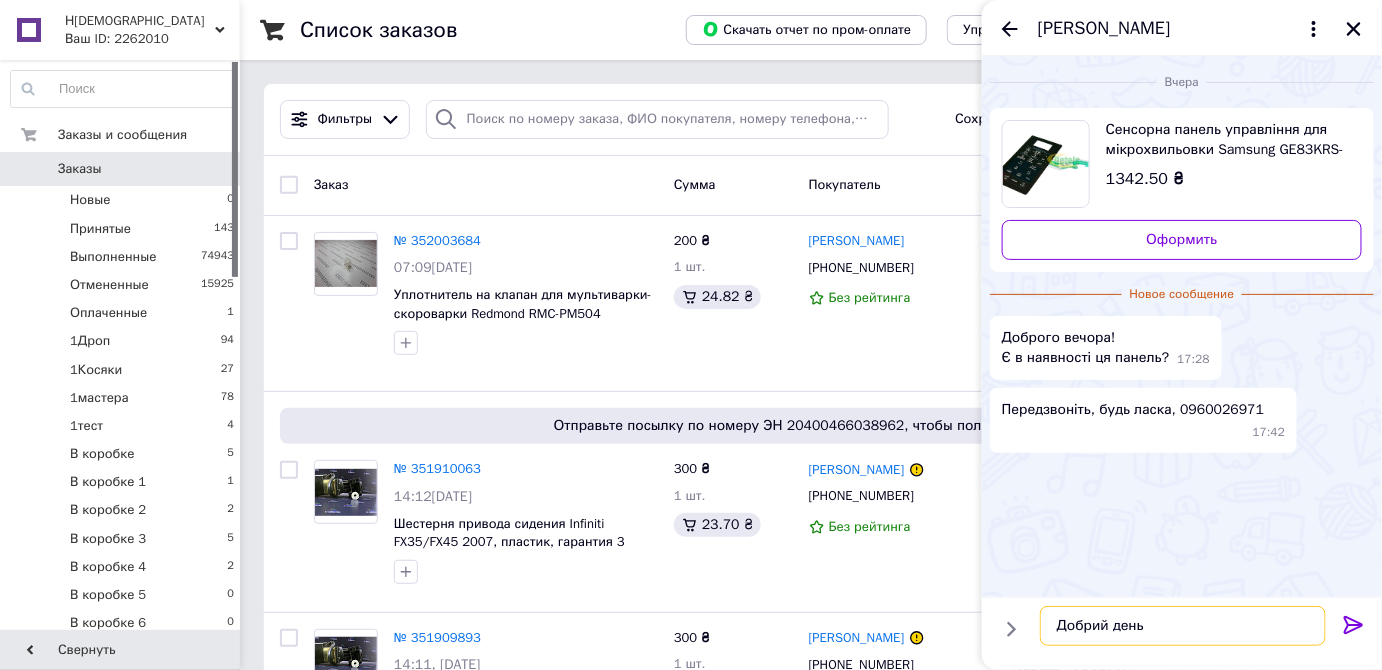 click on "Добрий день" at bounding box center (1183, 626) 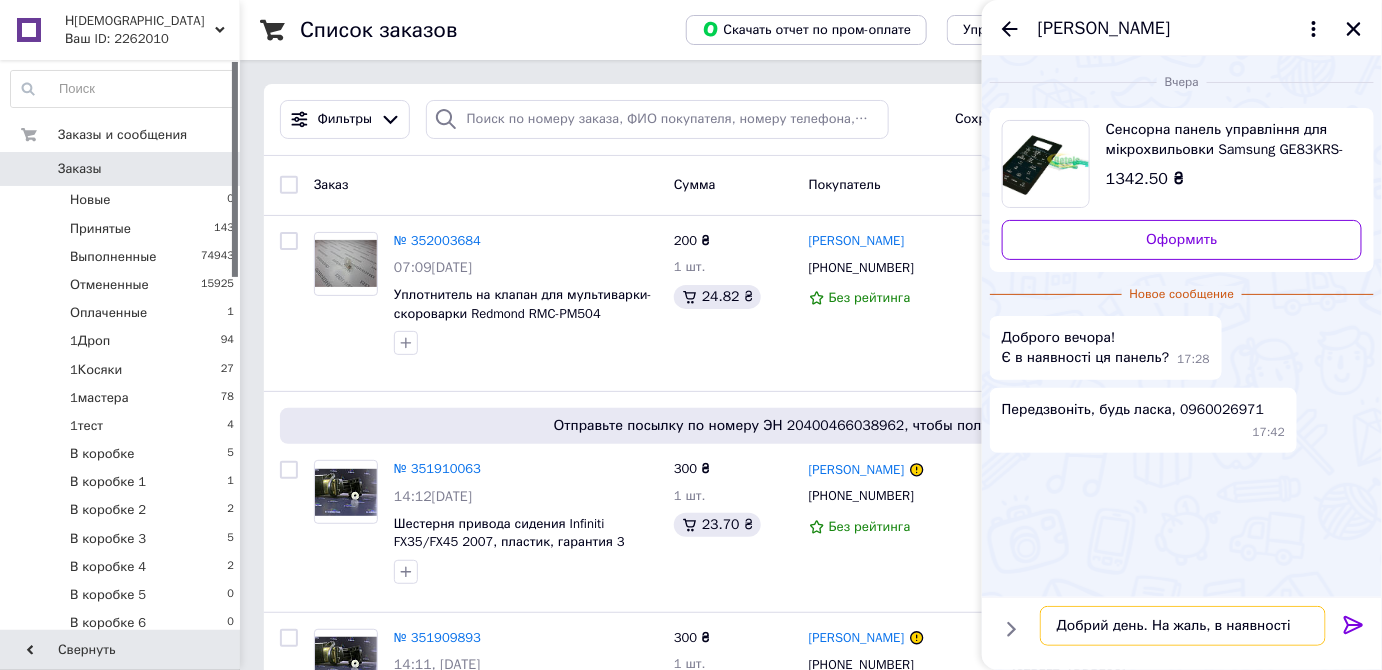 click on "Добрий день. На жаль, в наявності" at bounding box center (1183, 626) 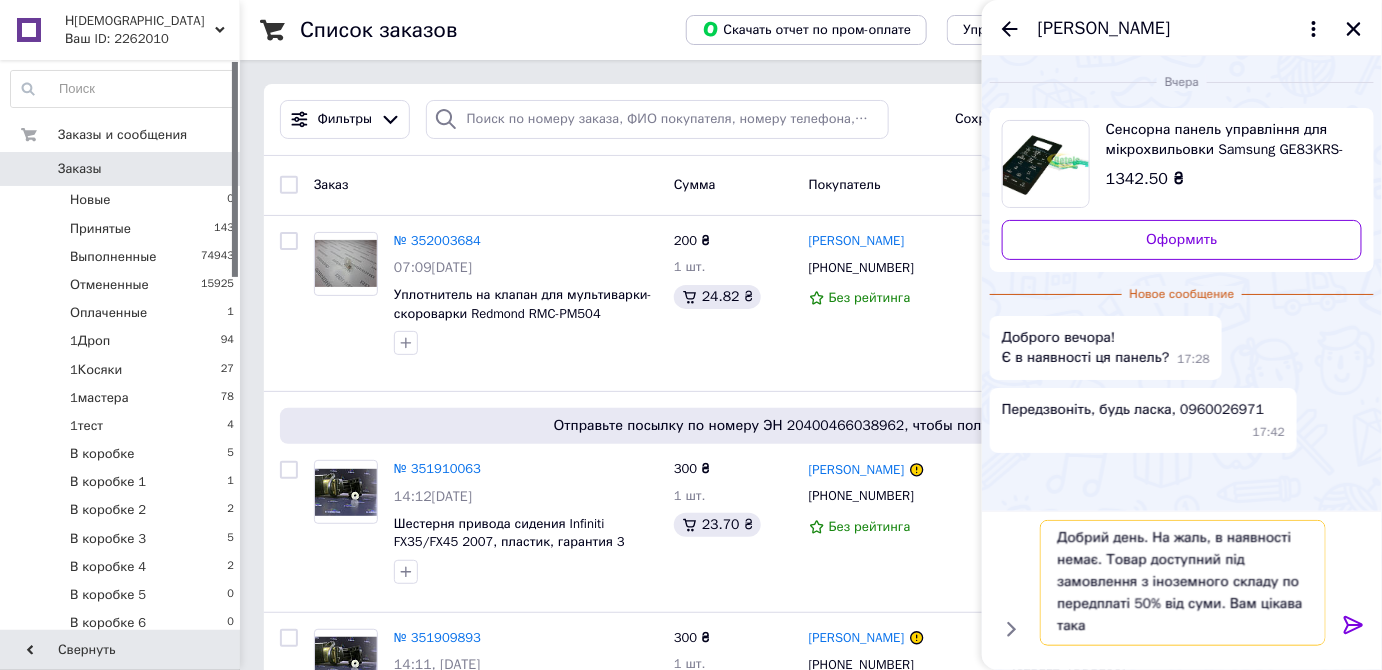 scroll, scrollTop: 1, scrollLeft: 0, axis: vertical 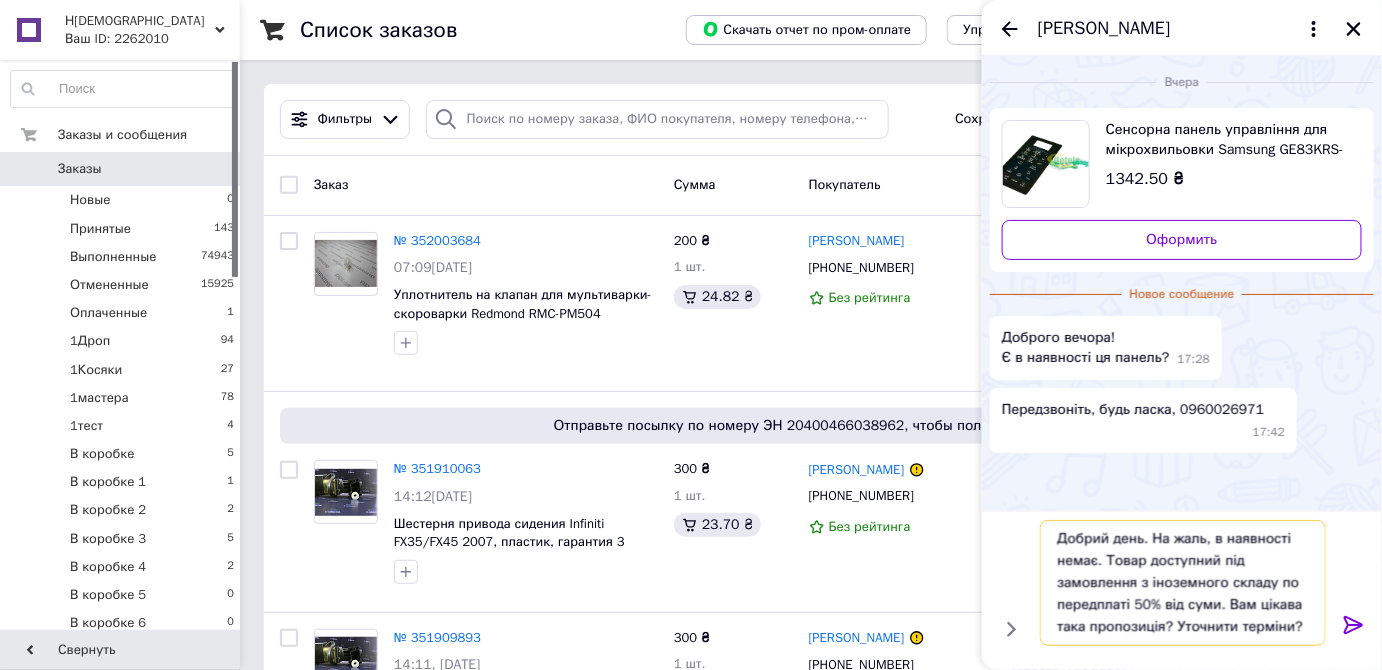 type on "Добрий день. На жаль, в наявності немає. Товар доступний під замовлення з іноземного складу по передплаті 50% від суми. Вам цікава така пропозиція? Уточнити терміни?" 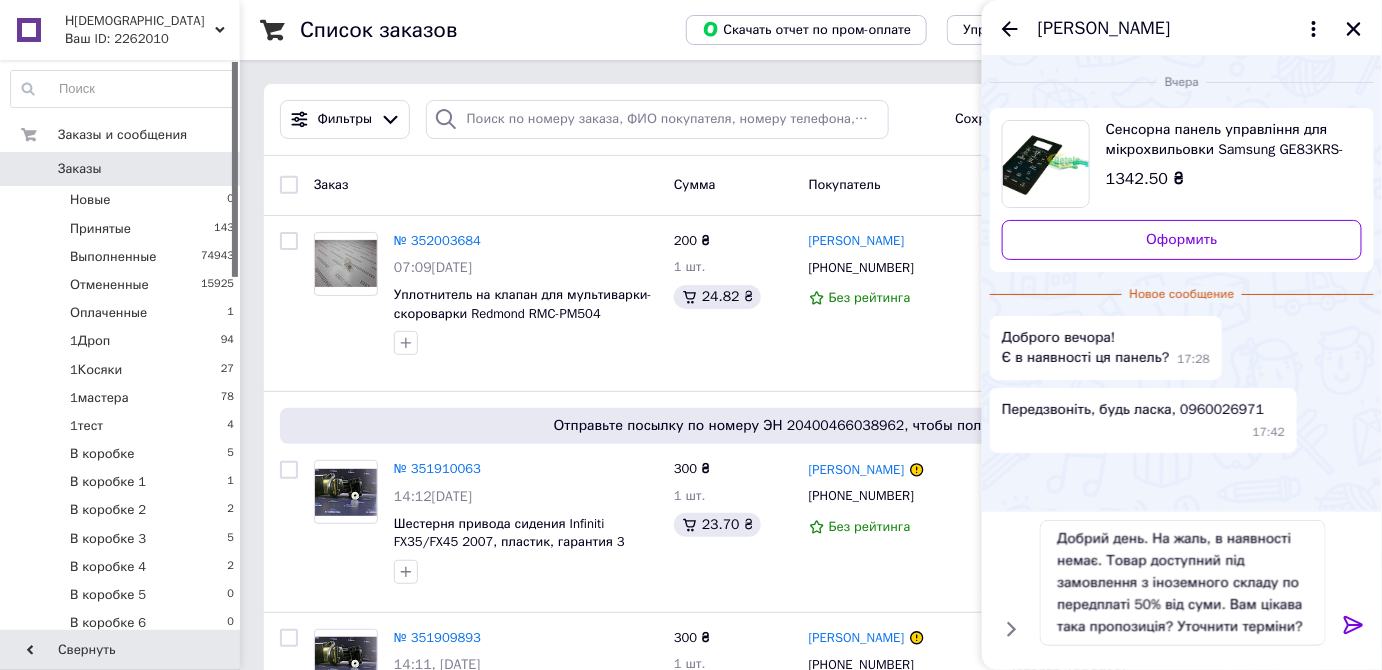 click 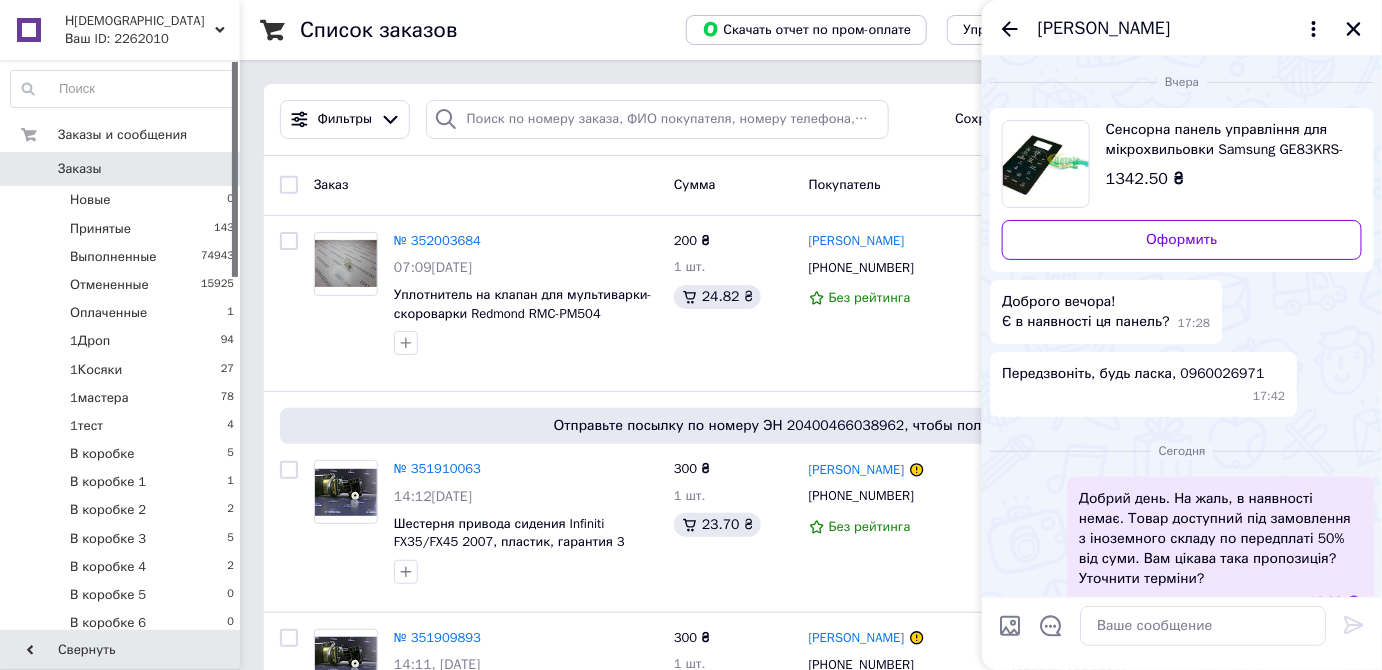 scroll, scrollTop: 0, scrollLeft: 0, axis: both 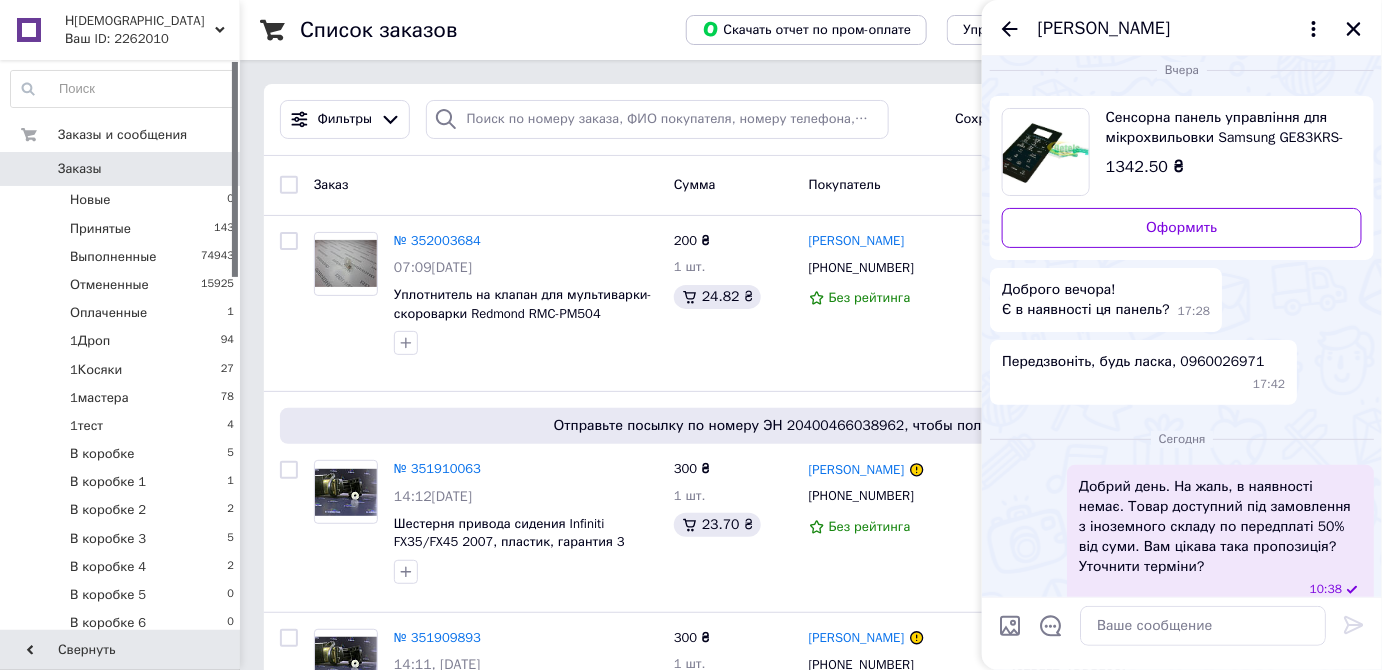 click 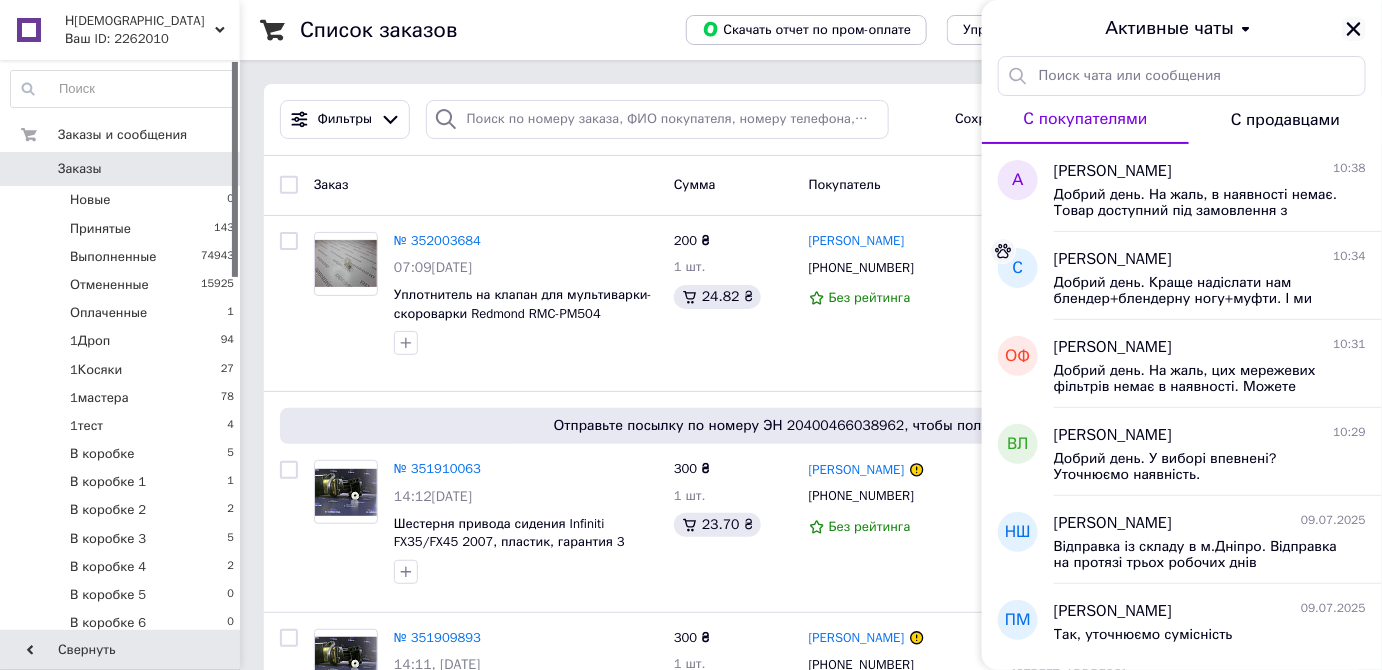 click 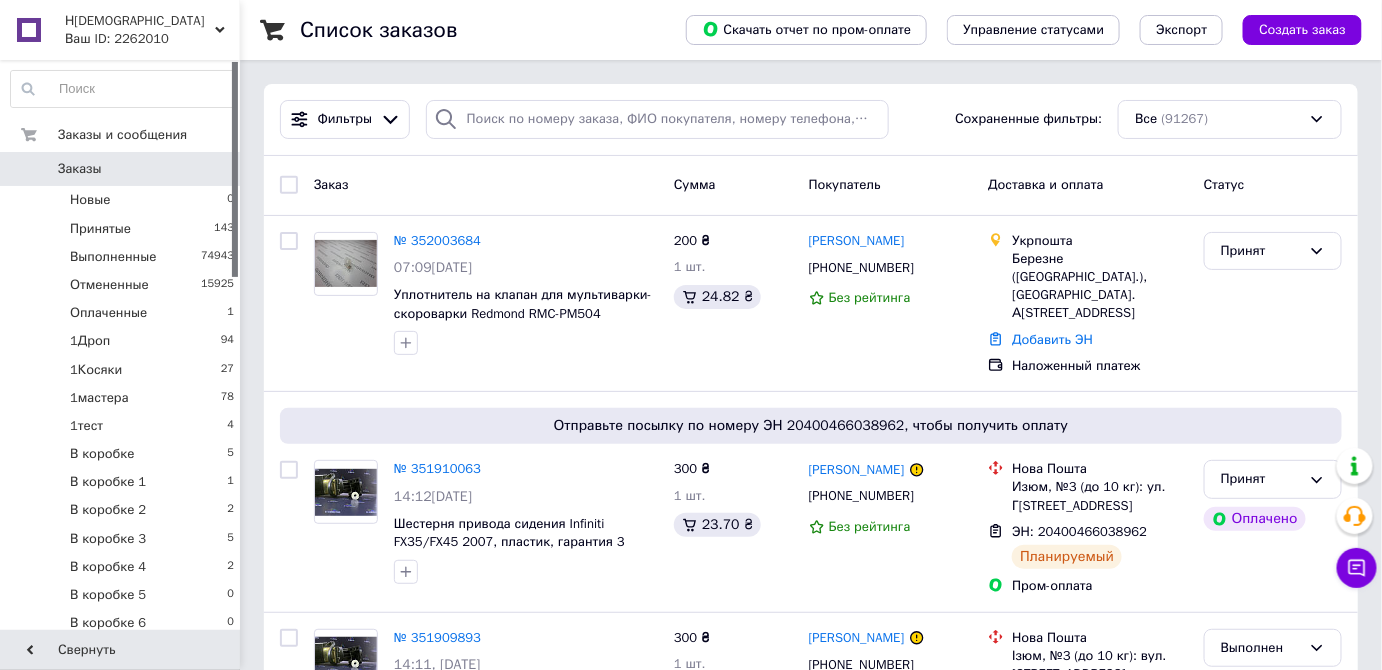 click on "НашКлимат Ваш ID: 2262010" at bounding box center (149, 30) 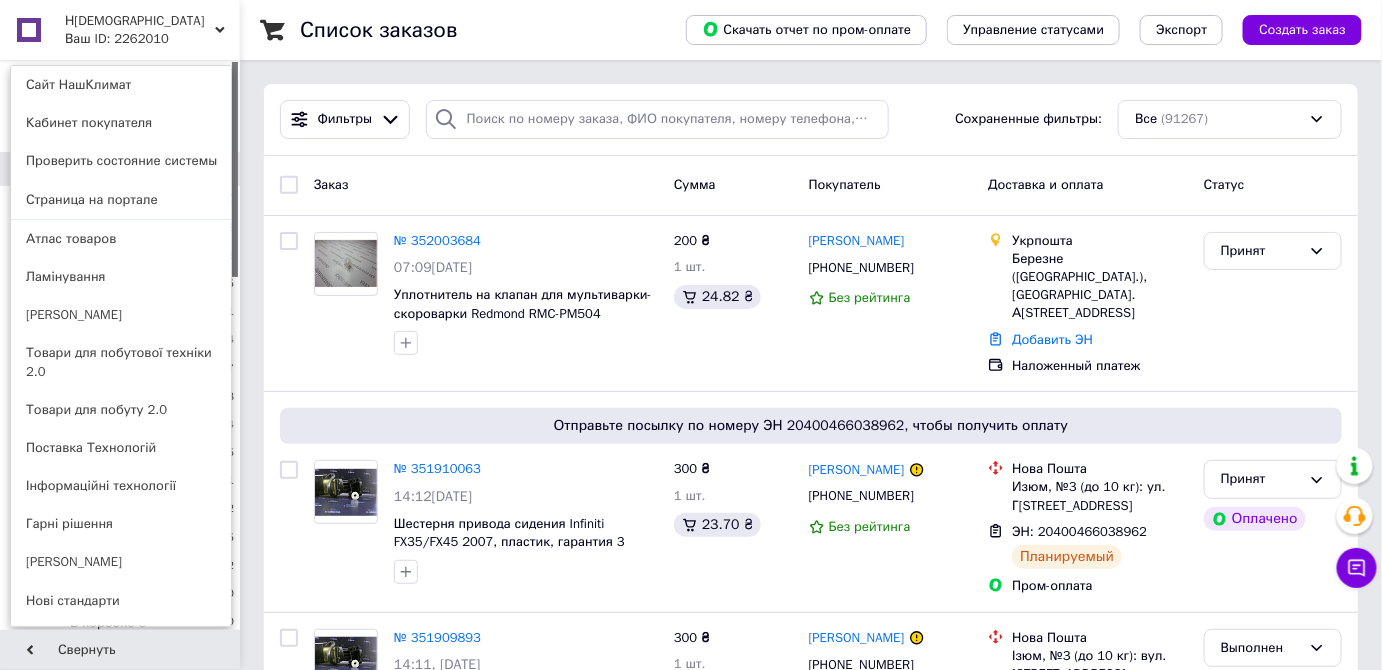 scroll, scrollTop: 545, scrollLeft: 0, axis: vertical 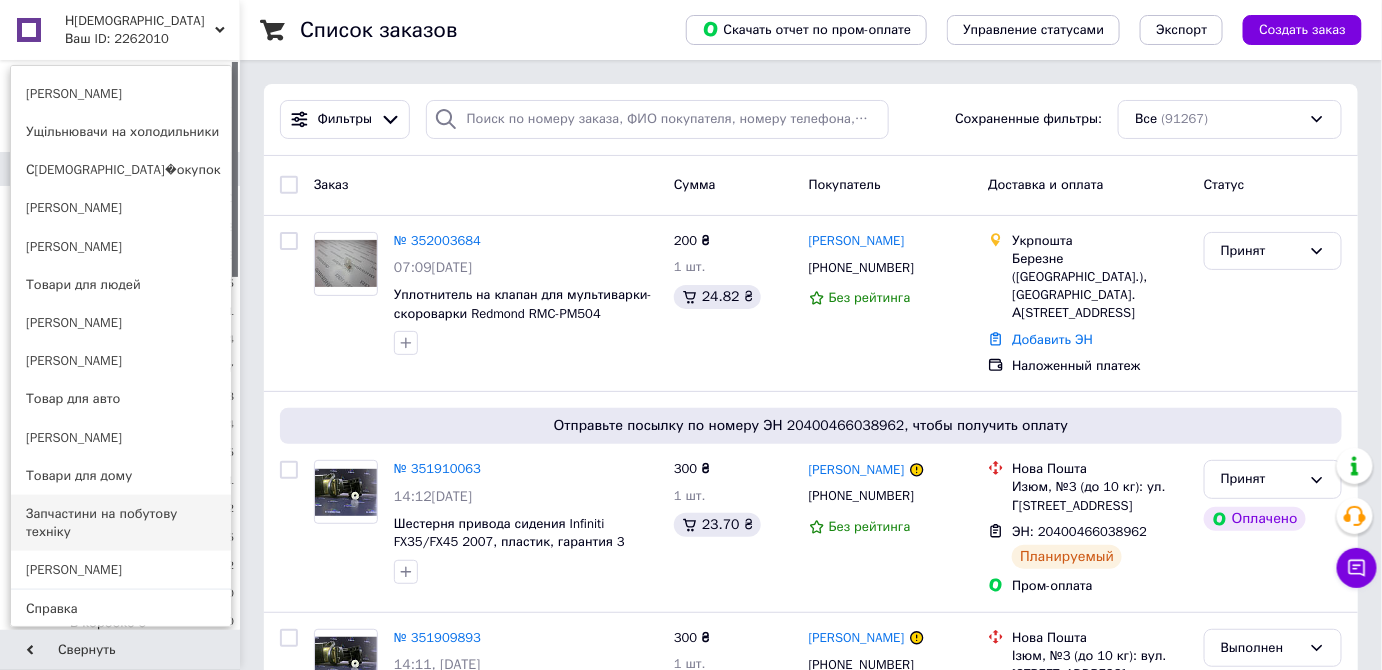click on "Запчастини на побутову техніку" at bounding box center (121, 523) 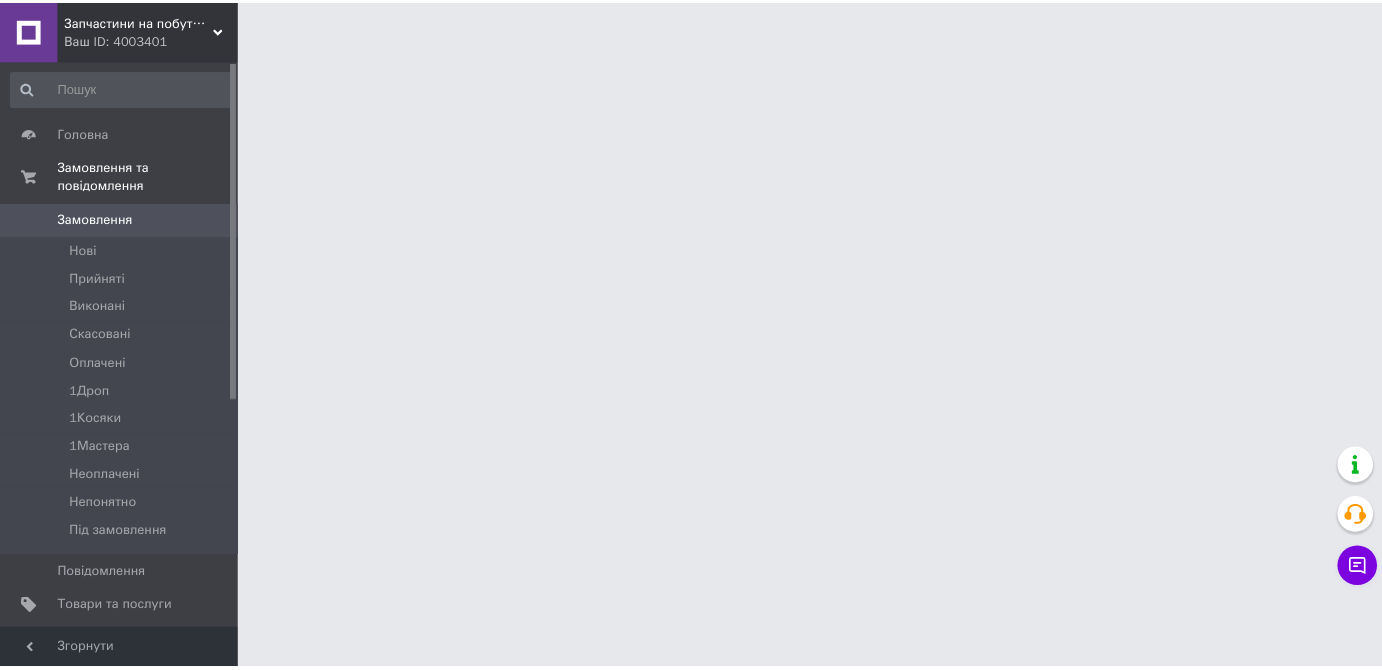 scroll, scrollTop: 0, scrollLeft: 0, axis: both 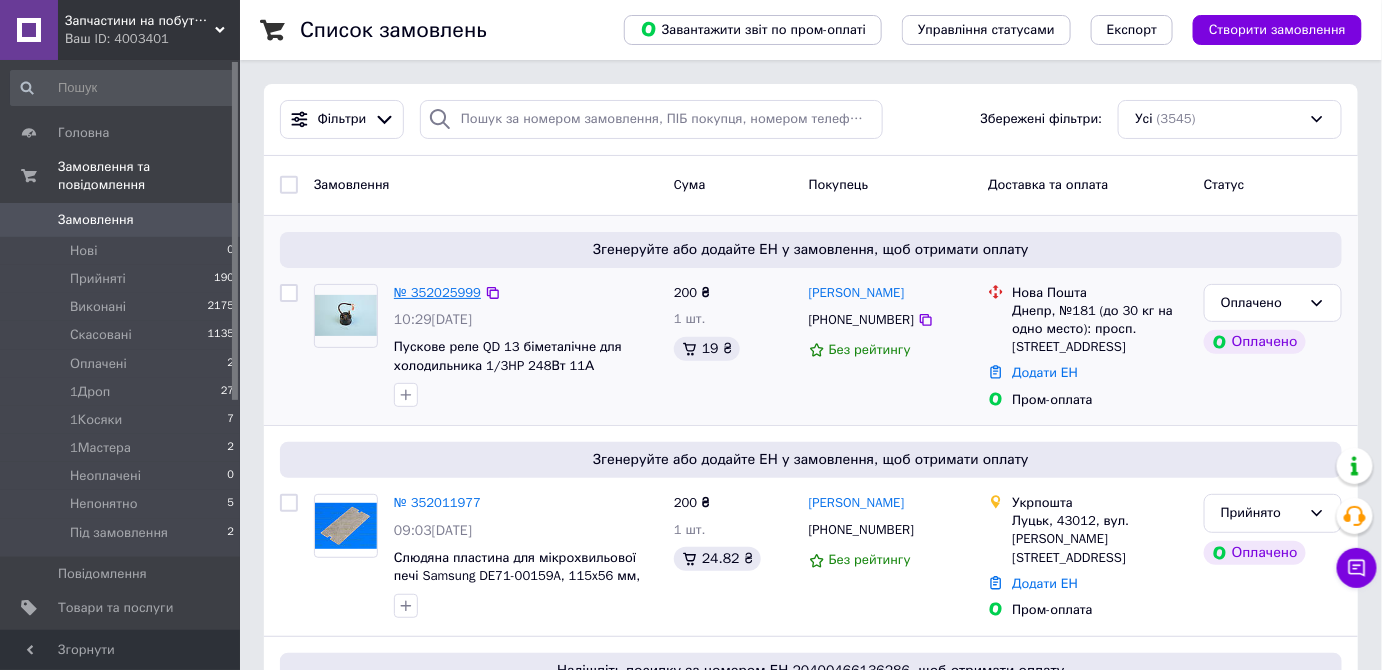 click on "№ 352025999" at bounding box center [437, 292] 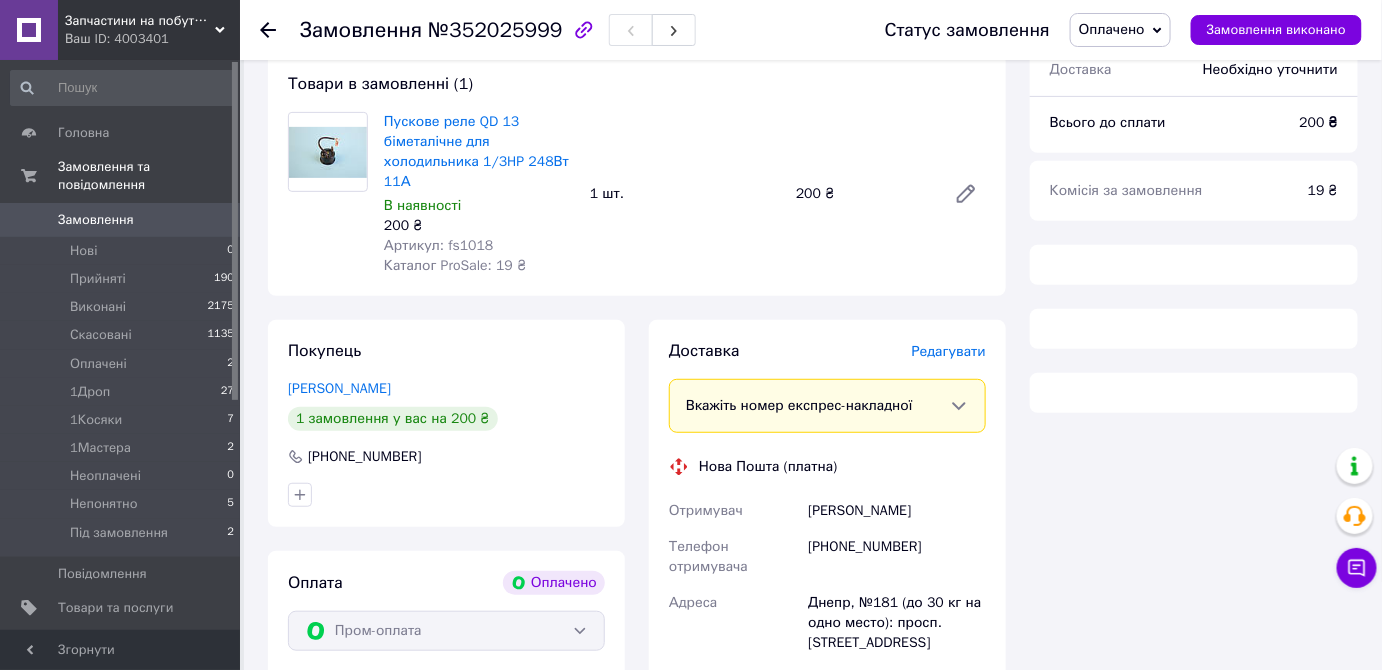 scroll, scrollTop: 363, scrollLeft: 0, axis: vertical 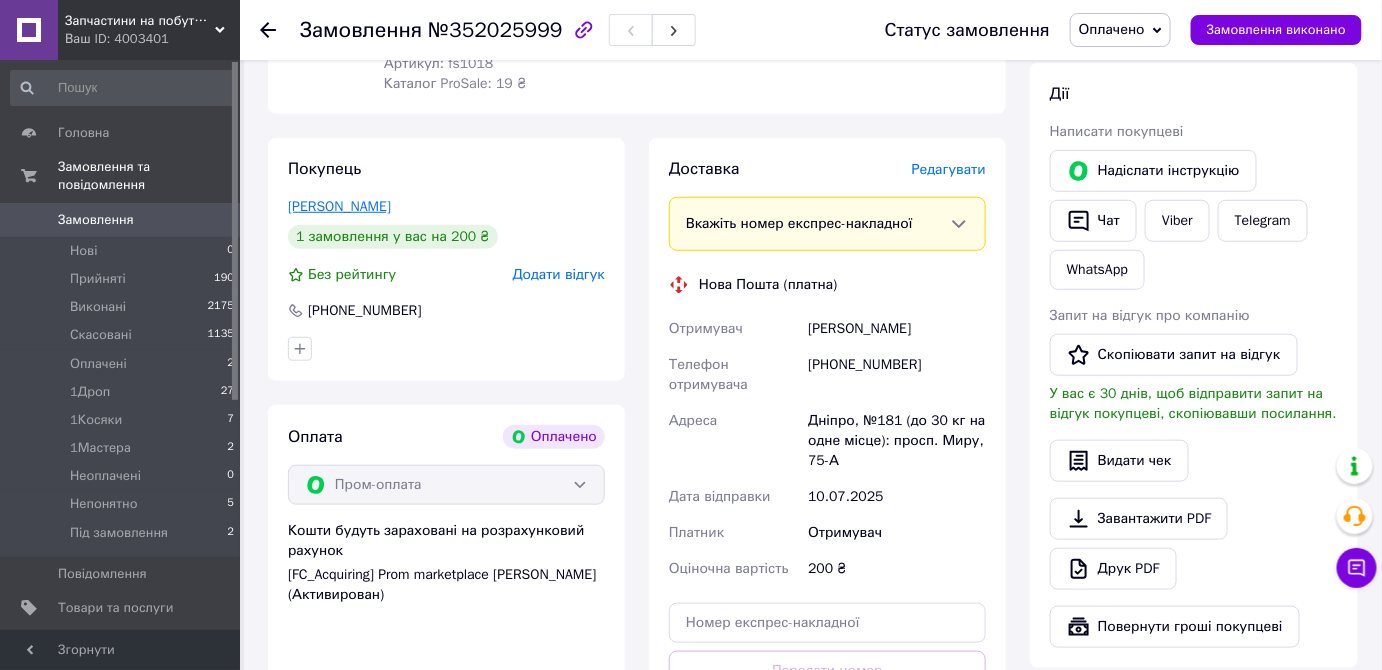click on "[PERSON_NAME]" at bounding box center (339, 206) 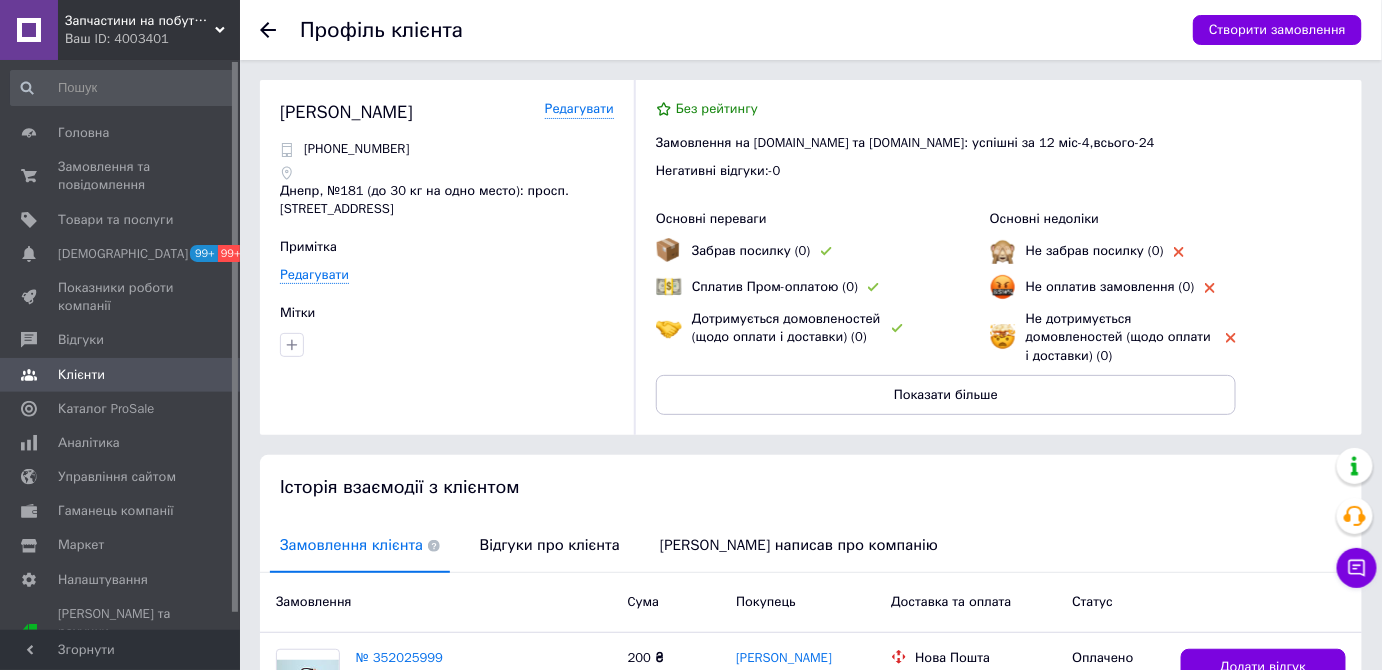 scroll, scrollTop: 198, scrollLeft: 0, axis: vertical 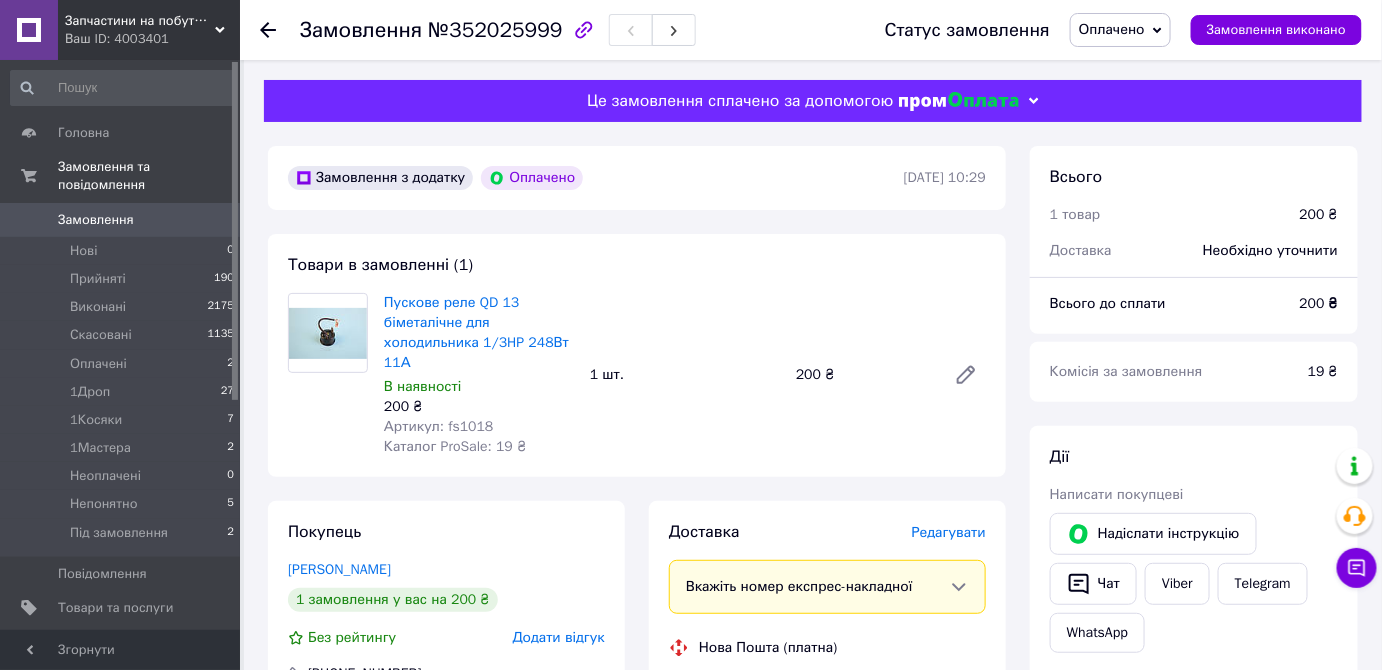 click on "Замовлення" at bounding box center (96, 220) 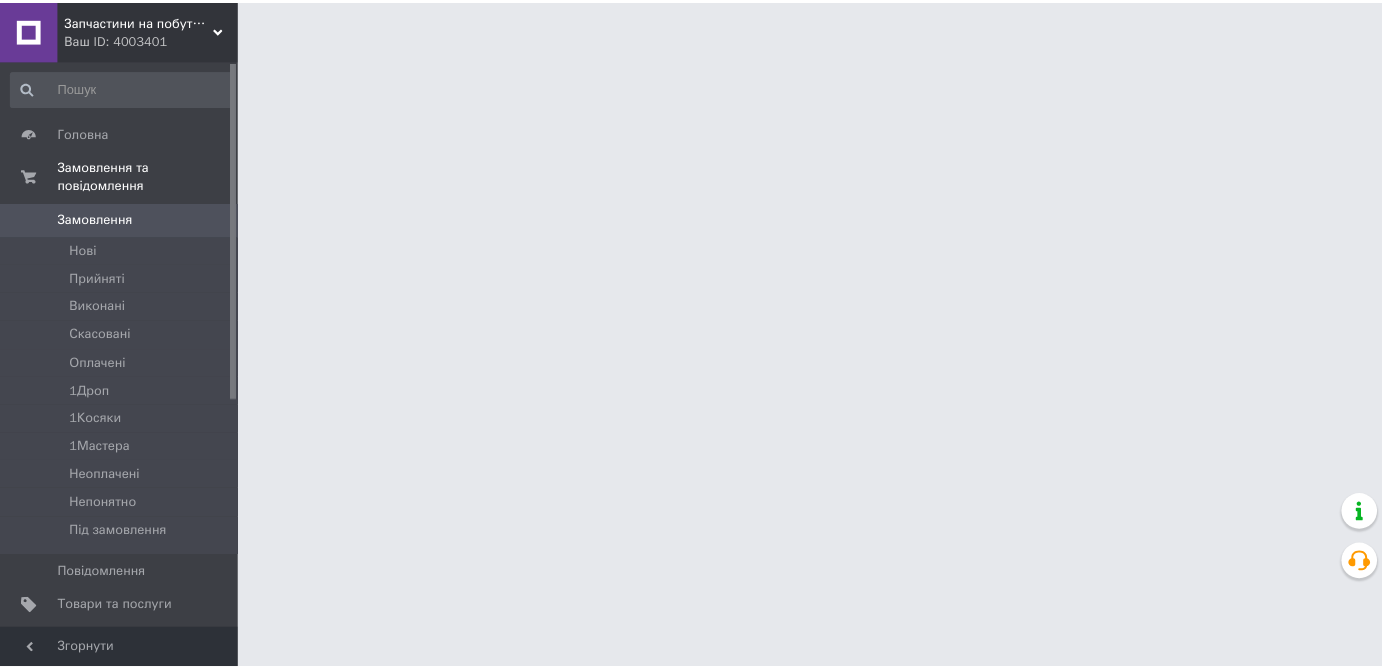 scroll, scrollTop: 0, scrollLeft: 0, axis: both 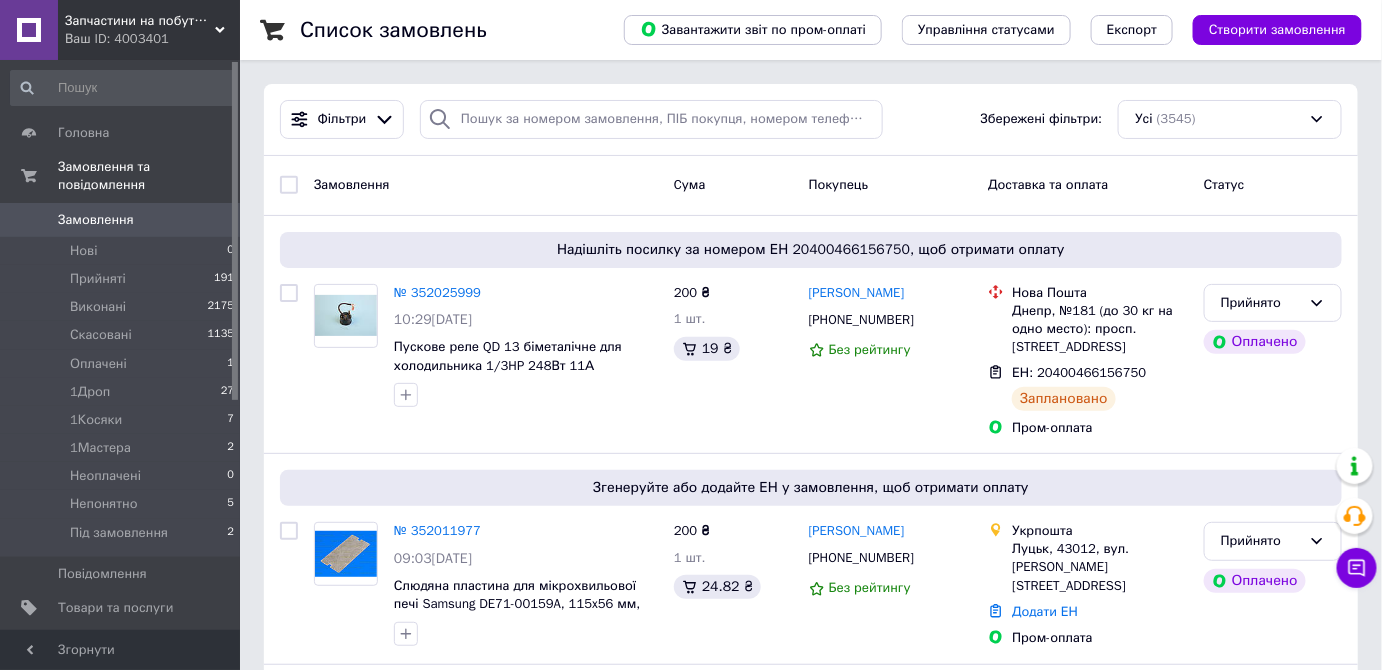 click on "Замовлення" at bounding box center [96, 220] 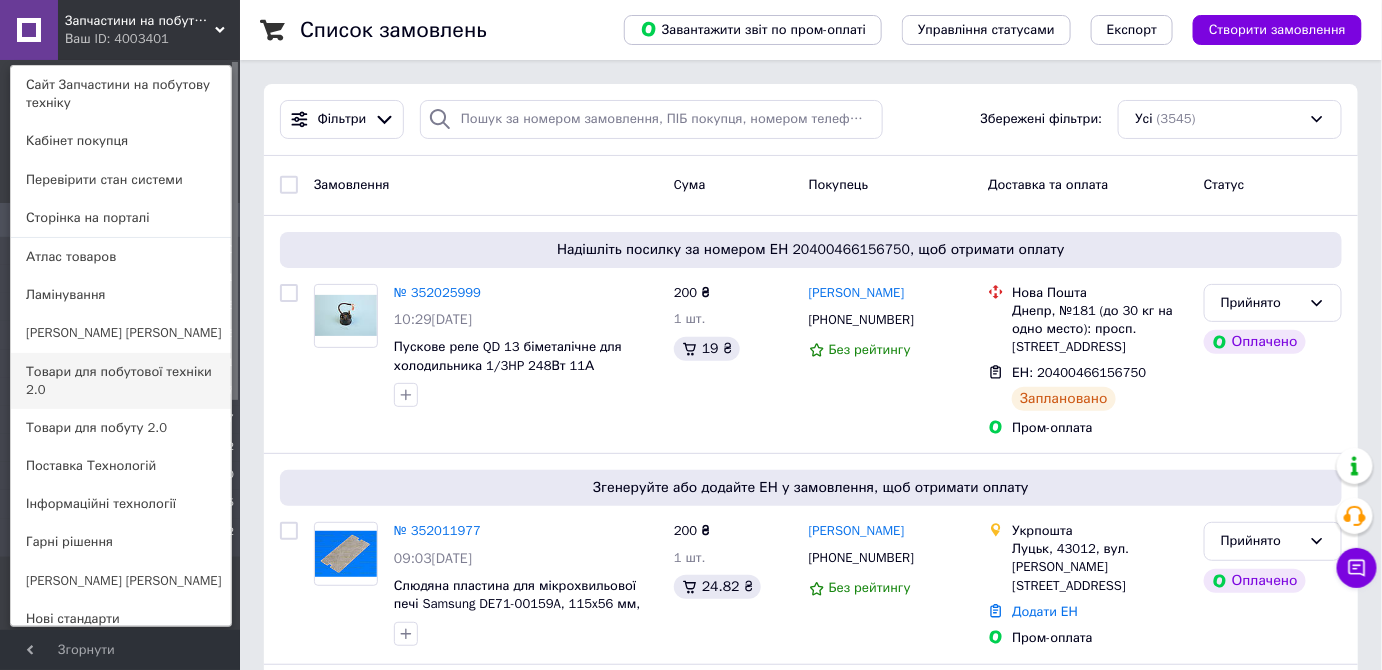 click on "Товари для побутової техніки 2.0" at bounding box center [121, 381] 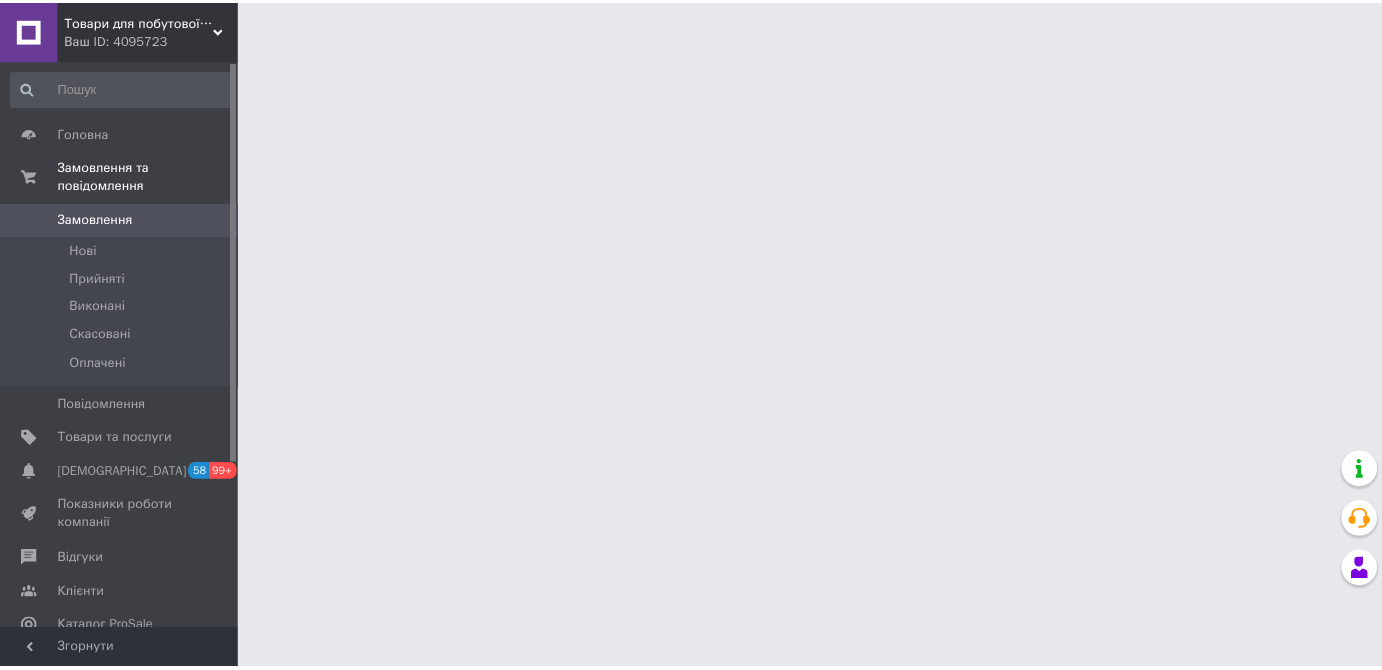 scroll, scrollTop: 0, scrollLeft: 0, axis: both 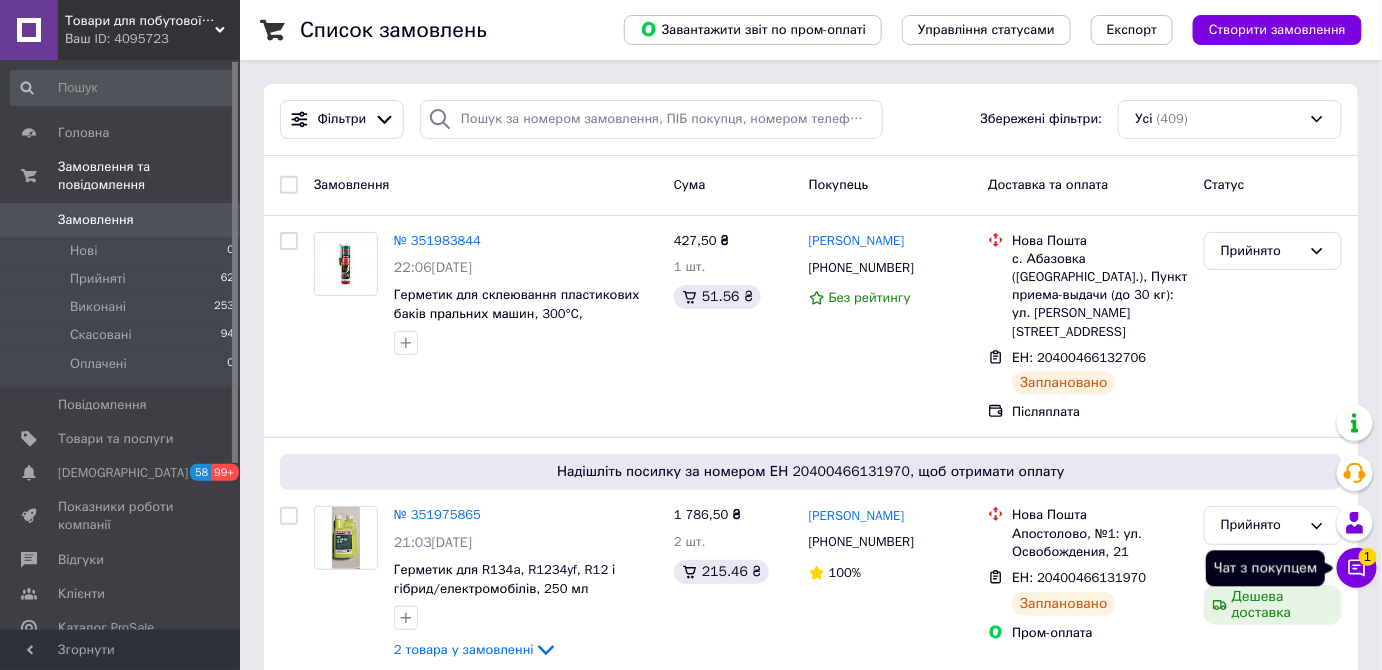 click 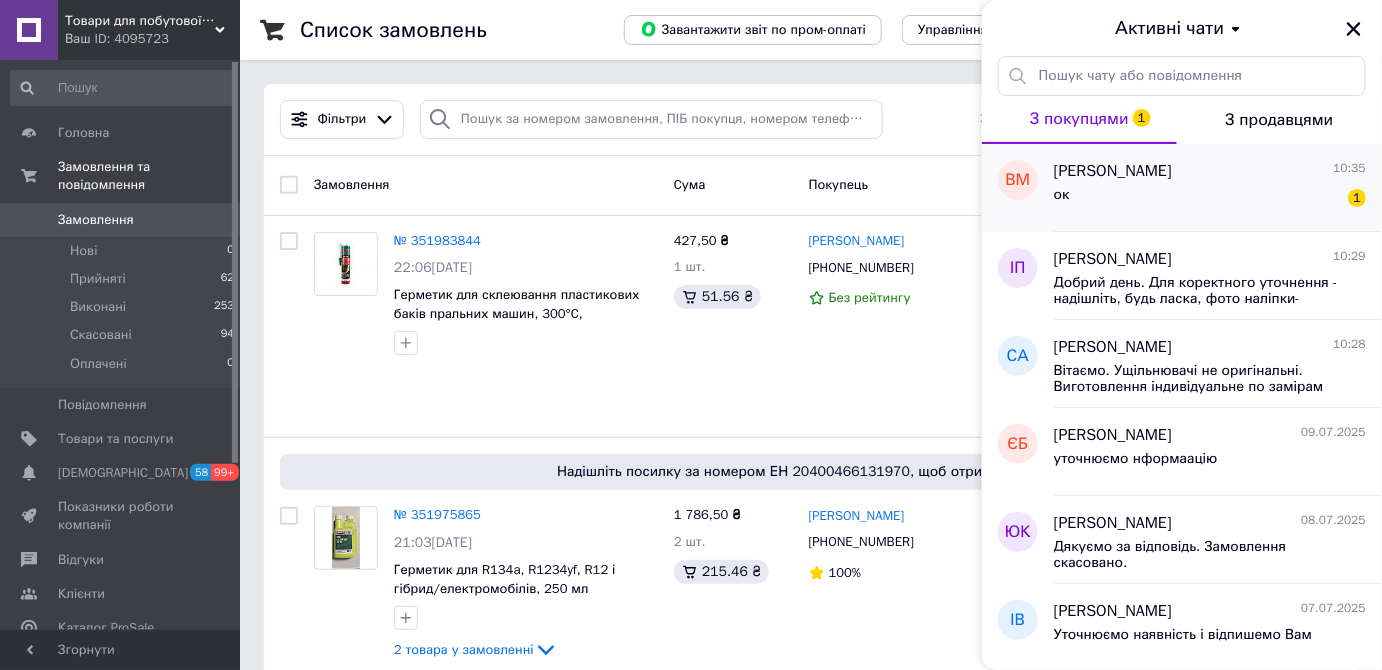 click on "ок 1" at bounding box center [1210, 199] 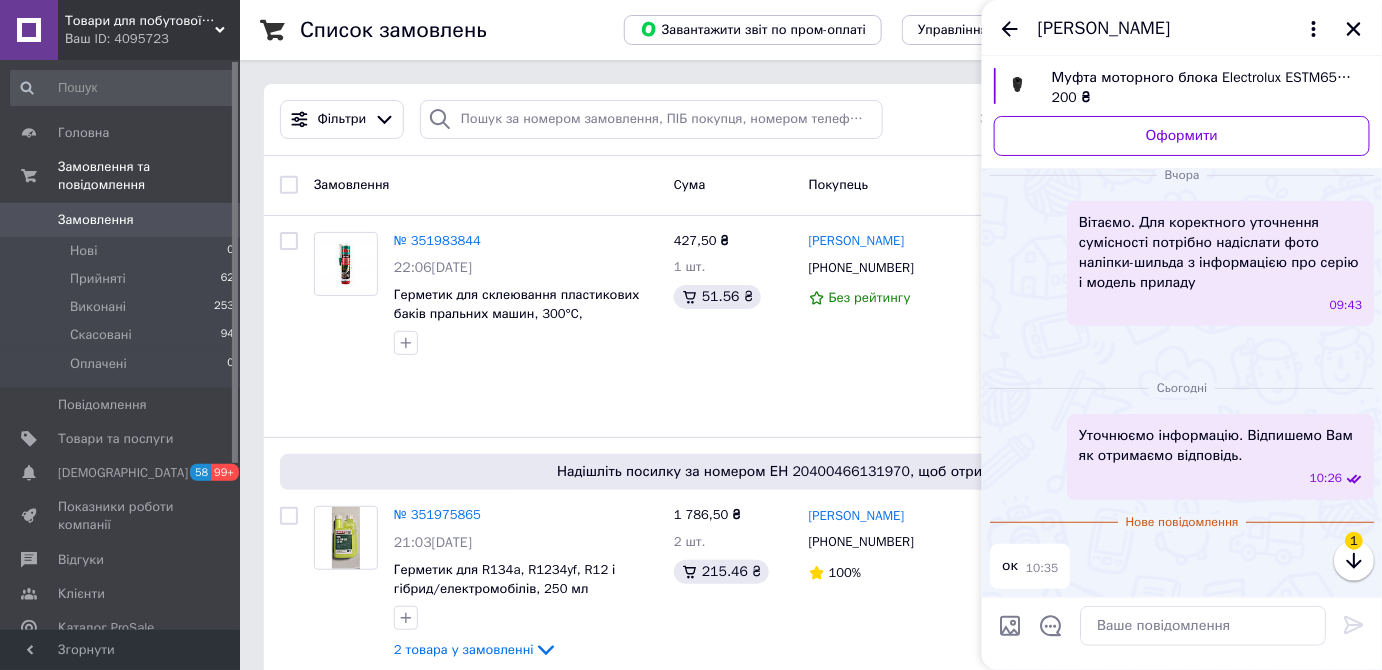 scroll, scrollTop: 450, scrollLeft: 0, axis: vertical 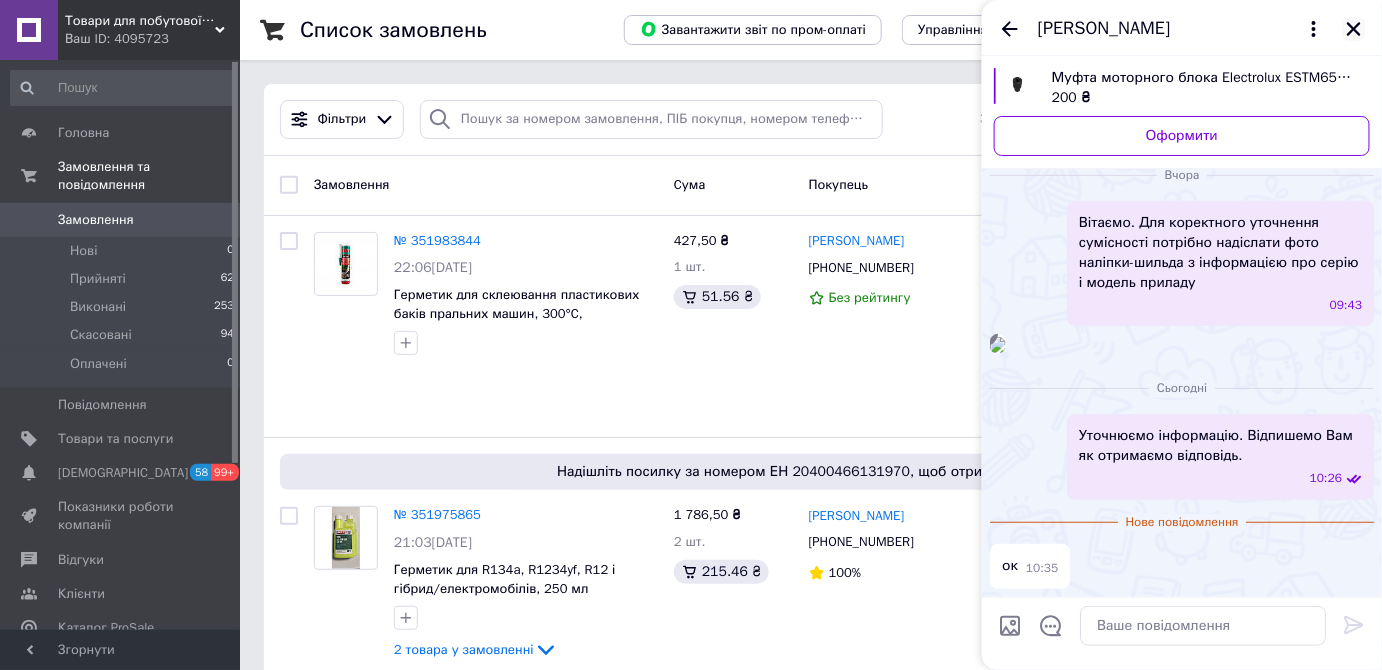 click 